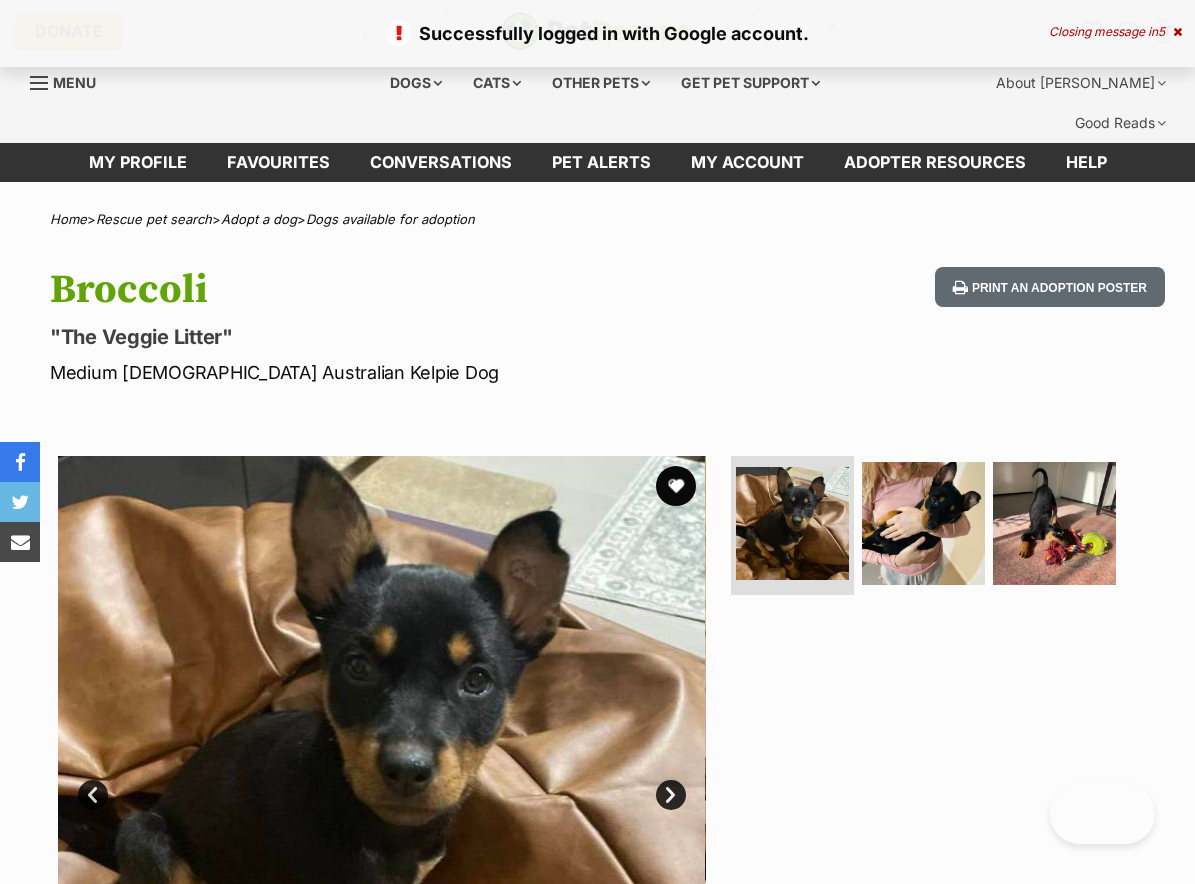 scroll, scrollTop: 0, scrollLeft: 0, axis: both 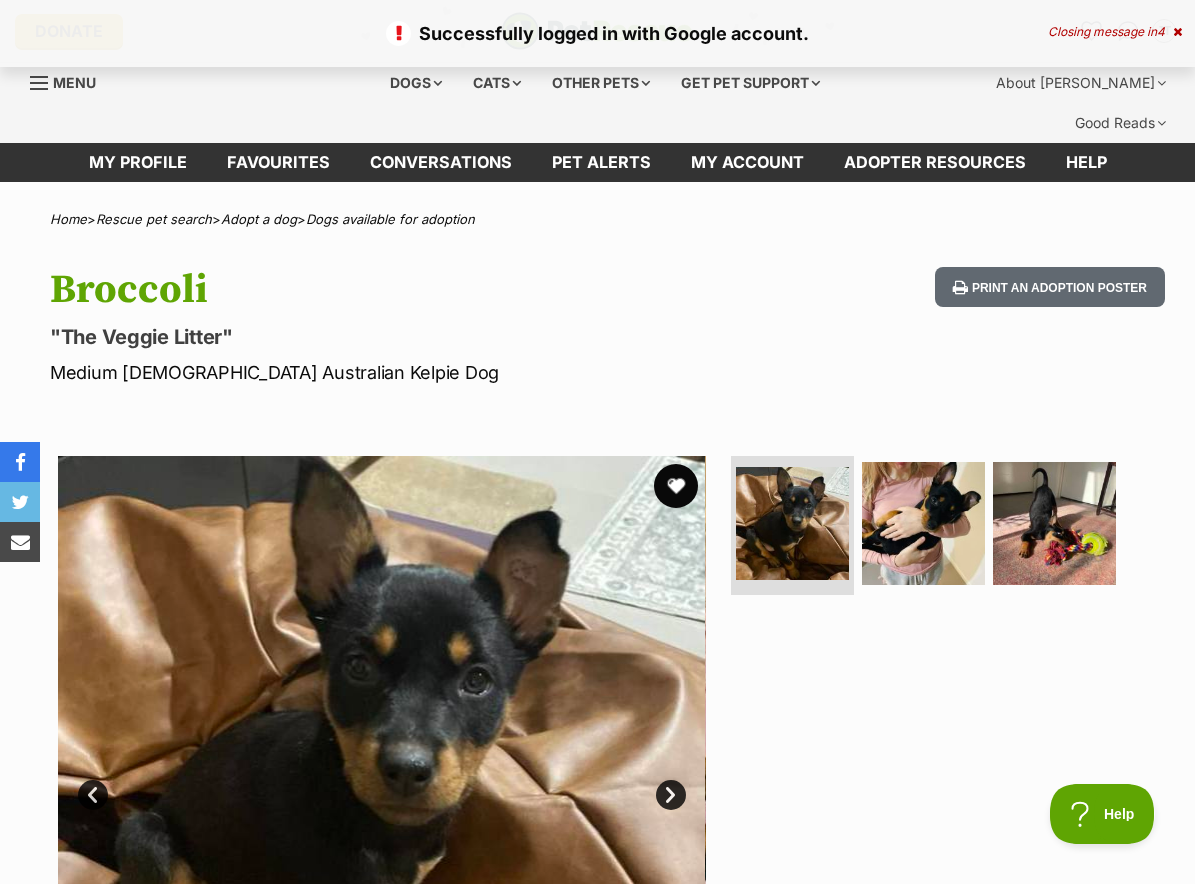 click at bounding box center (676, 486) 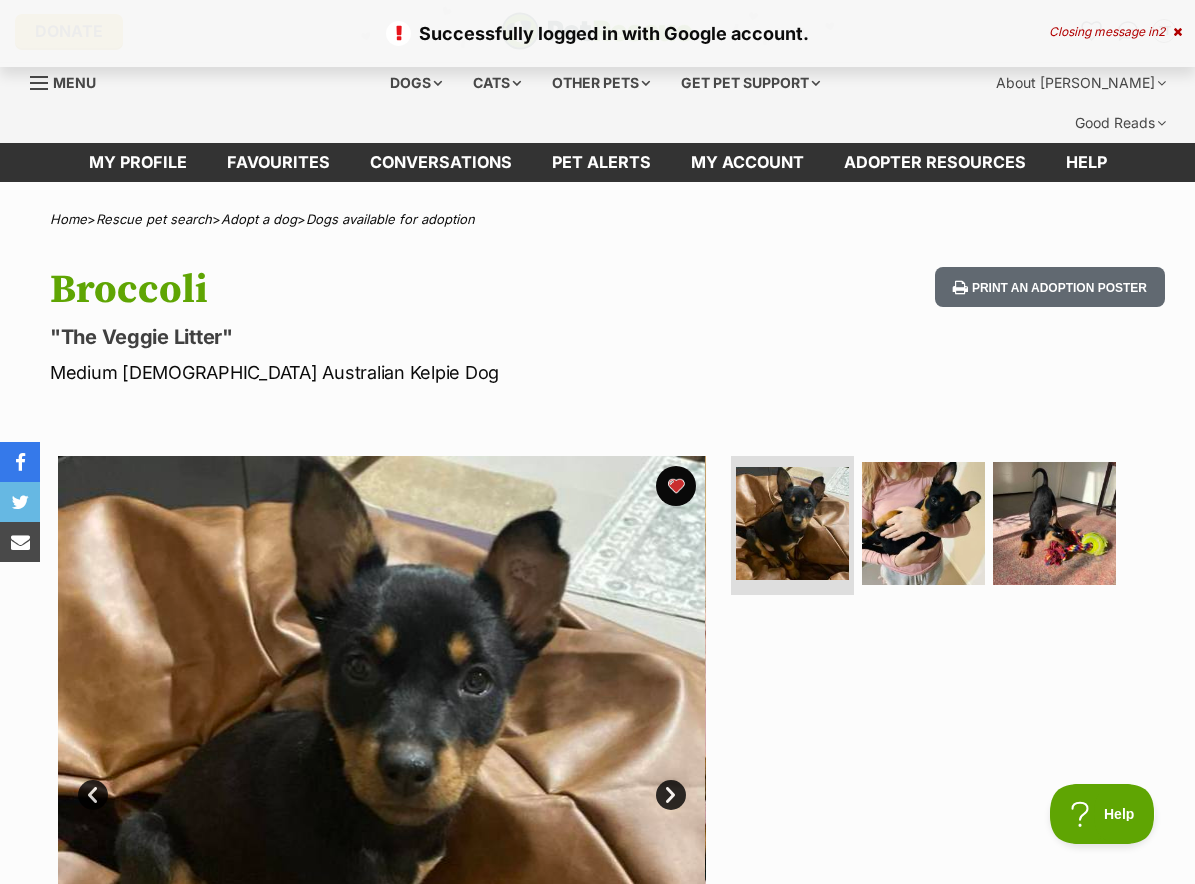scroll, scrollTop: 0, scrollLeft: 0, axis: both 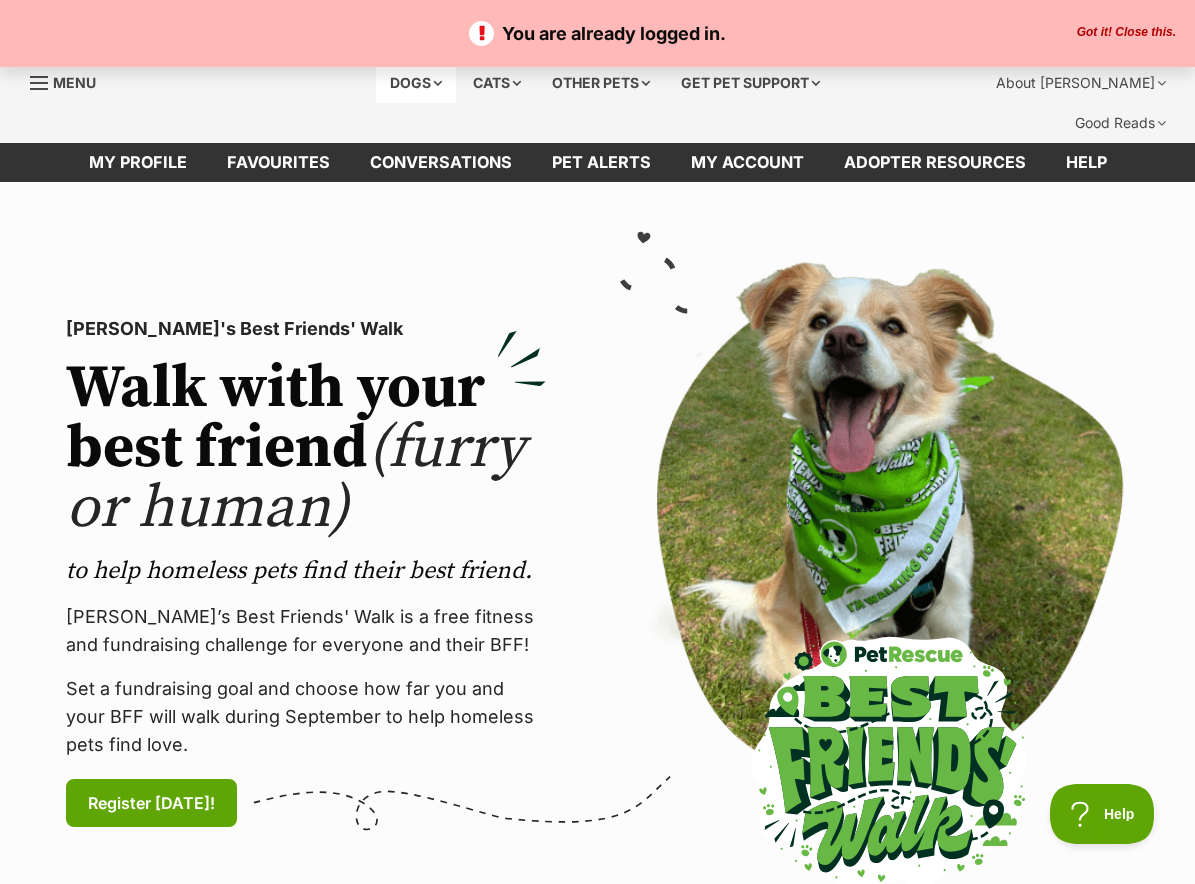 click on "Dogs" at bounding box center (416, 83) 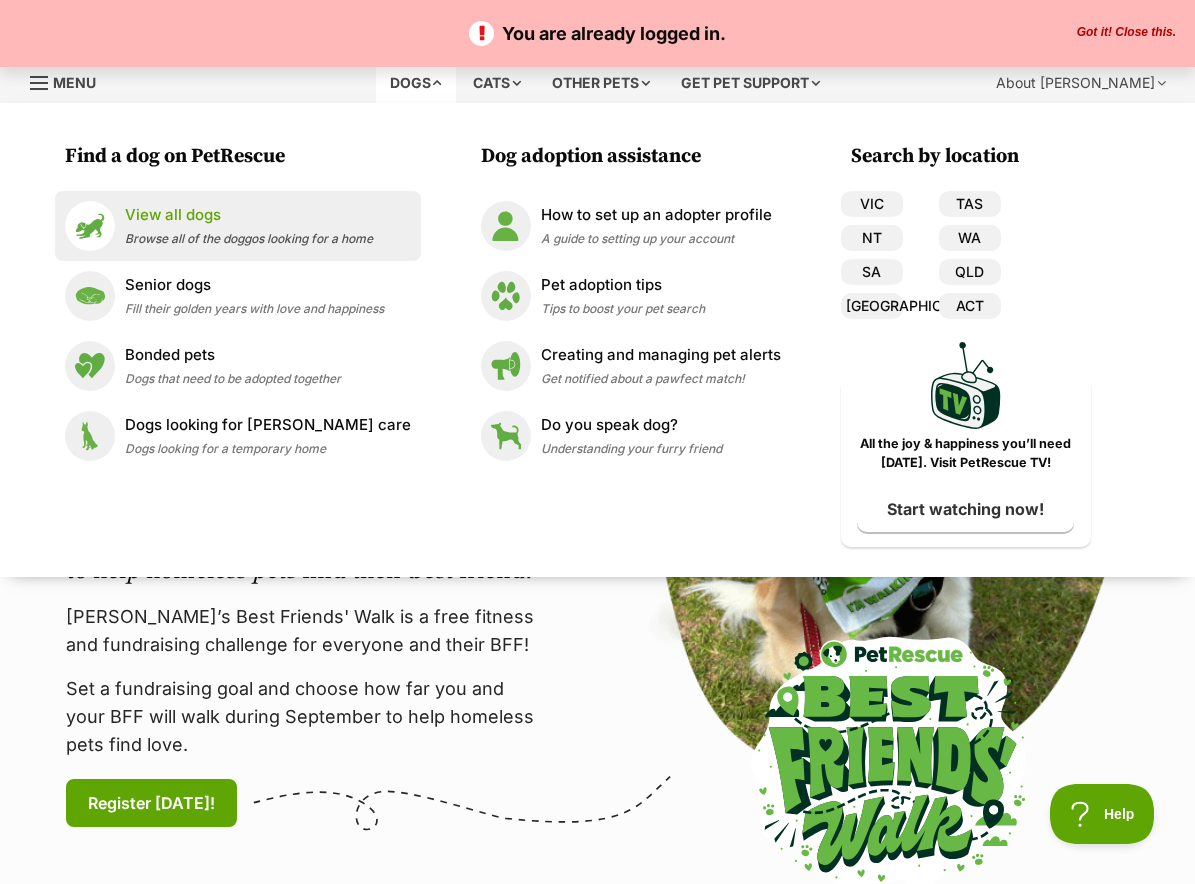 click on "Browse all of the doggos looking for a home" at bounding box center [249, 238] 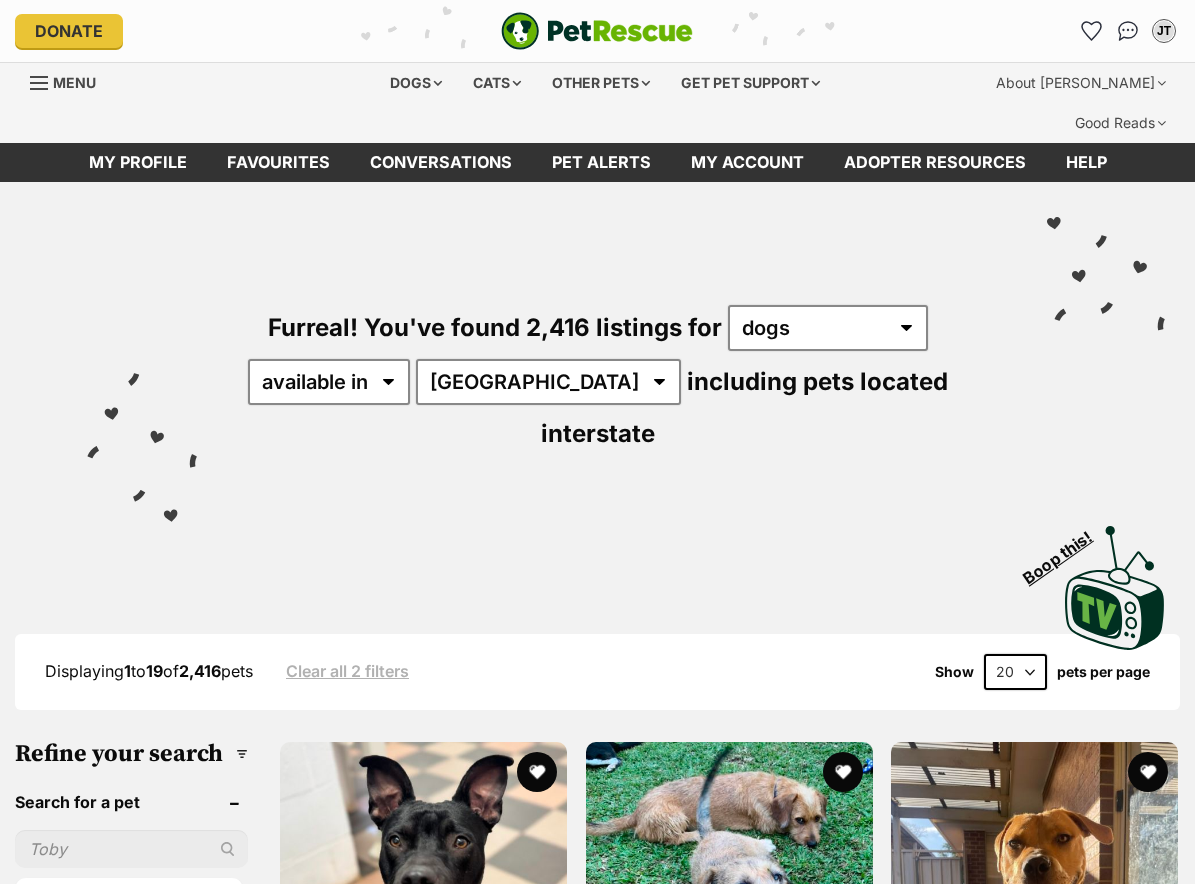 scroll, scrollTop: 0, scrollLeft: 0, axis: both 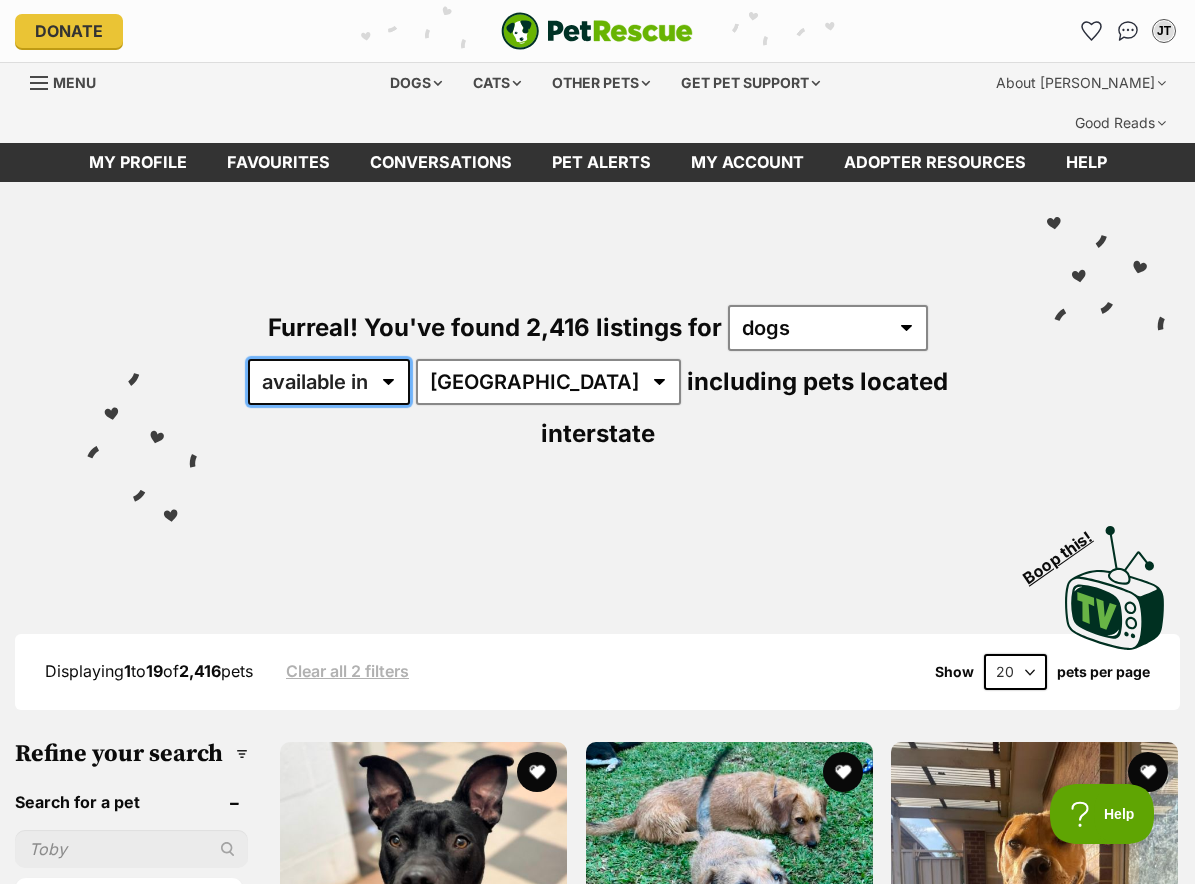click on "available in
located in" at bounding box center [329, 382] 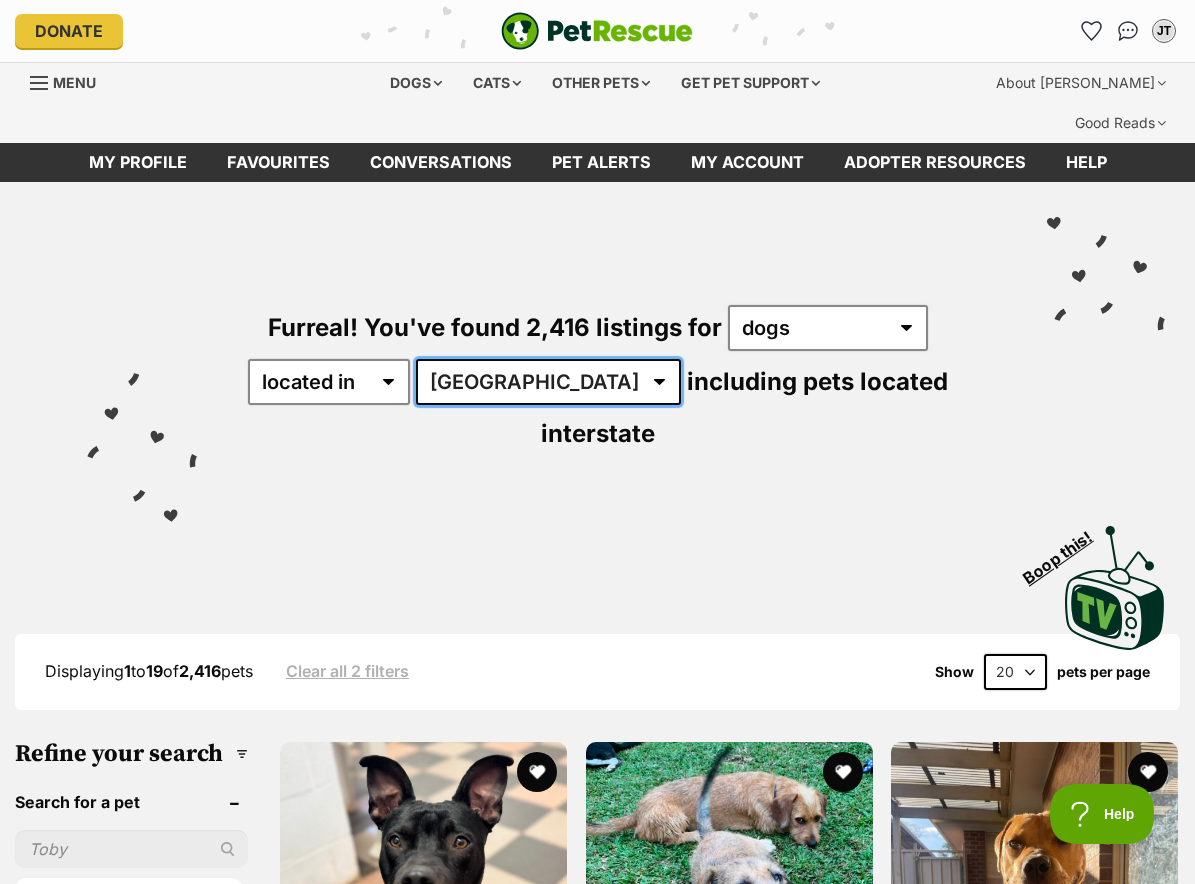 click on "[GEOGRAPHIC_DATA]
[GEOGRAPHIC_DATA]
[GEOGRAPHIC_DATA]
[GEOGRAPHIC_DATA]
[GEOGRAPHIC_DATA]
SA
[GEOGRAPHIC_DATA]
[GEOGRAPHIC_DATA]
[GEOGRAPHIC_DATA]" at bounding box center [548, 382] 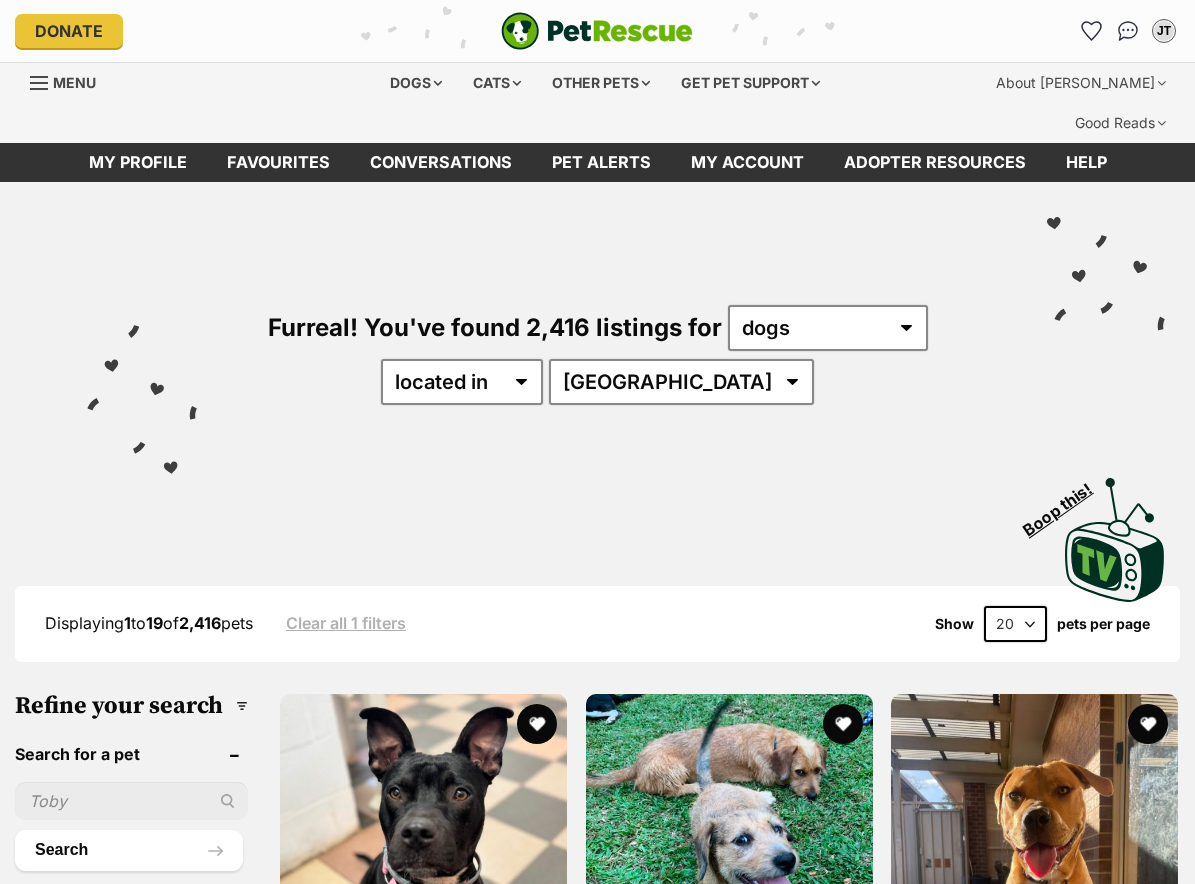 scroll, scrollTop: 0, scrollLeft: 0, axis: both 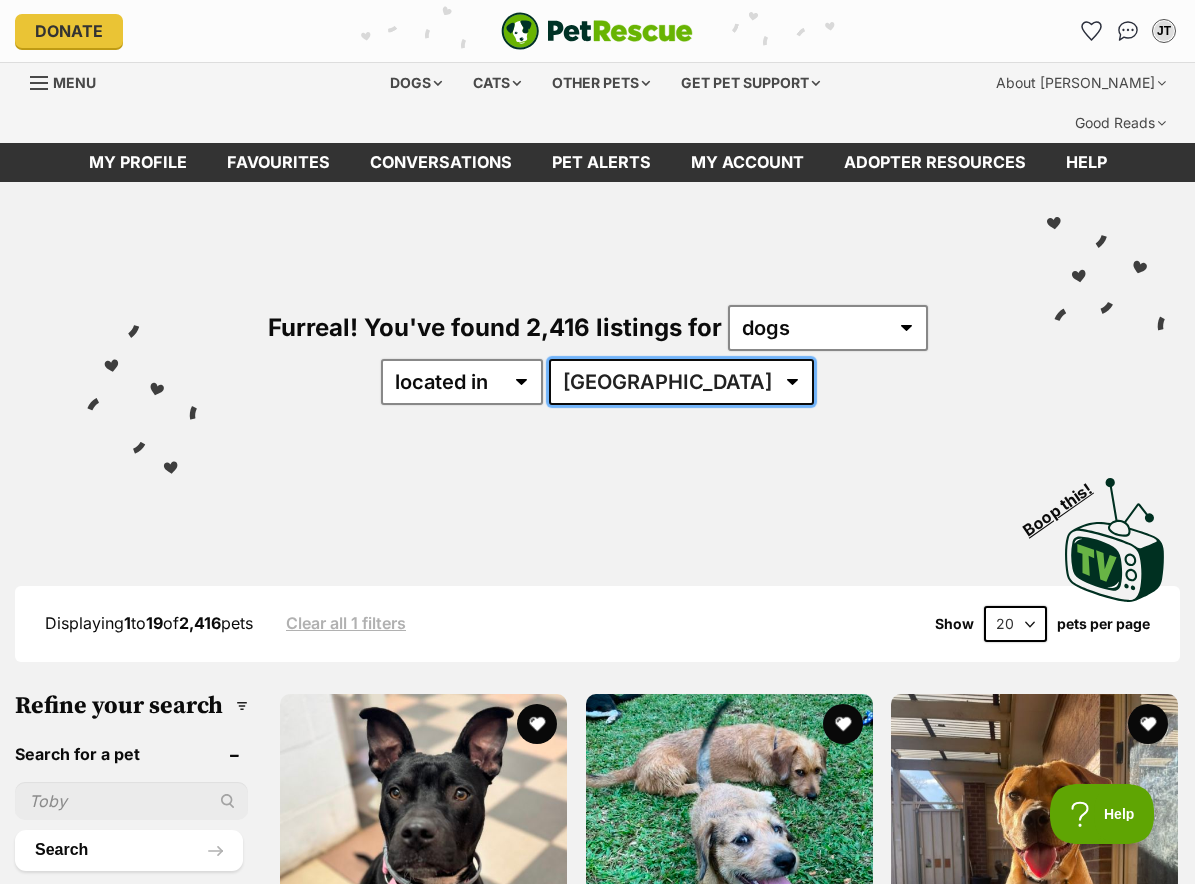 click on "Australia
ACT
NSW
NT
QLD
SA
TAS
VIC
WA" at bounding box center [681, 382] 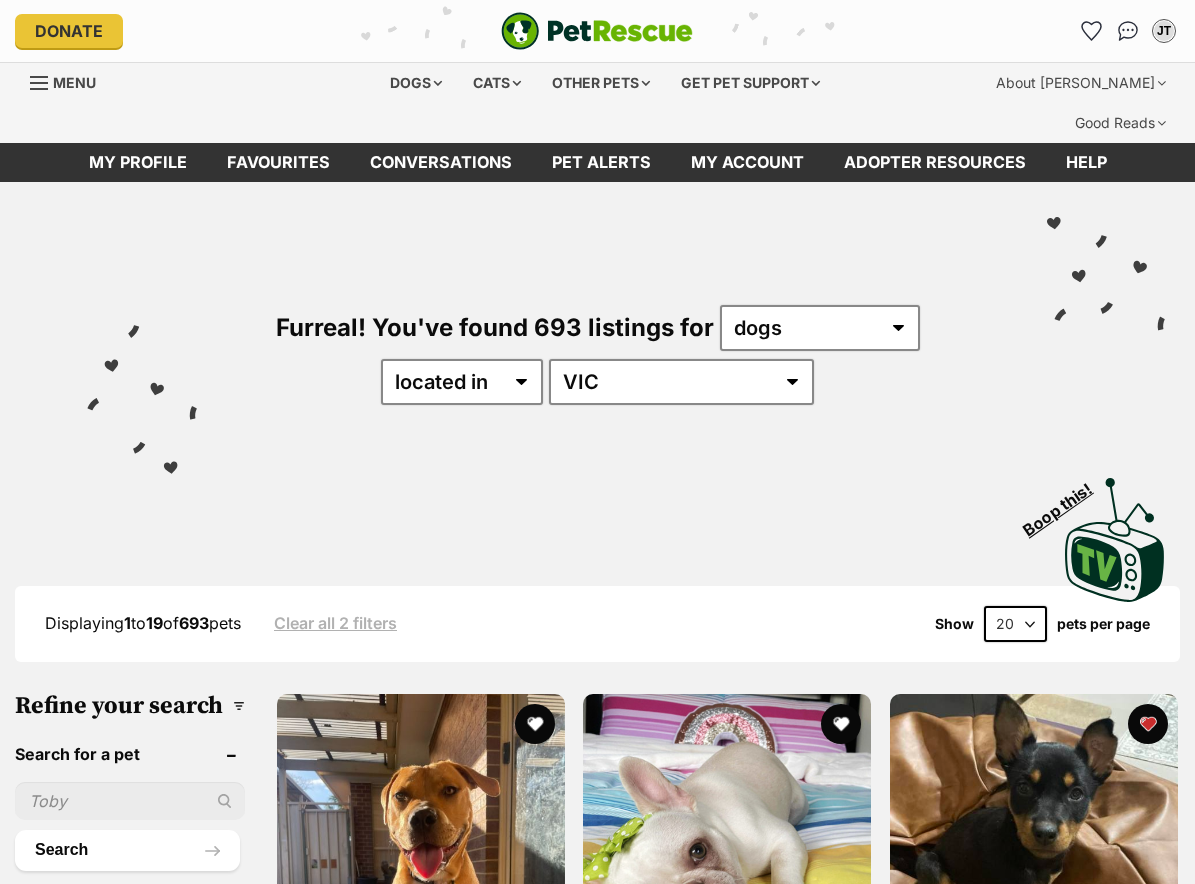 scroll, scrollTop: 0, scrollLeft: 0, axis: both 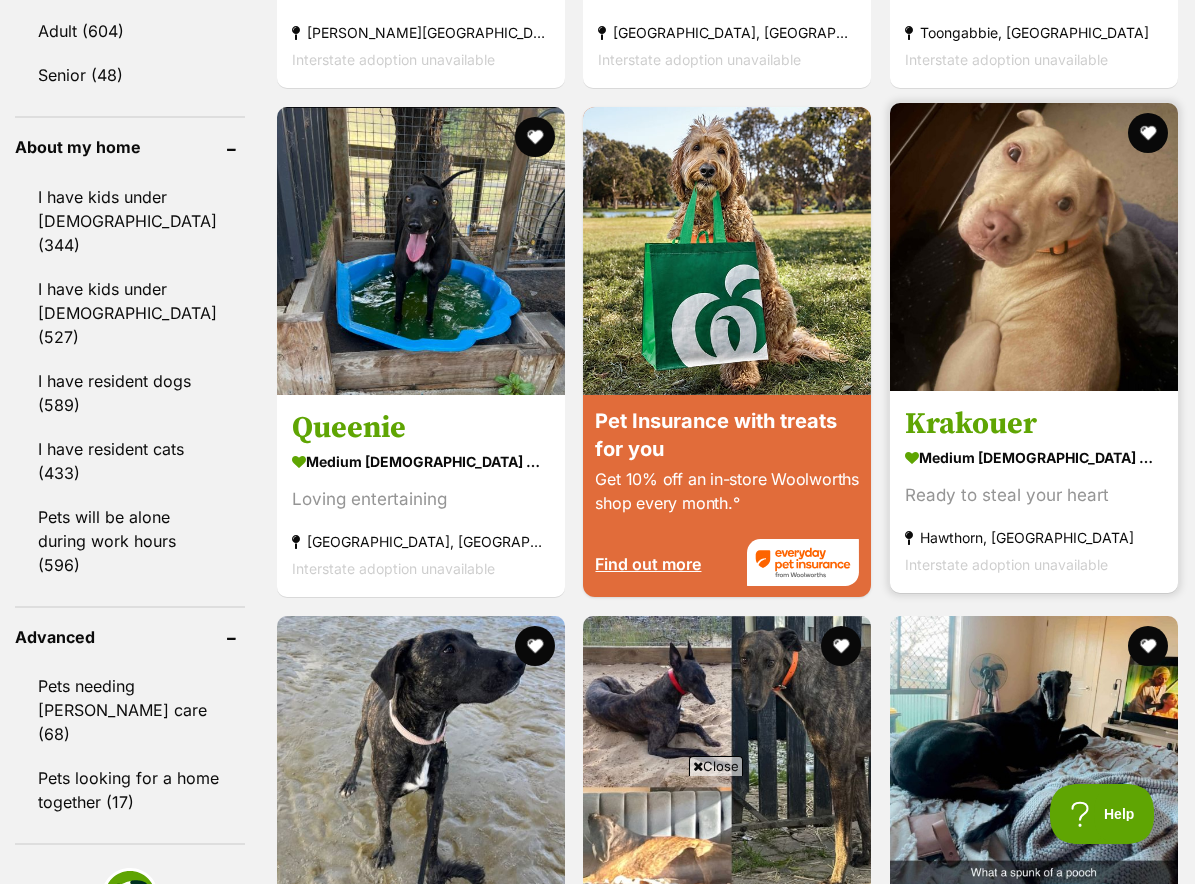 click at bounding box center (1034, 247) 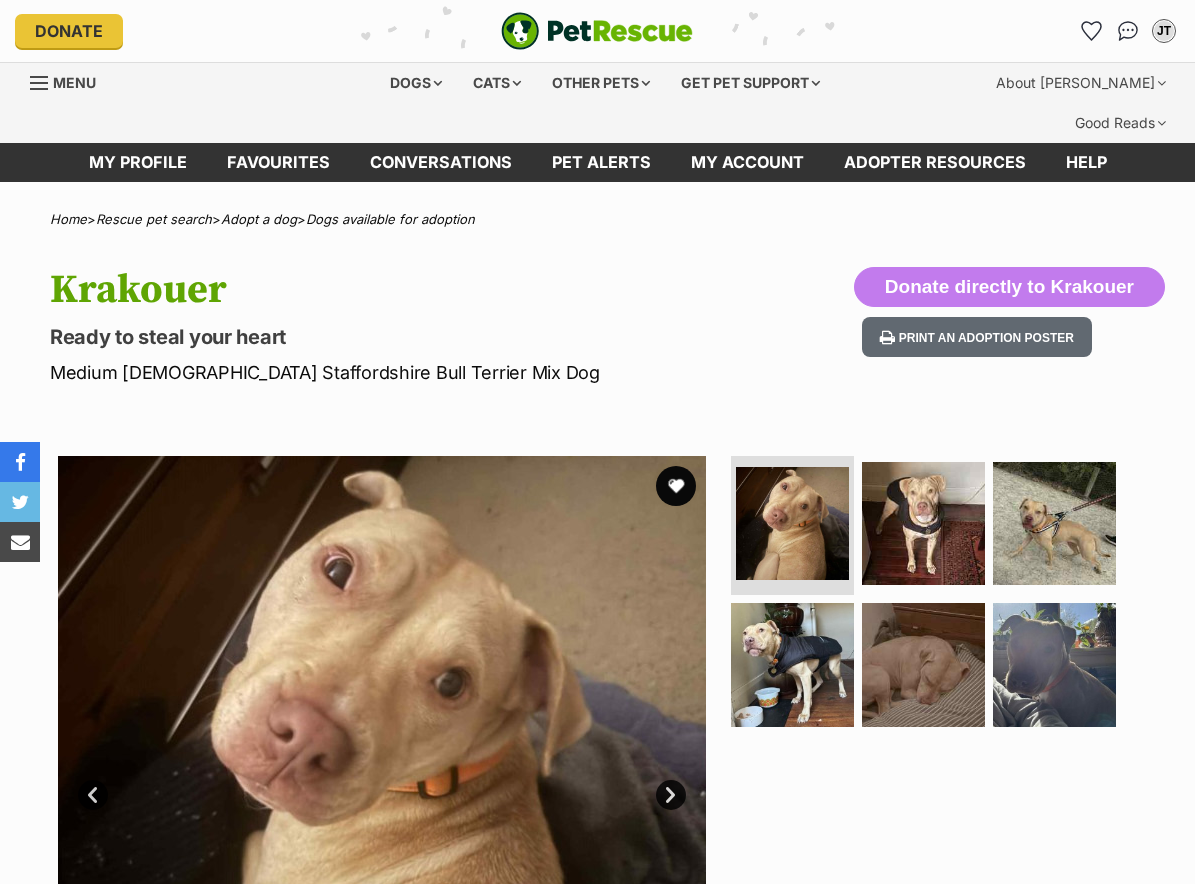 scroll, scrollTop: 0, scrollLeft: 0, axis: both 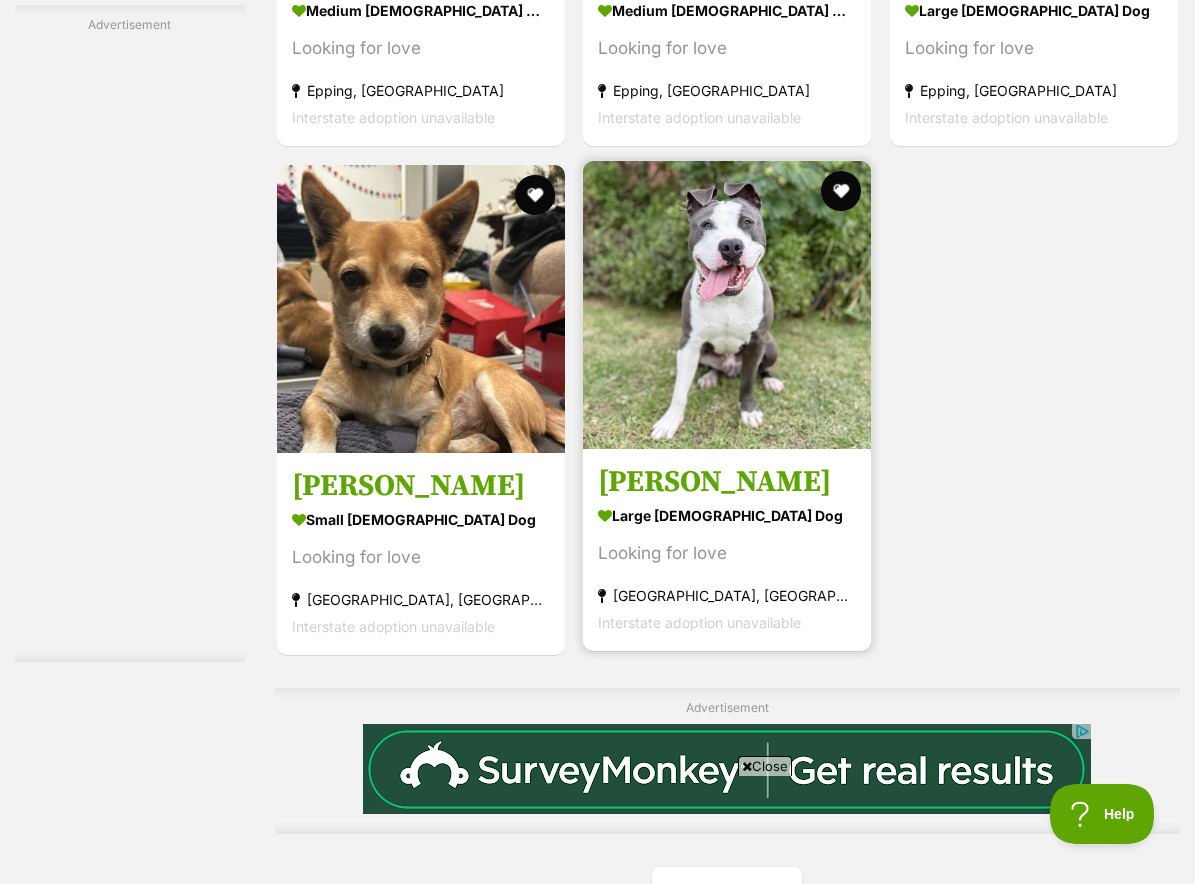 click at bounding box center [727, 305] 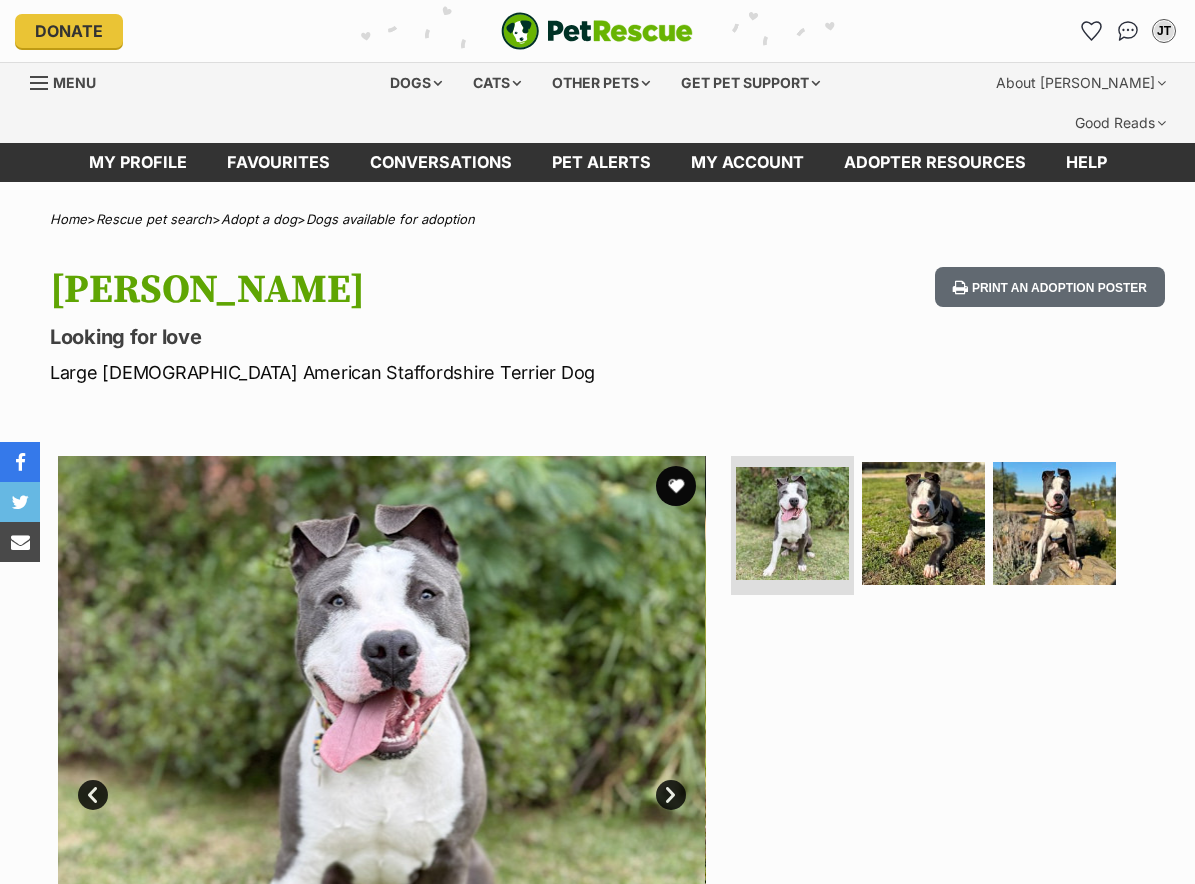 scroll, scrollTop: 0, scrollLeft: 0, axis: both 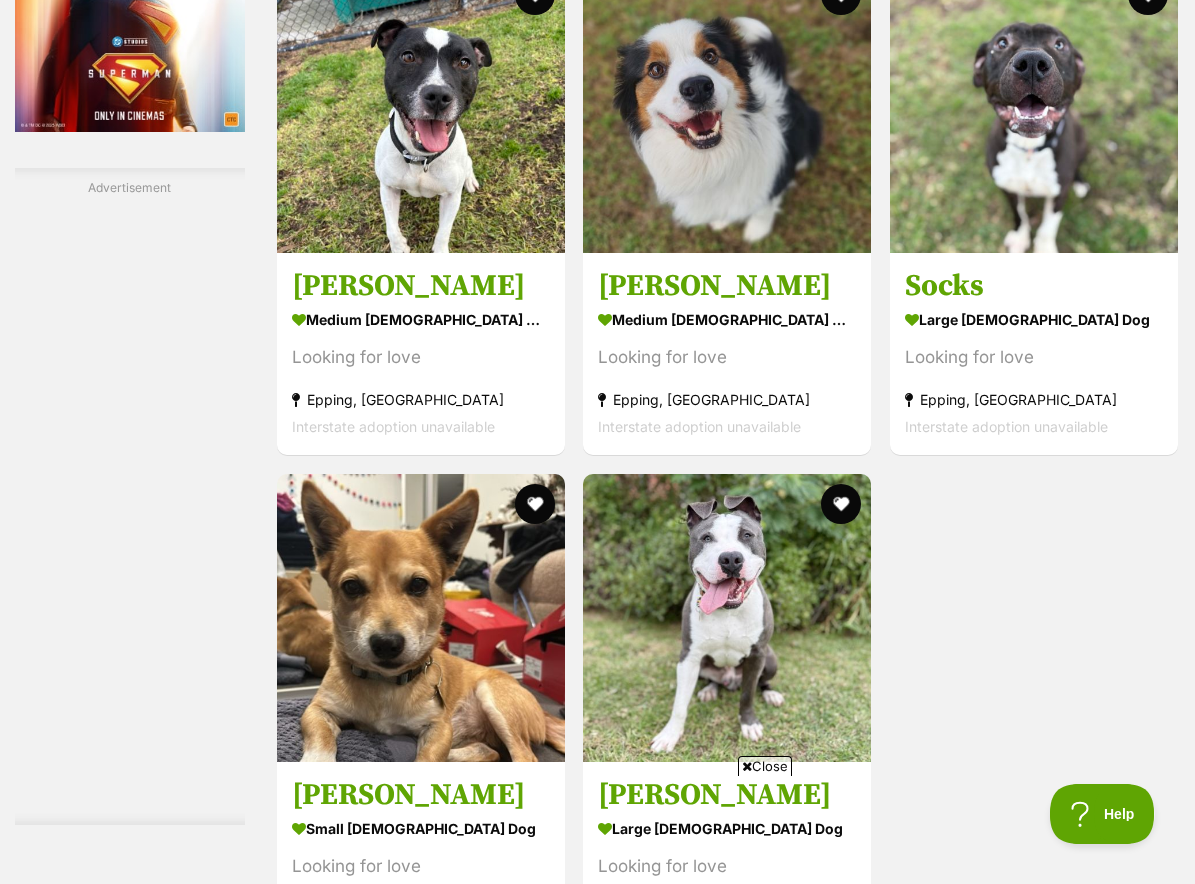 click at bounding box center (750, 1200) 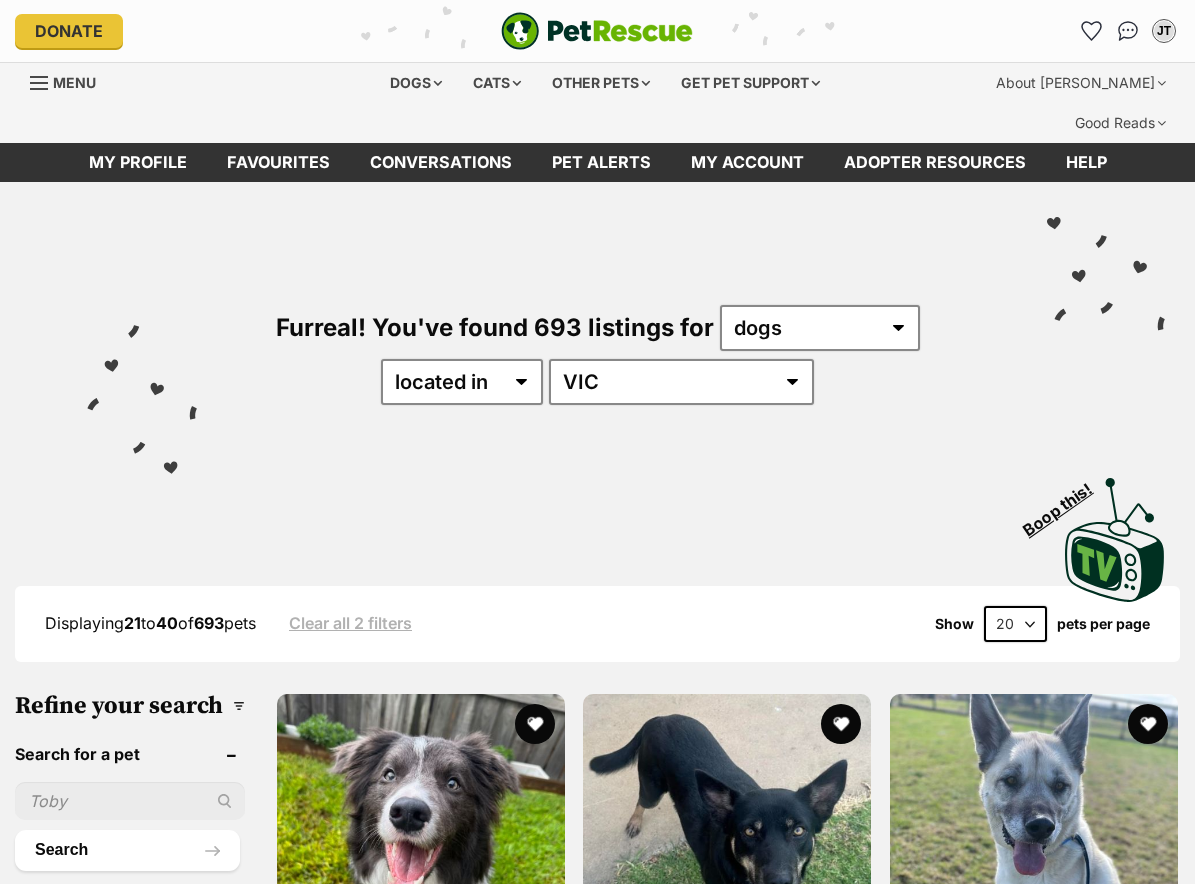 scroll, scrollTop: 0, scrollLeft: 0, axis: both 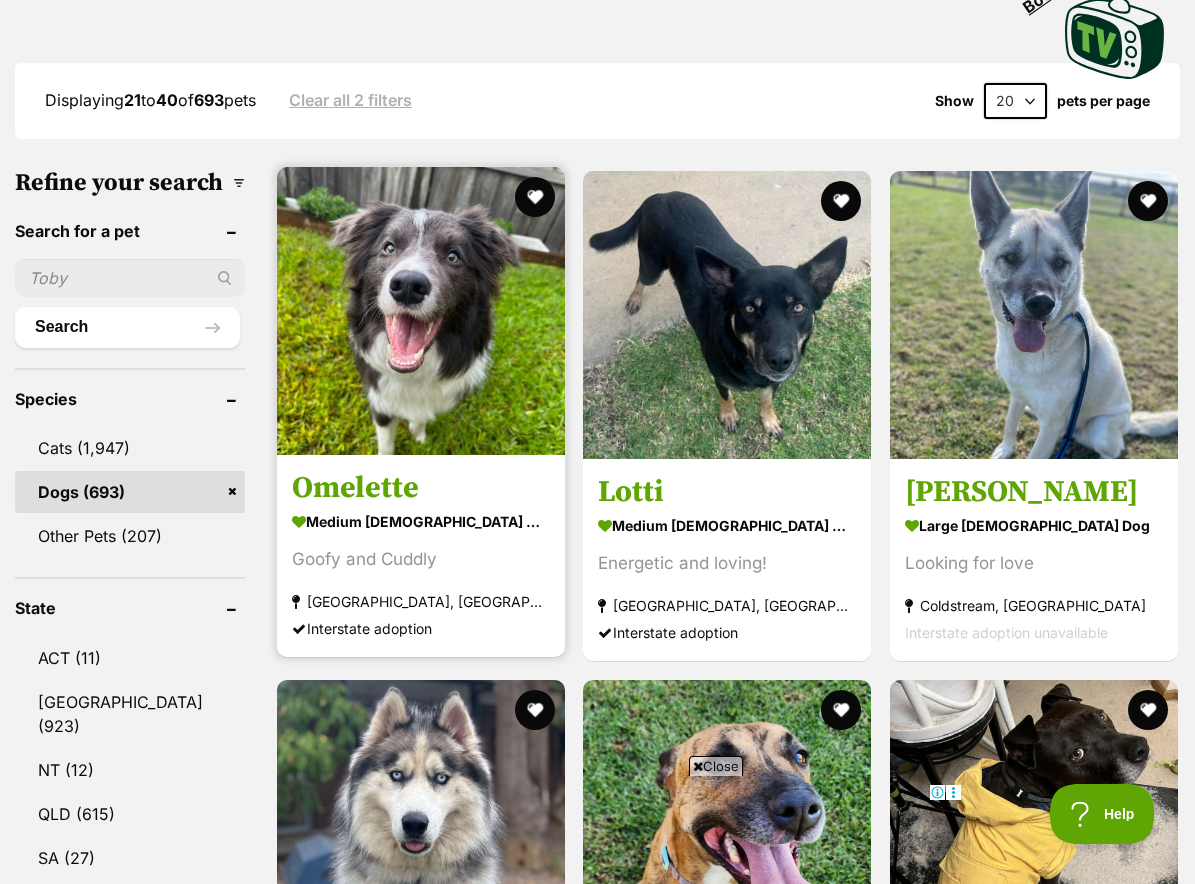 click at bounding box center [421, 311] 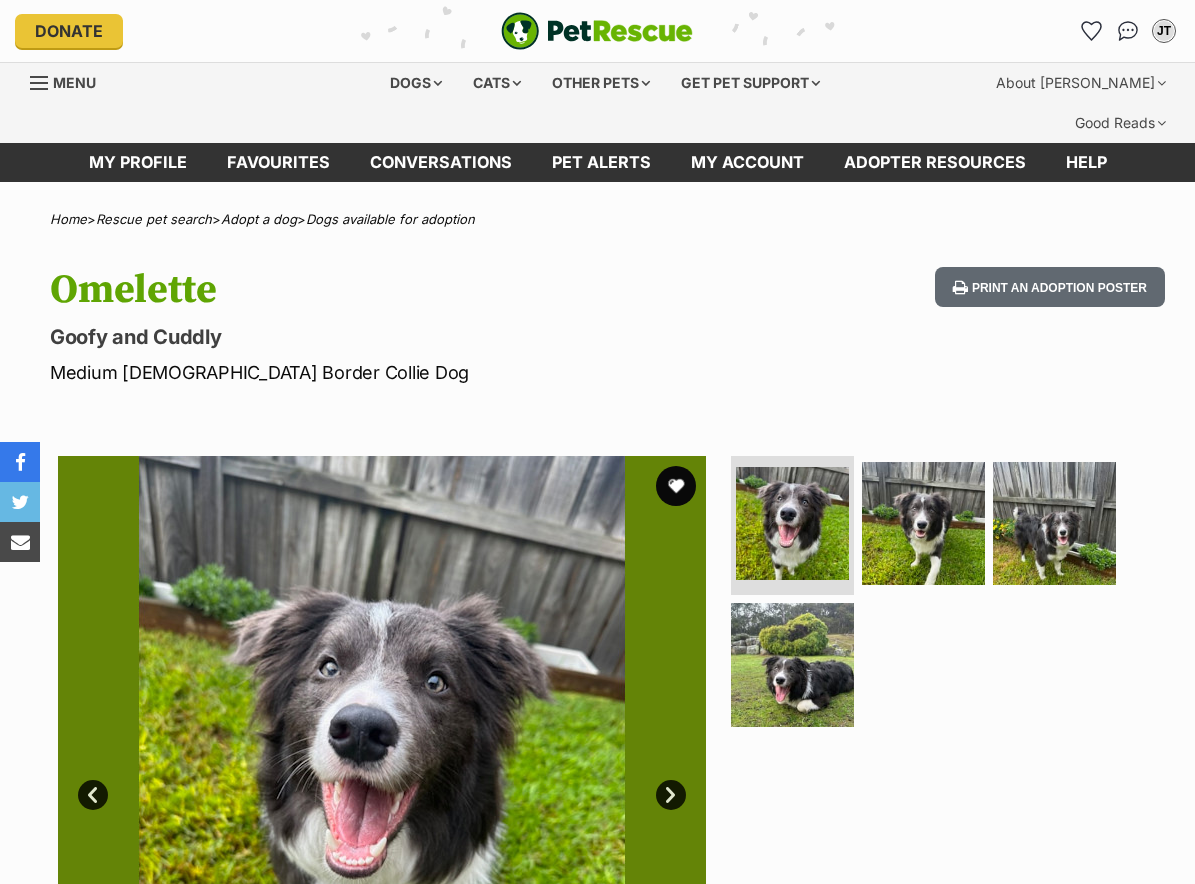 scroll, scrollTop: 17, scrollLeft: 0, axis: vertical 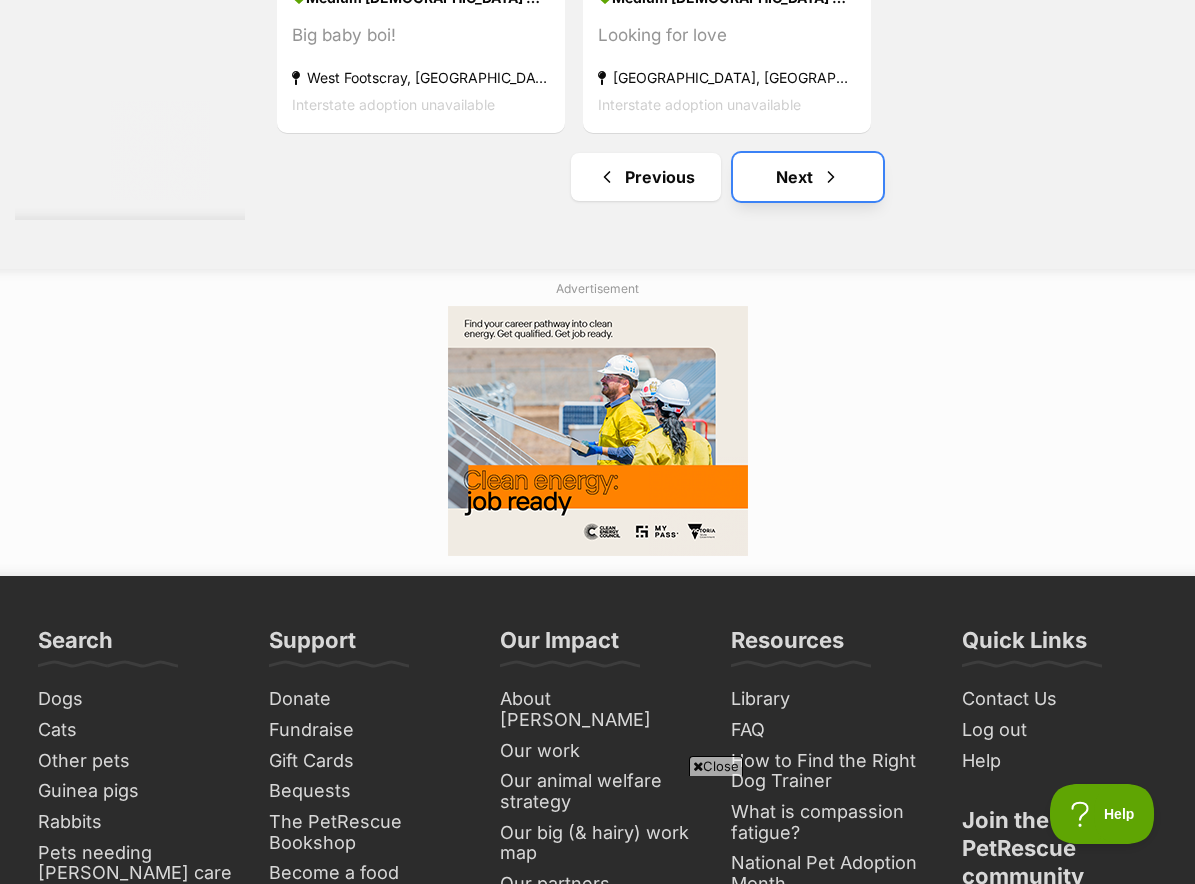 click at bounding box center [831, 177] 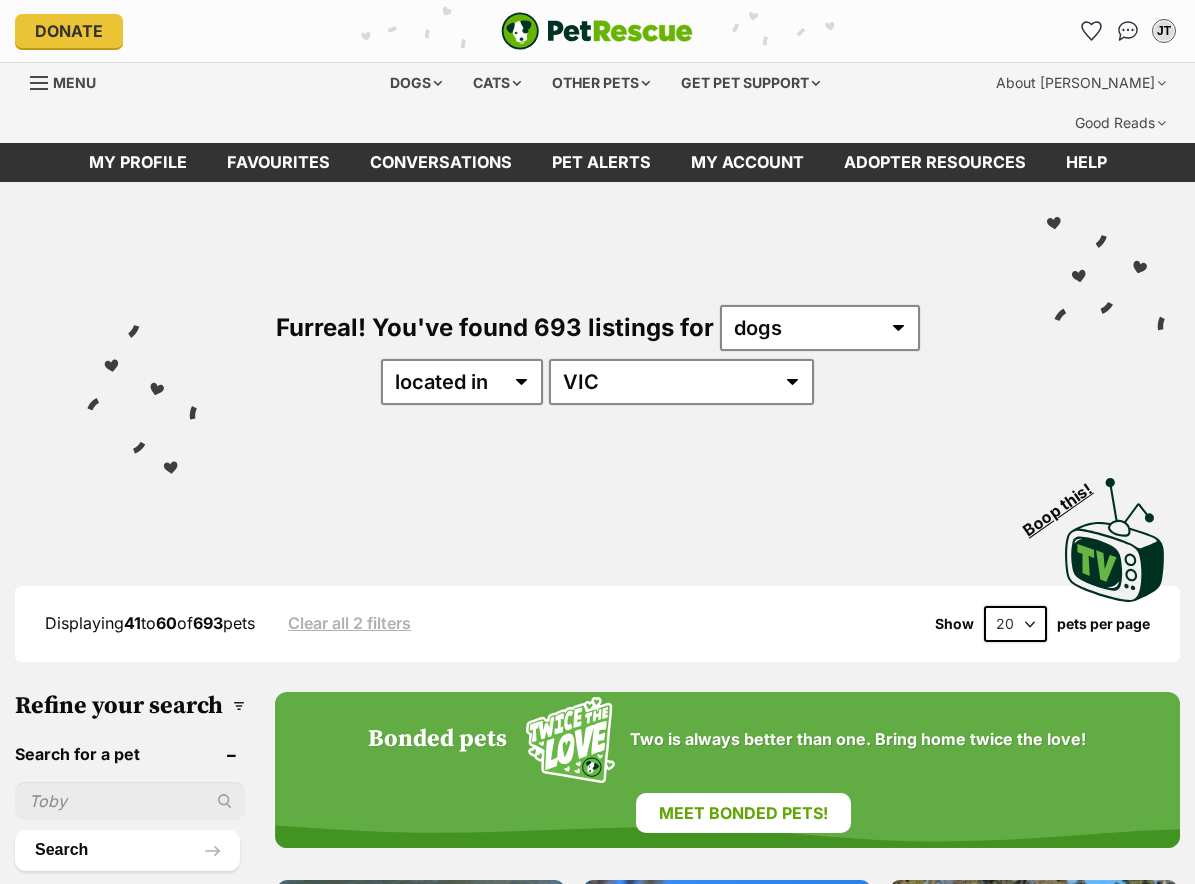 scroll, scrollTop: 0, scrollLeft: 0, axis: both 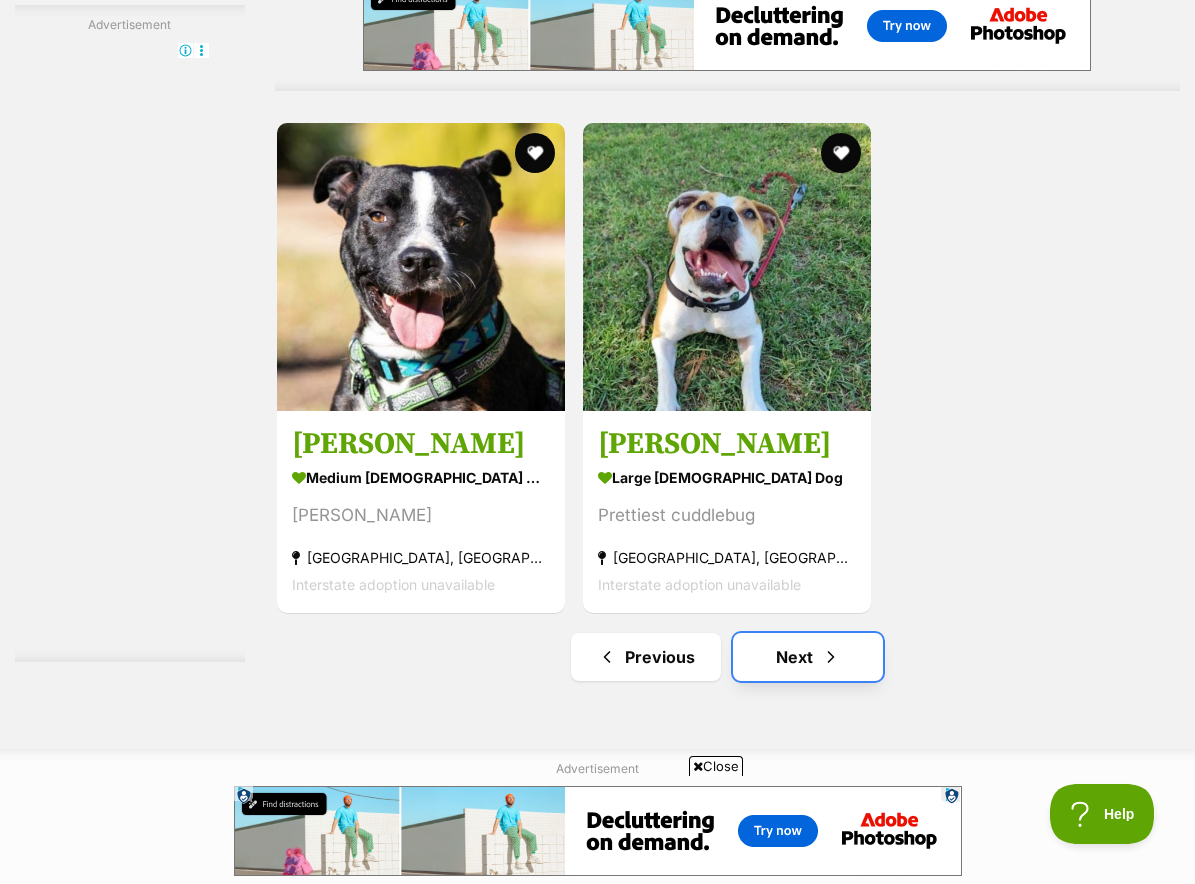 click on "Next" at bounding box center [808, 657] 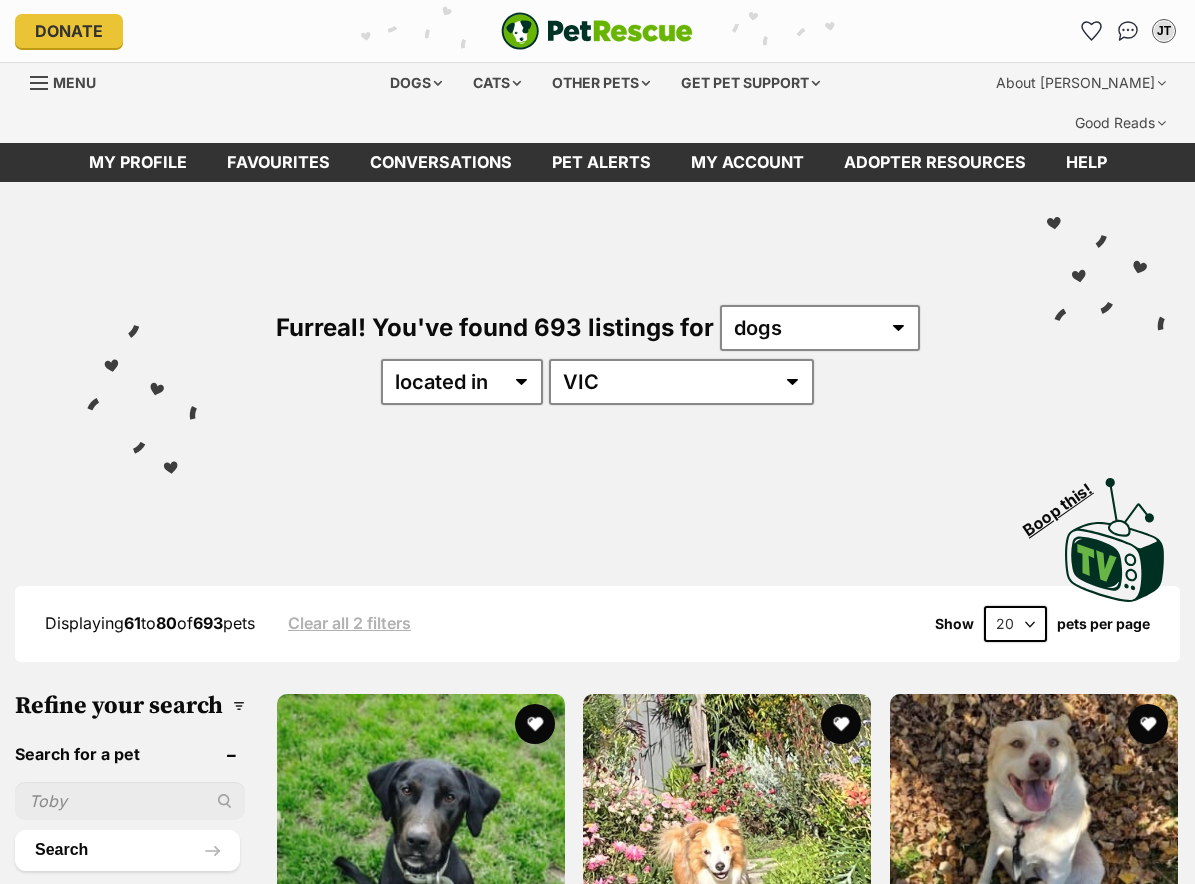 scroll, scrollTop: 0, scrollLeft: 0, axis: both 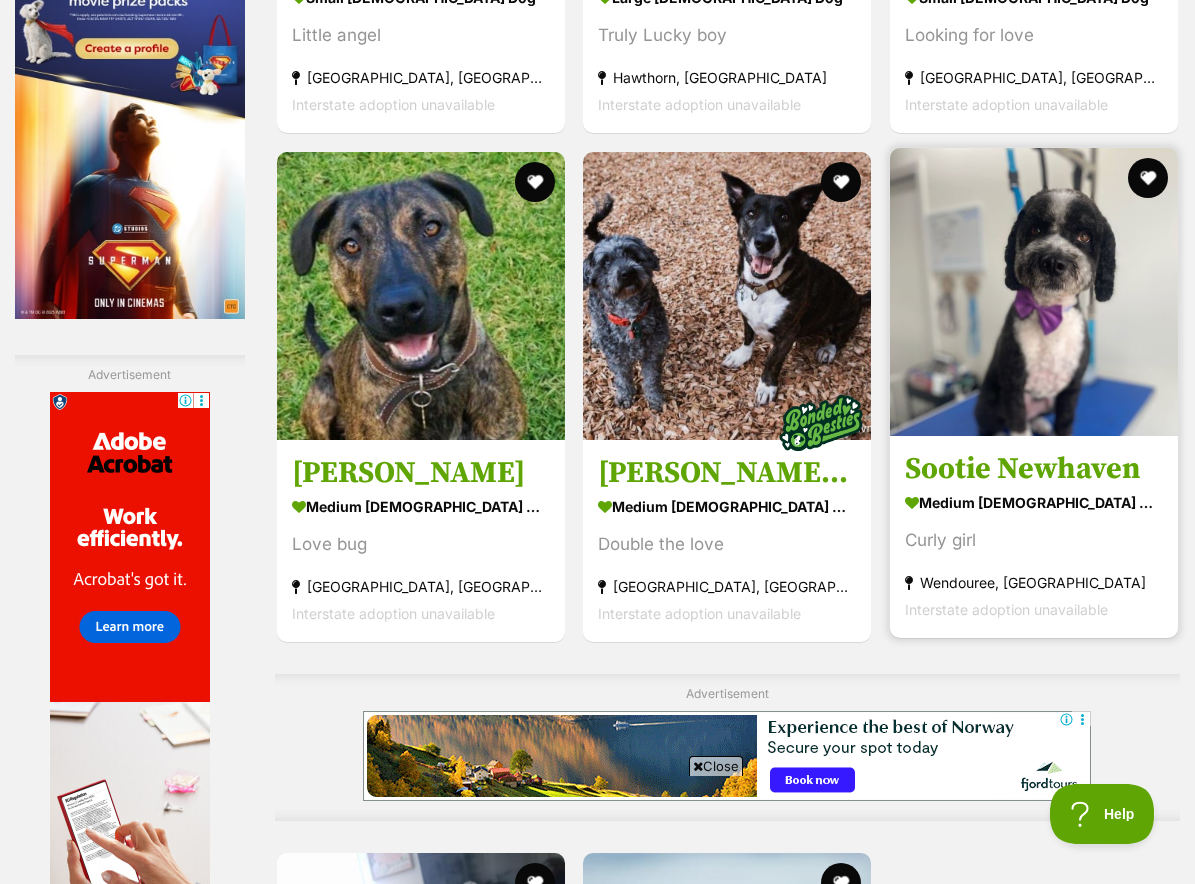 click at bounding box center [1034, 292] 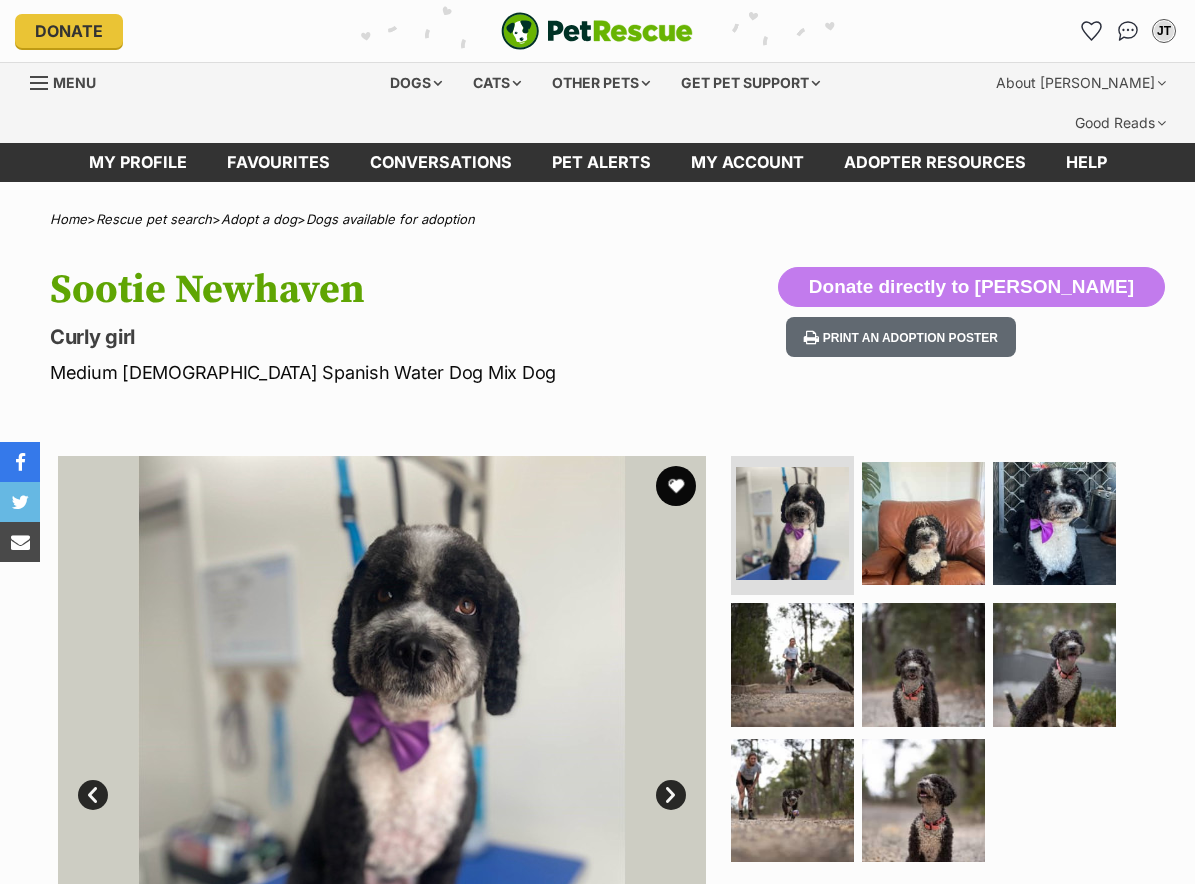 scroll, scrollTop: 0, scrollLeft: 0, axis: both 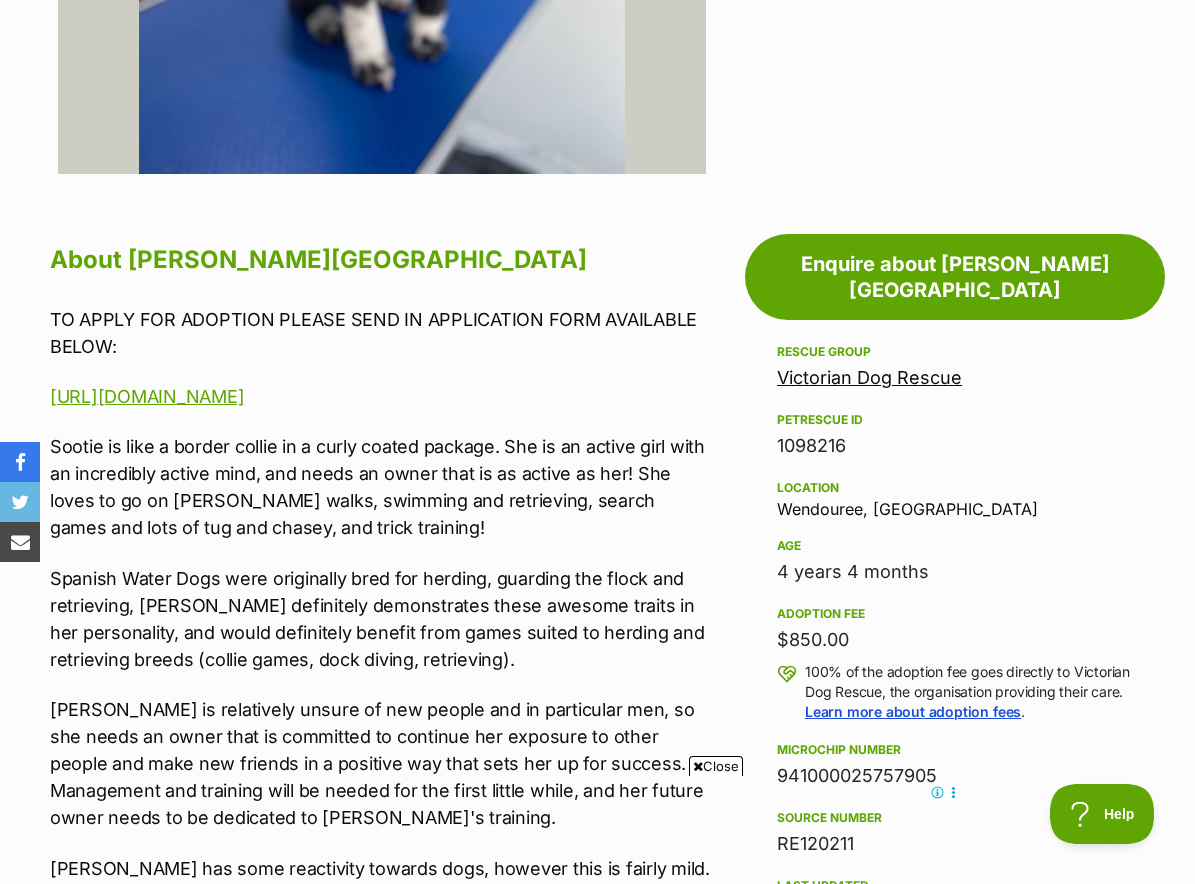 click on "Sootie is like a border collie in a curly coated package. She is an active girl with an incredibly active mind, and needs an owner that is as active as her! She loves to go on bush walks, swimming and retrieving, search games and lots of tug and chasey, and trick training!" at bounding box center [380, 487] 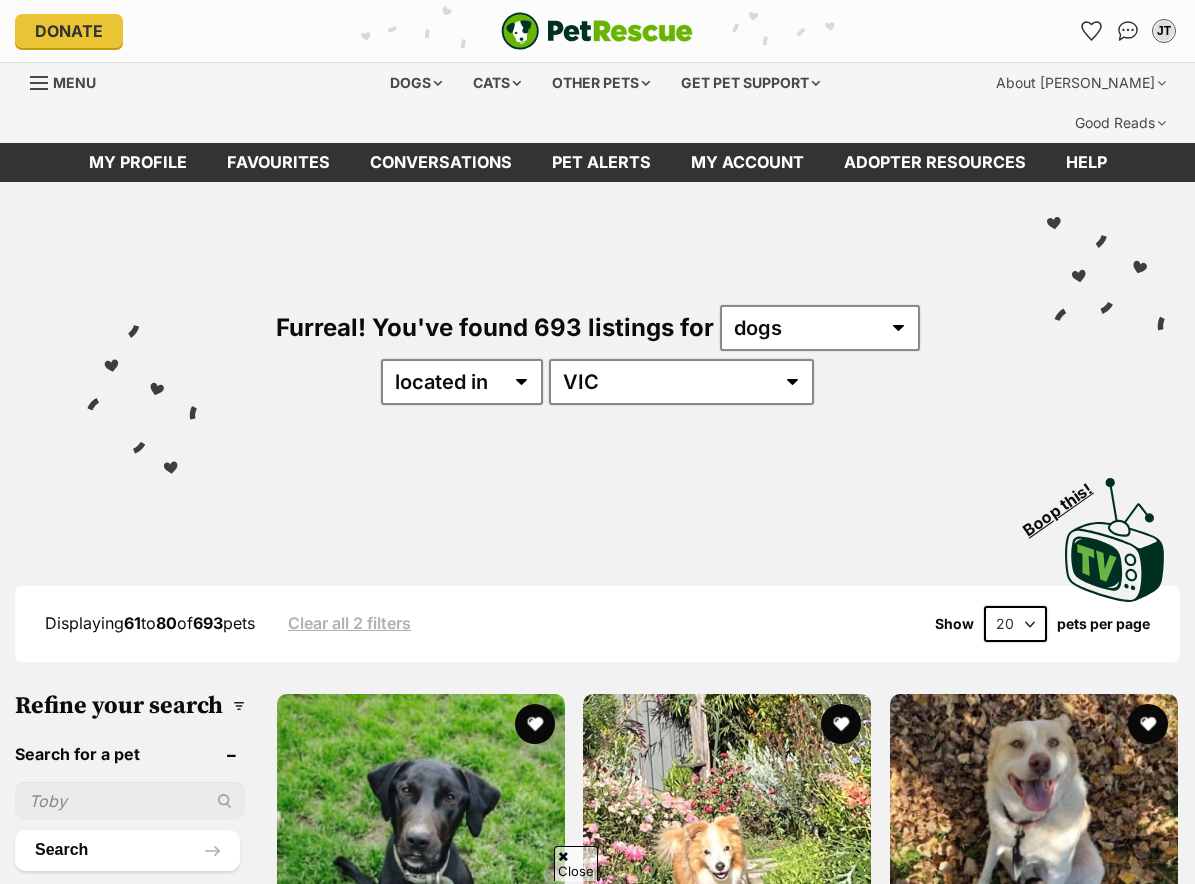 scroll, scrollTop: 3465, scrollLeft: 0, axis: vertical 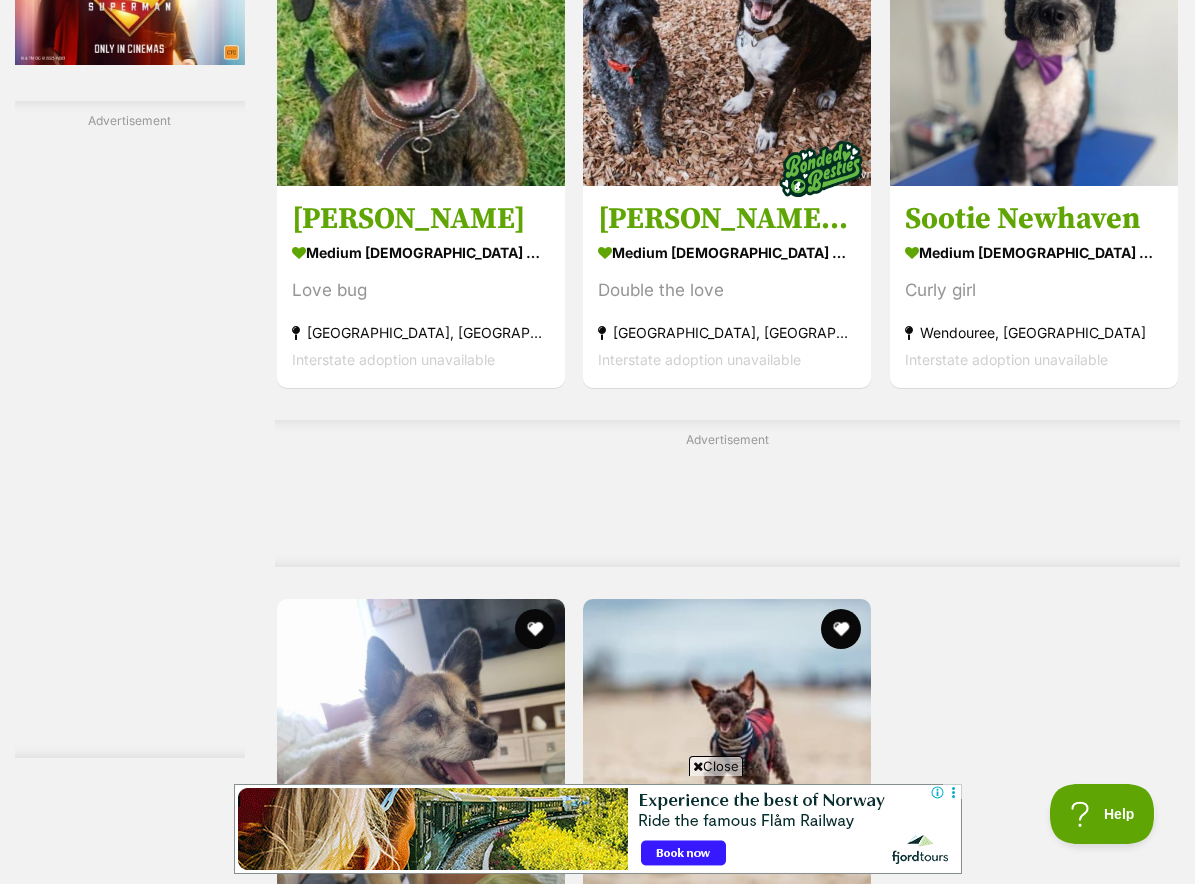 click on "Next" at bounding box center [808, 1133] 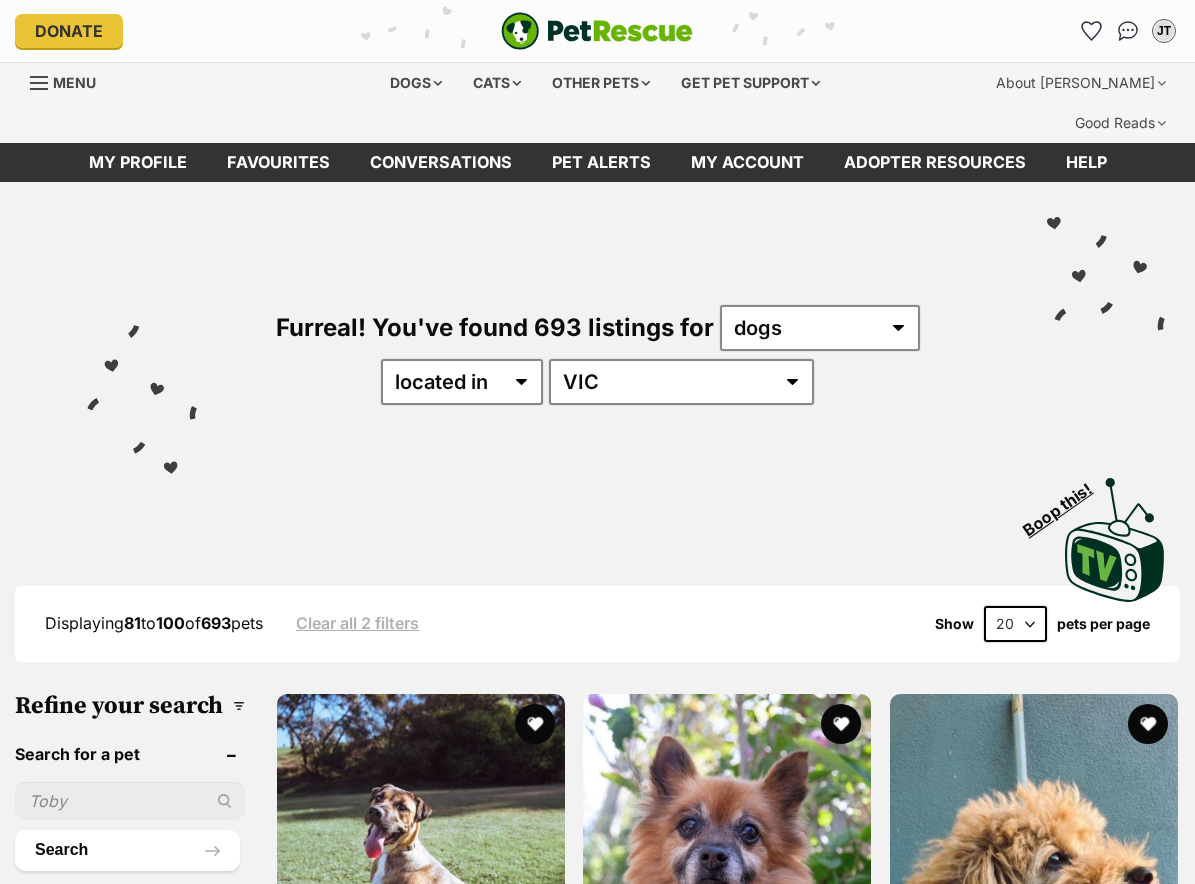 scroll, scrollTop: 0, scrollLeft: 0, axis: both 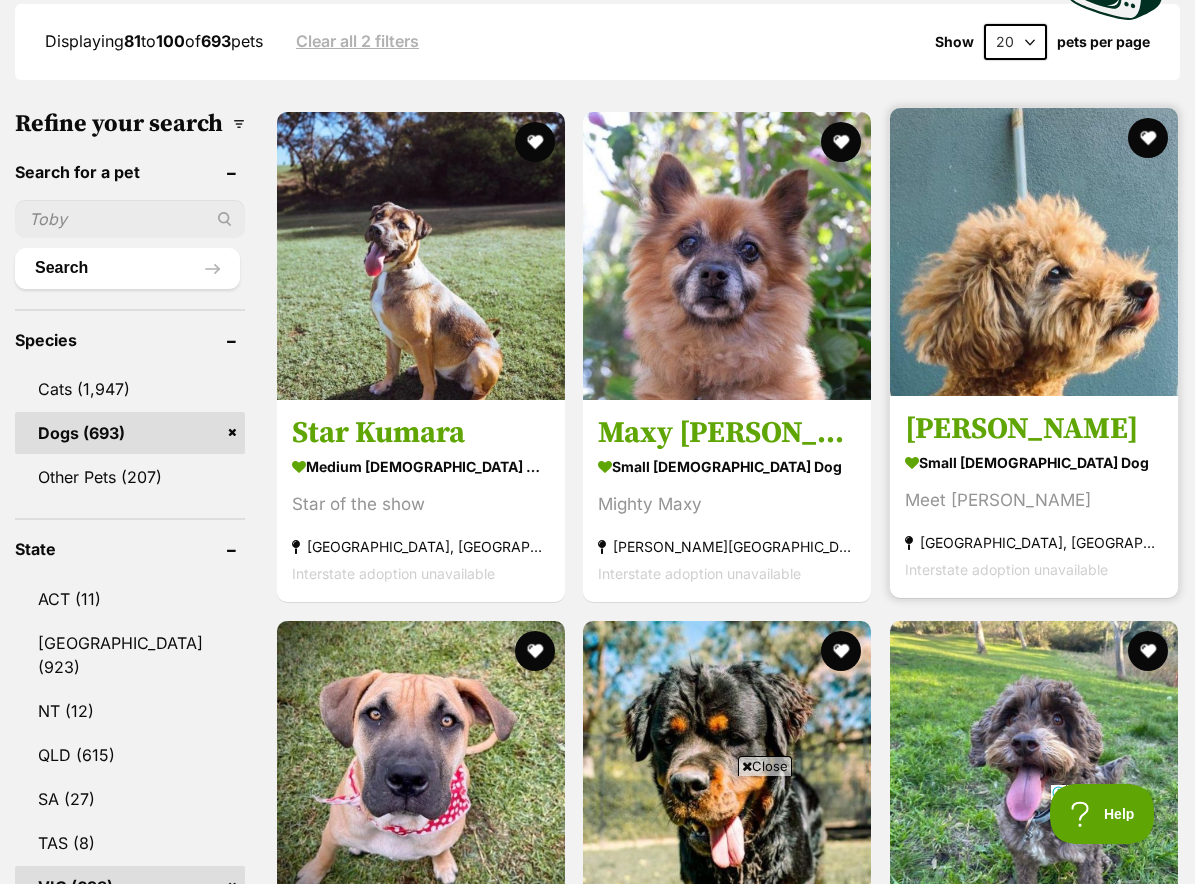 click at bounding box center [1034, 252] 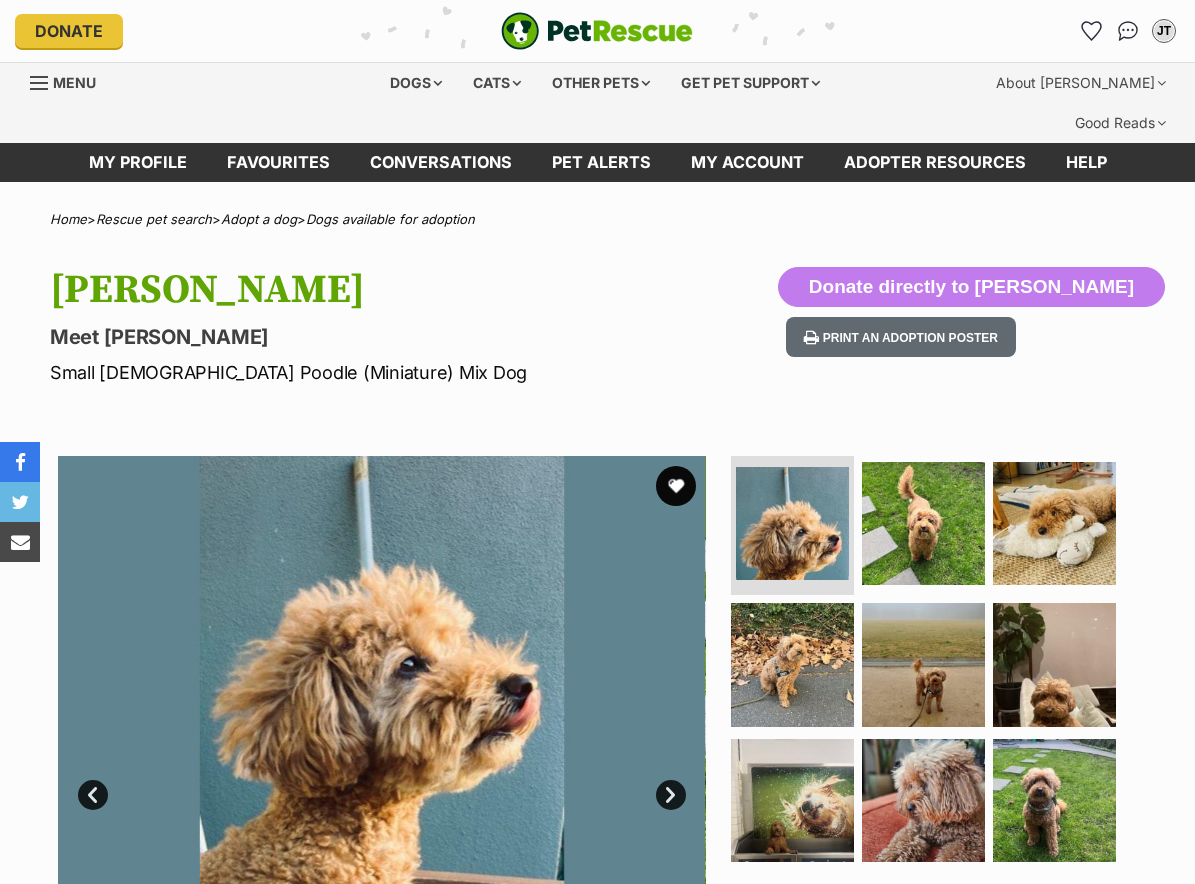scroll, scrollTop: 0, scrollLeft: 0, axis: both 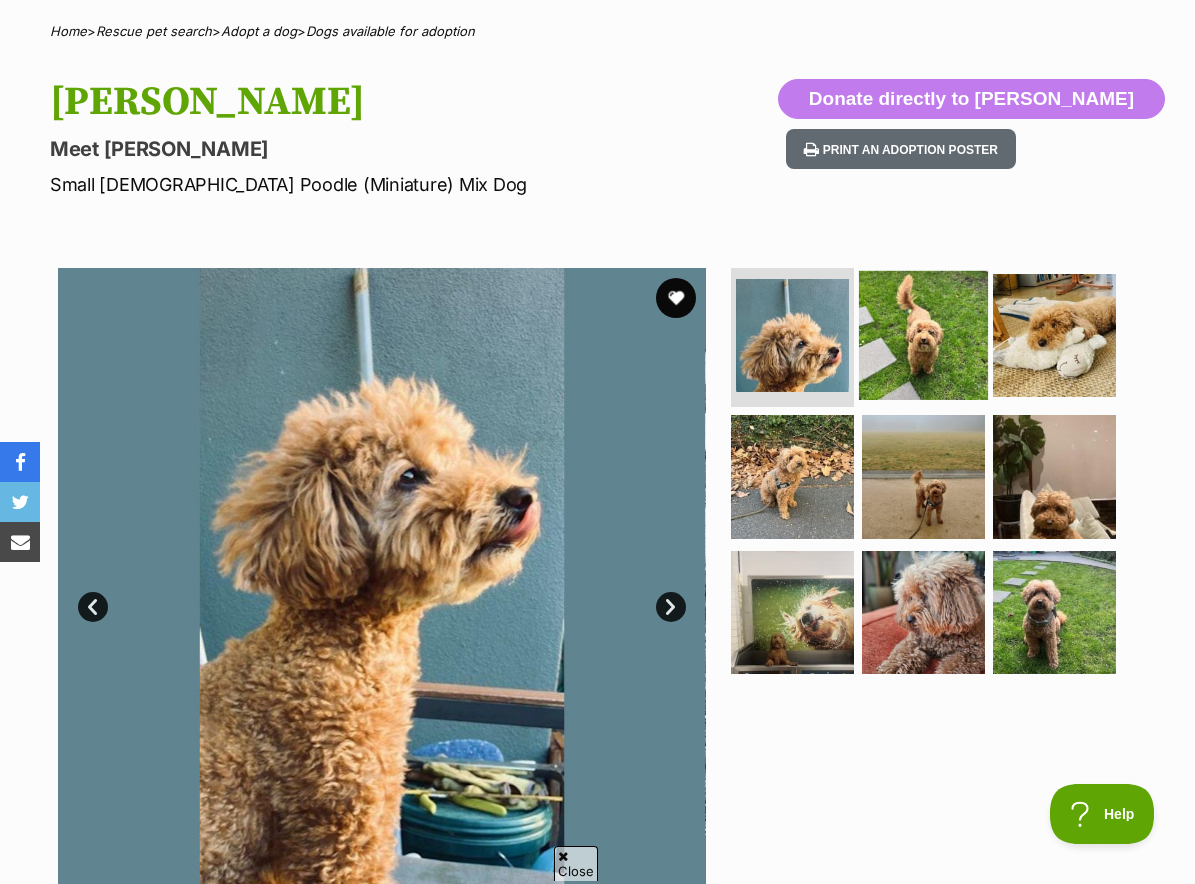 click at bounding box center [923, 334] 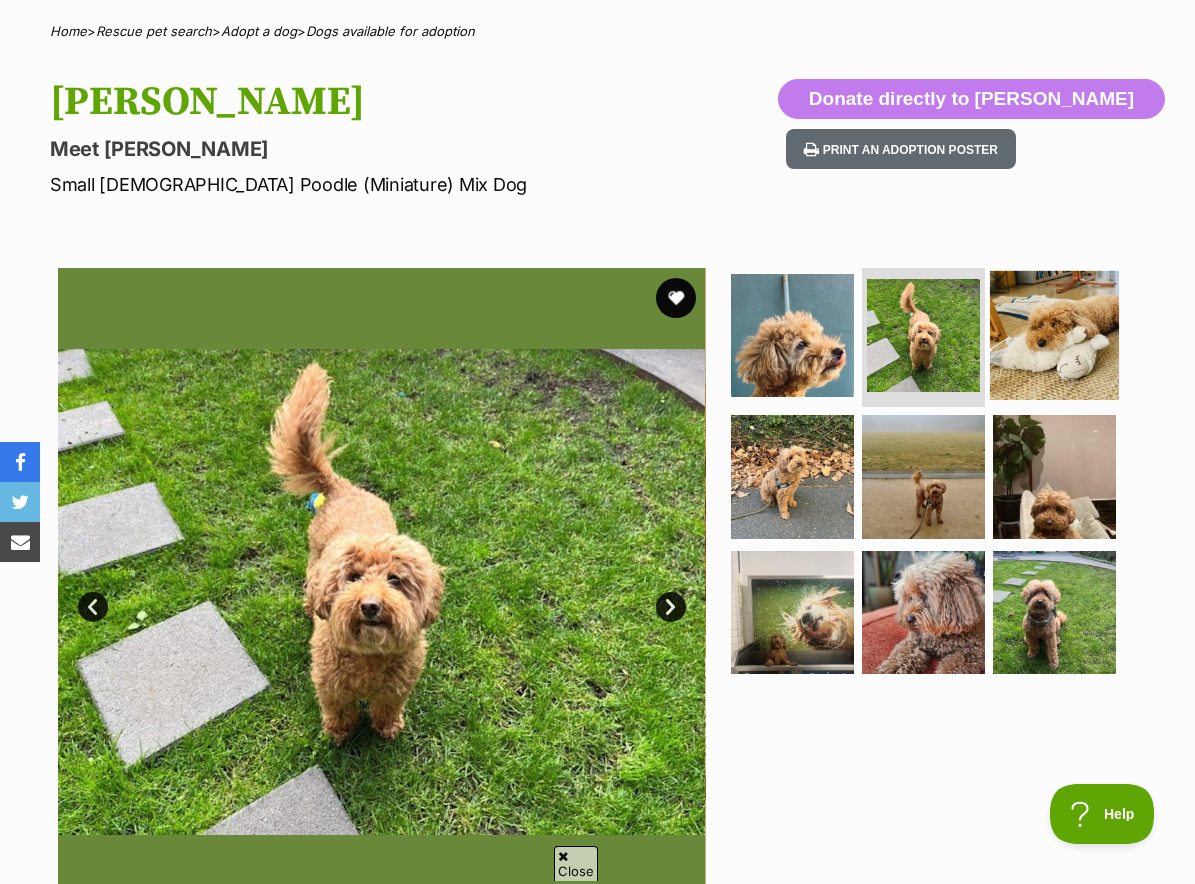 scroll, scrollTop: 0, scrollLeft: 0, axis: both 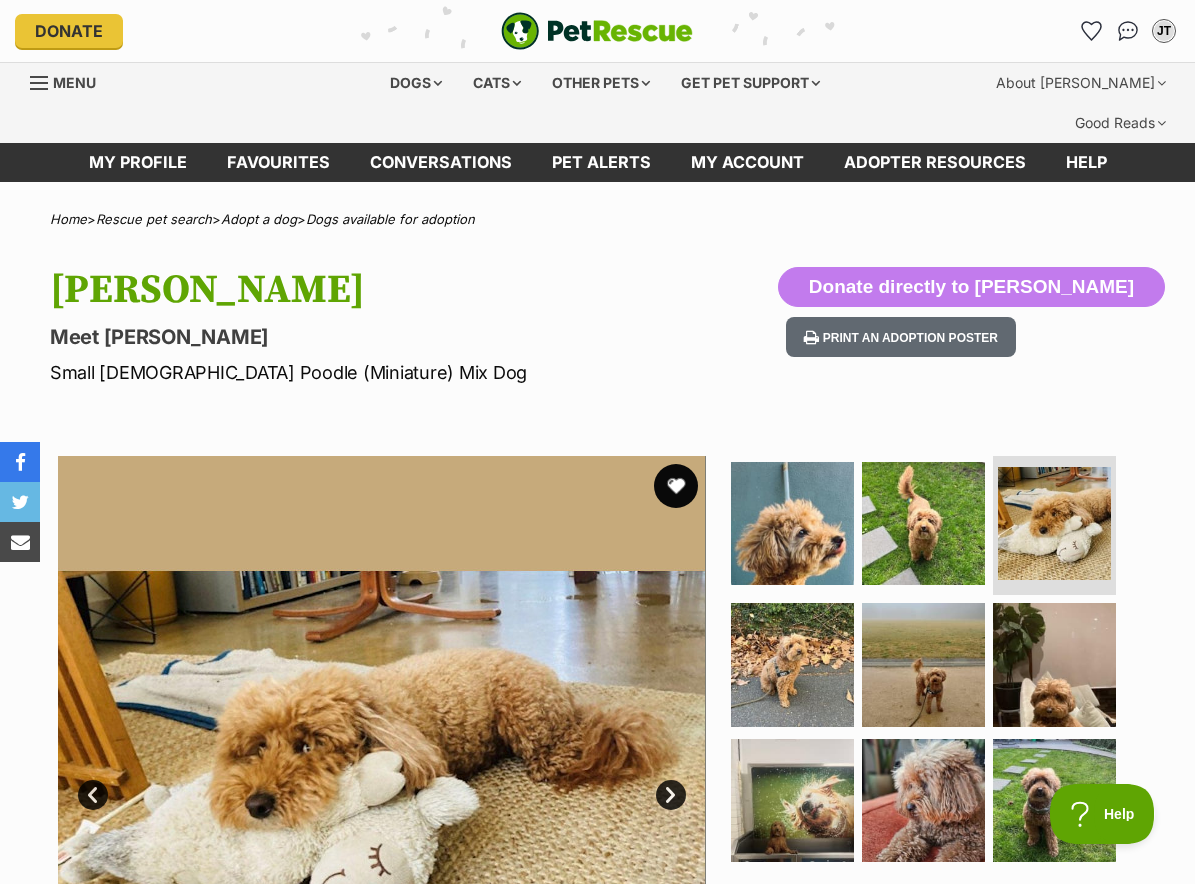 click at bounding box center (676, 486) 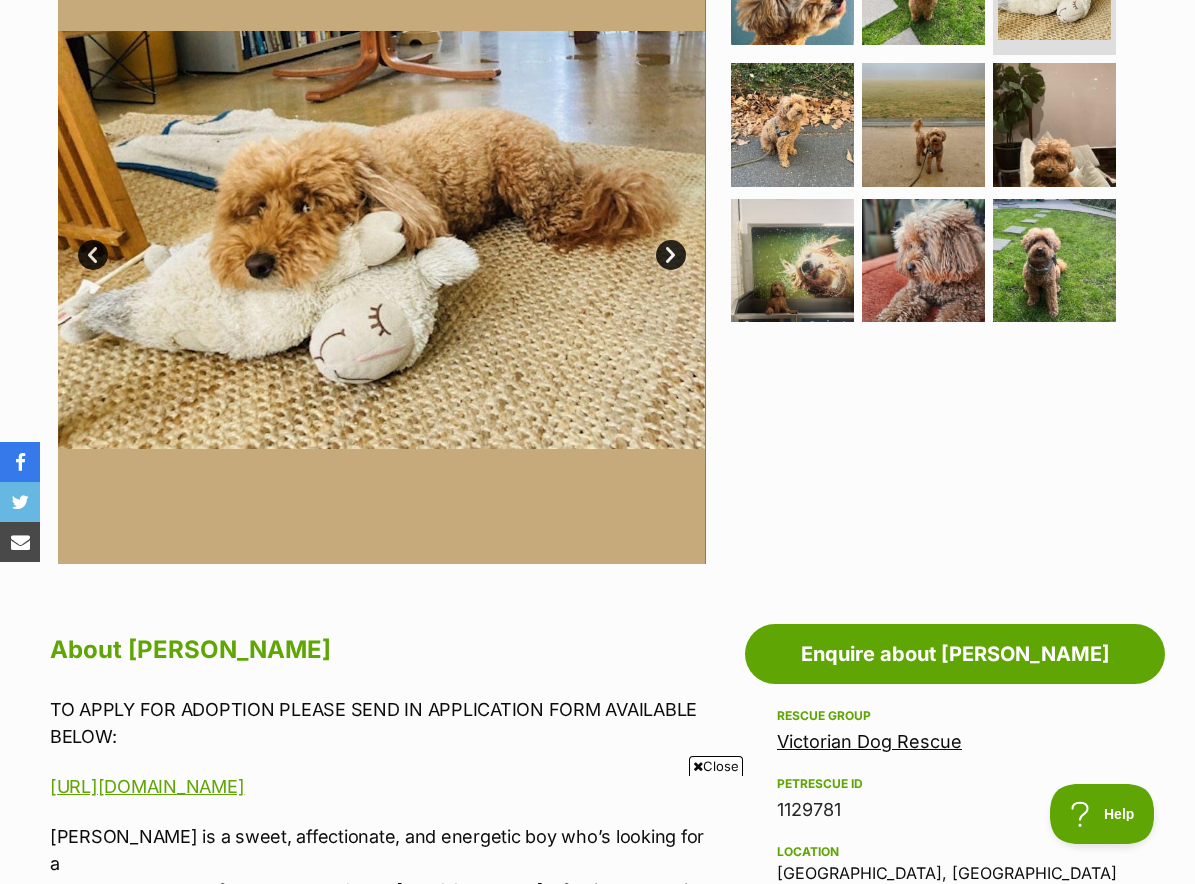scroll, scrollTop: 1024, scrollLeft: 0, axis: vertical 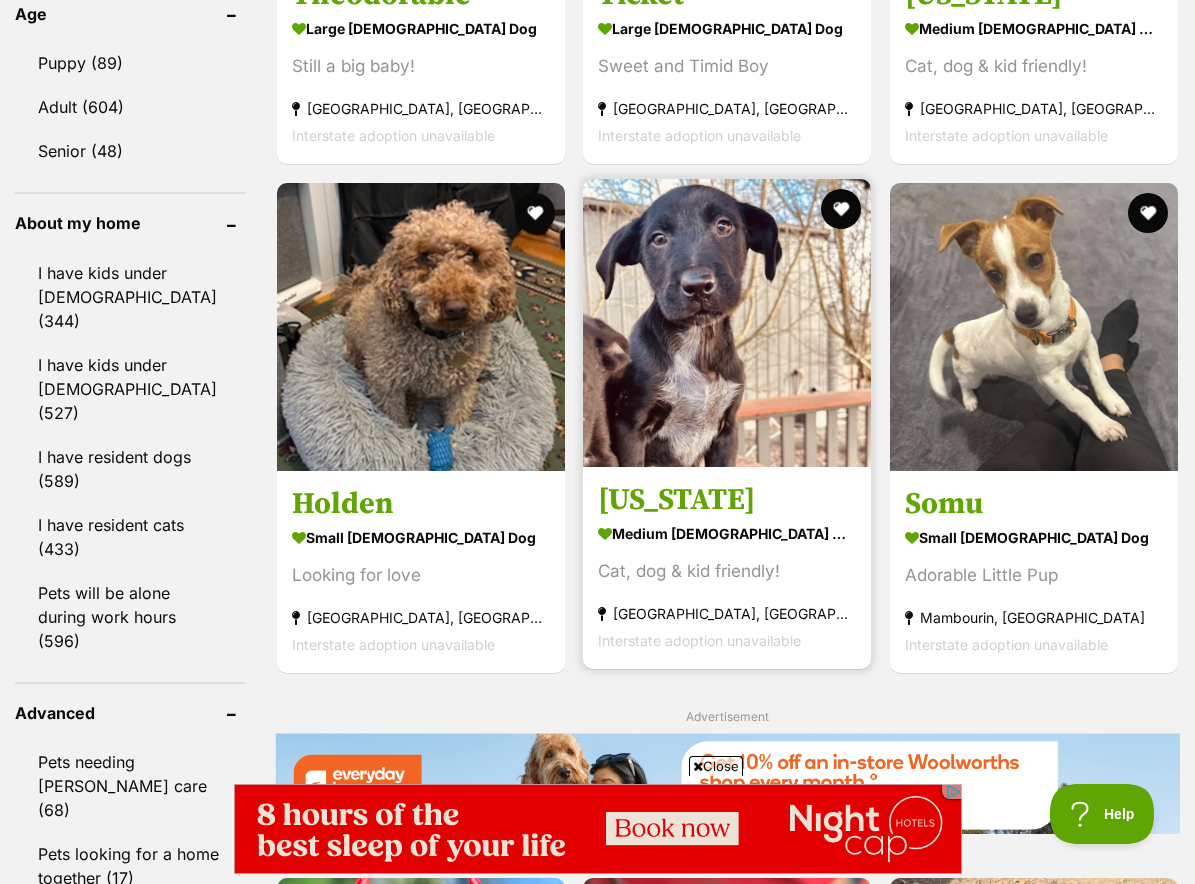 click at bounding box center [727, 323] 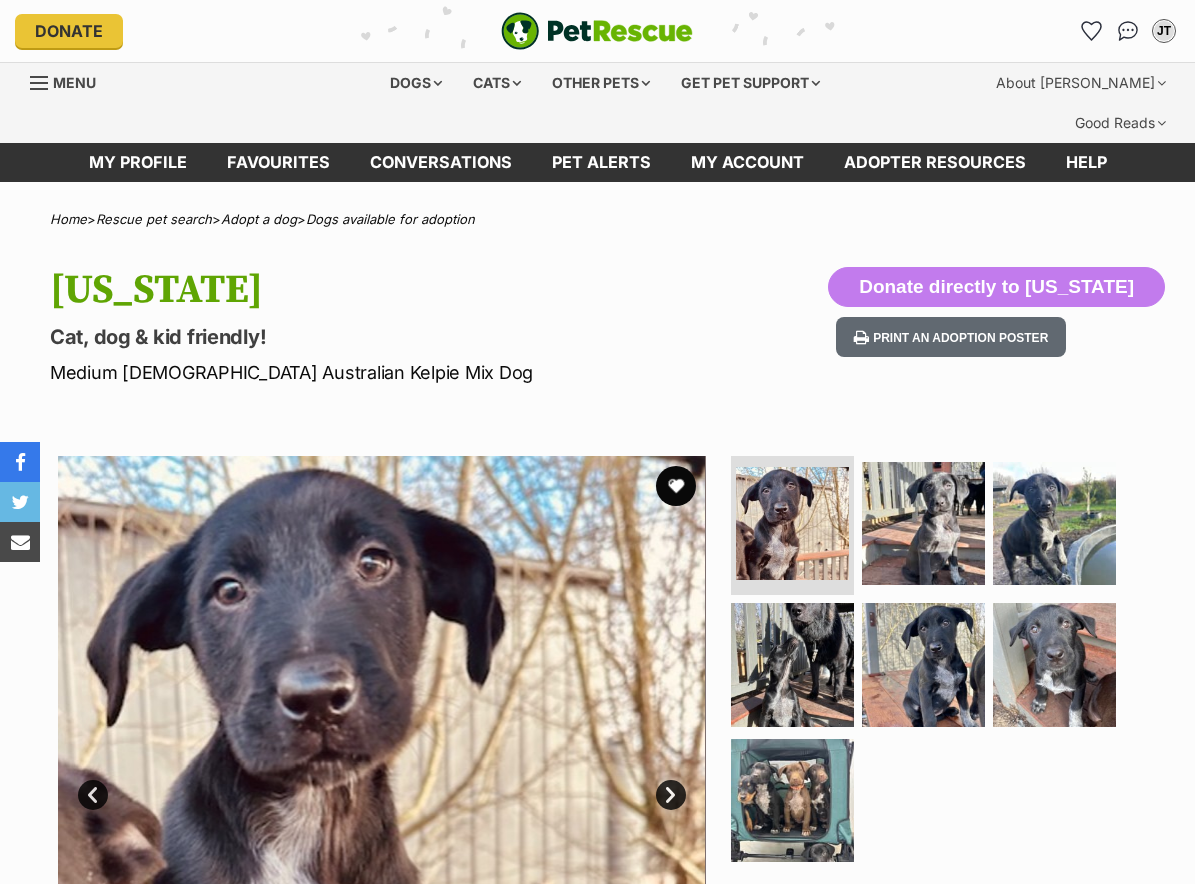 scroll, scrollTop: 0, scrollLeft: 0, axis: both 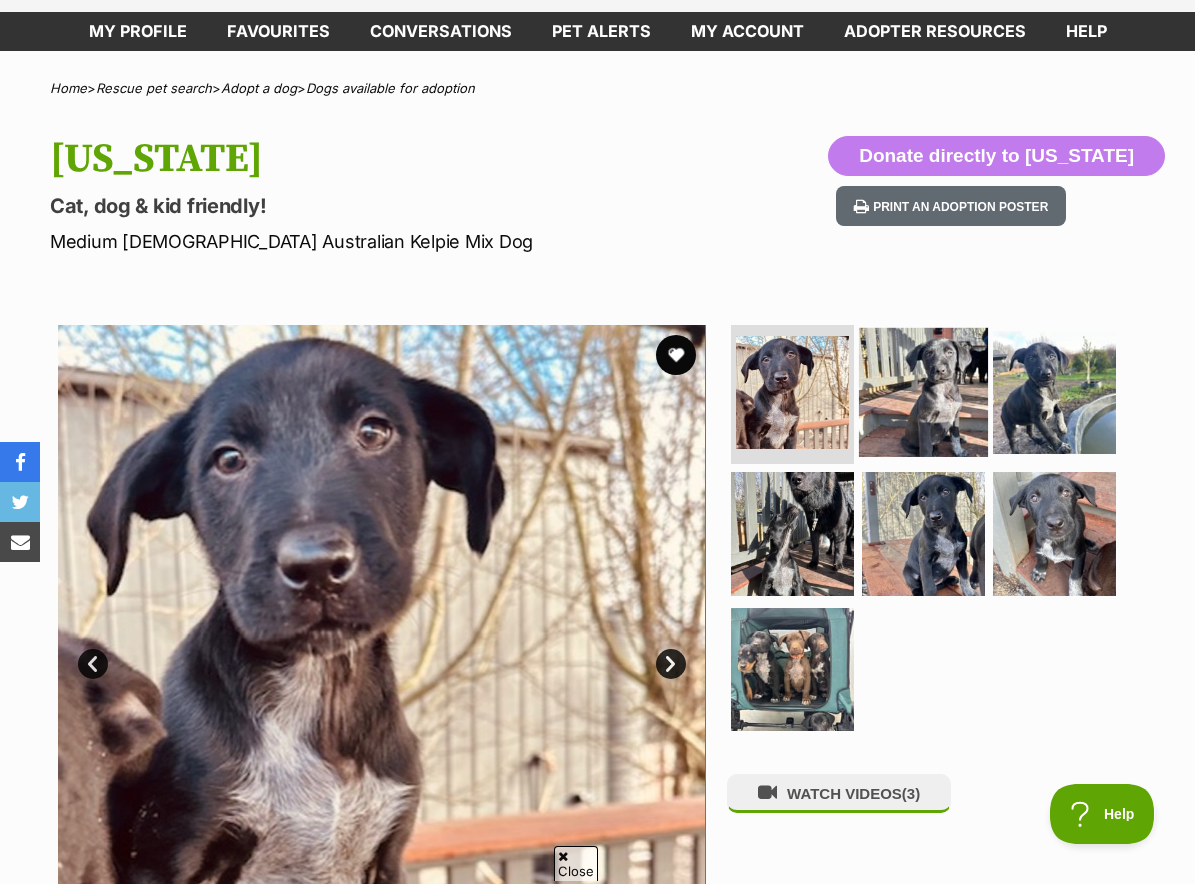 click at bounding box center [923, 391] 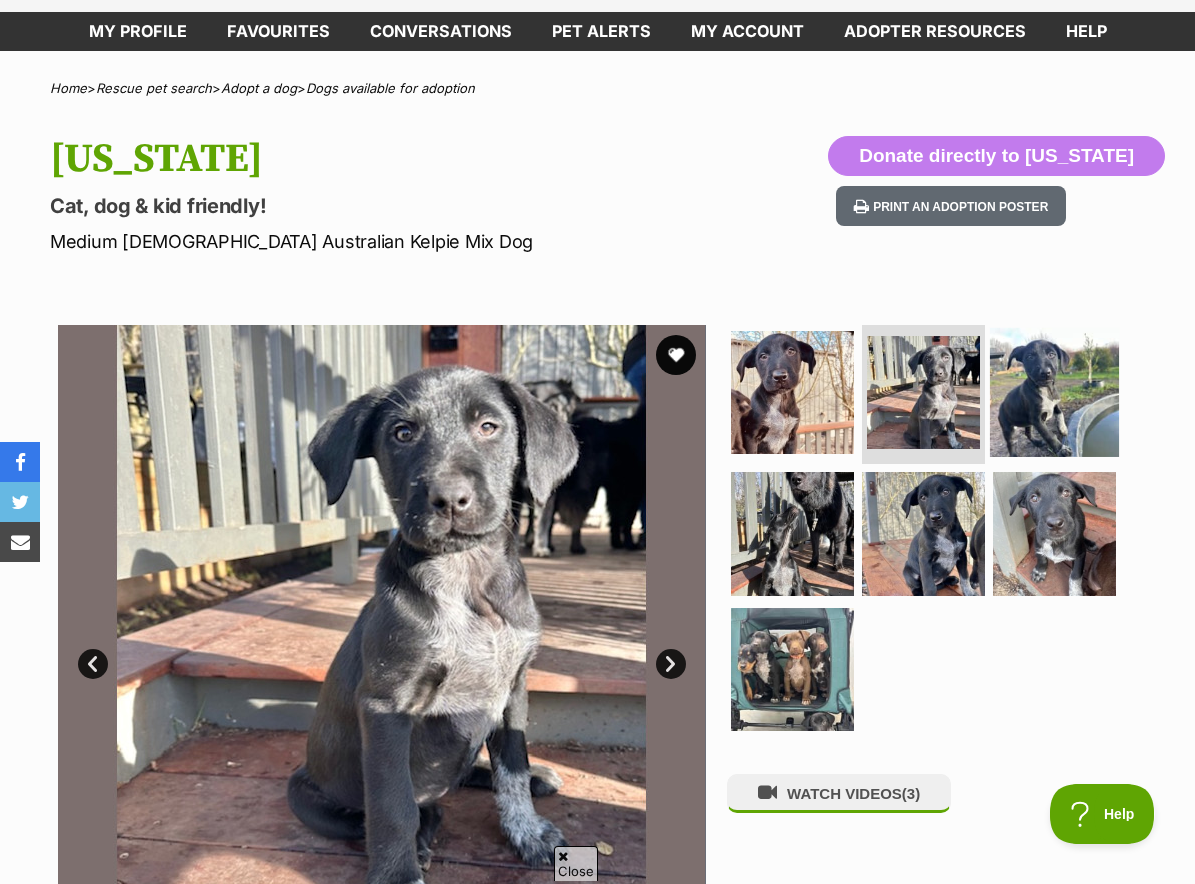 click at bounding box center [1054, 391] 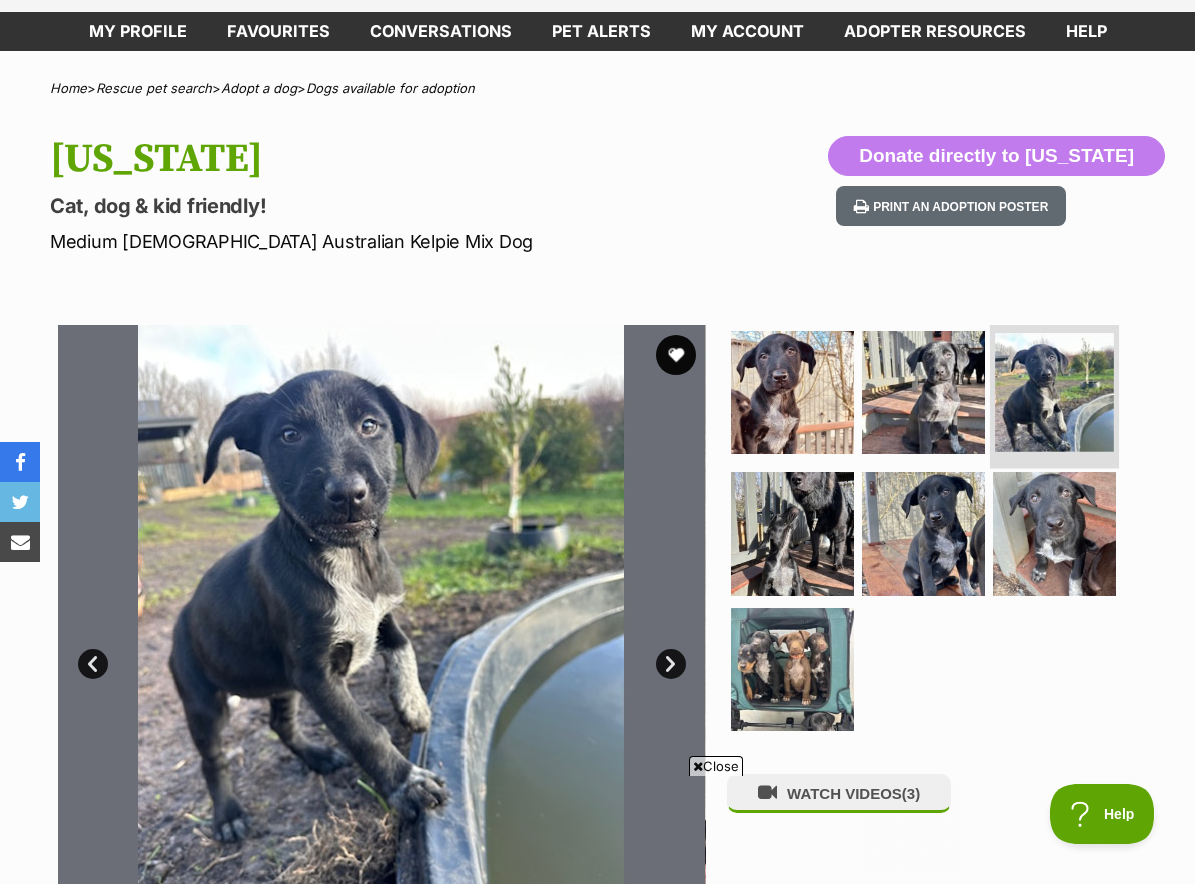 scroll, scrollTop: 0, scrollLeft: 0, axis: both 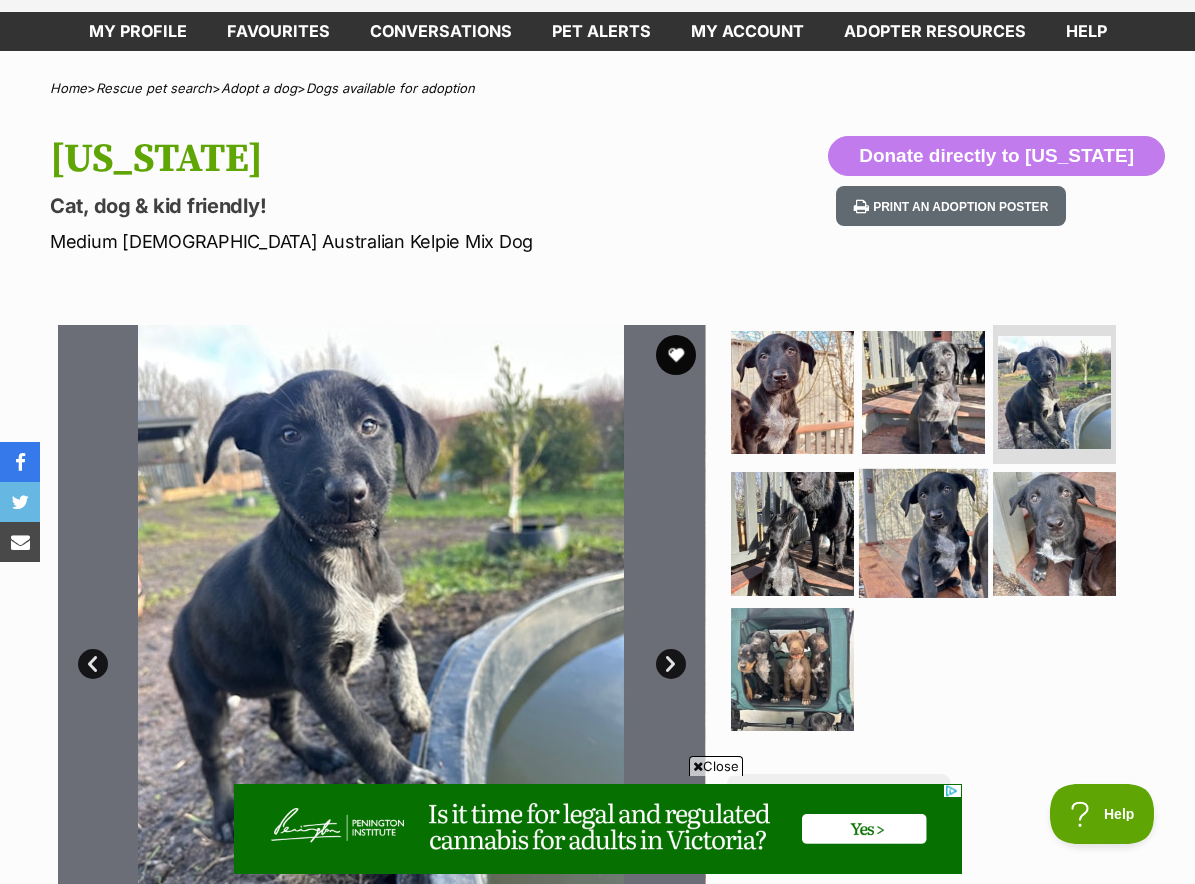 click at bounding box center (923, 533) 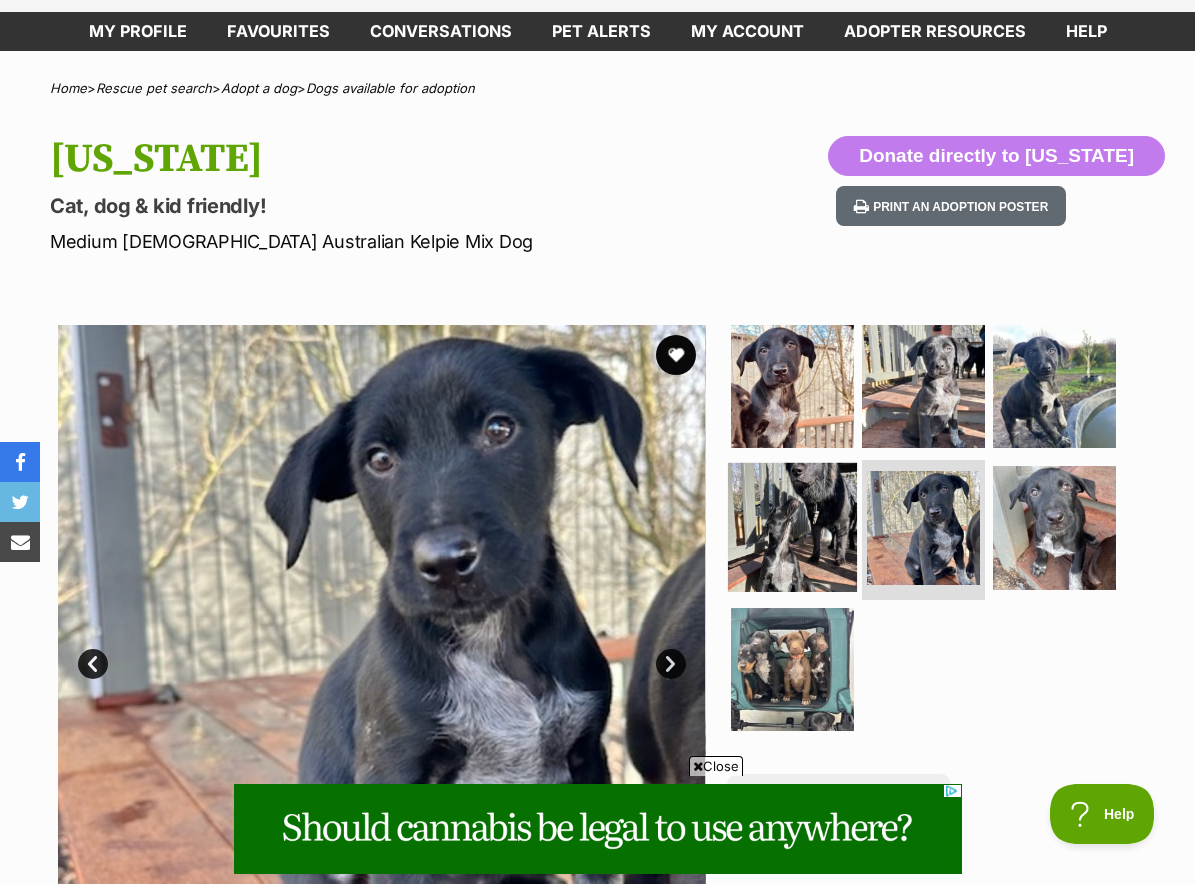 scroll, scrollTop: 0, scrollLeft: 0, axis: both 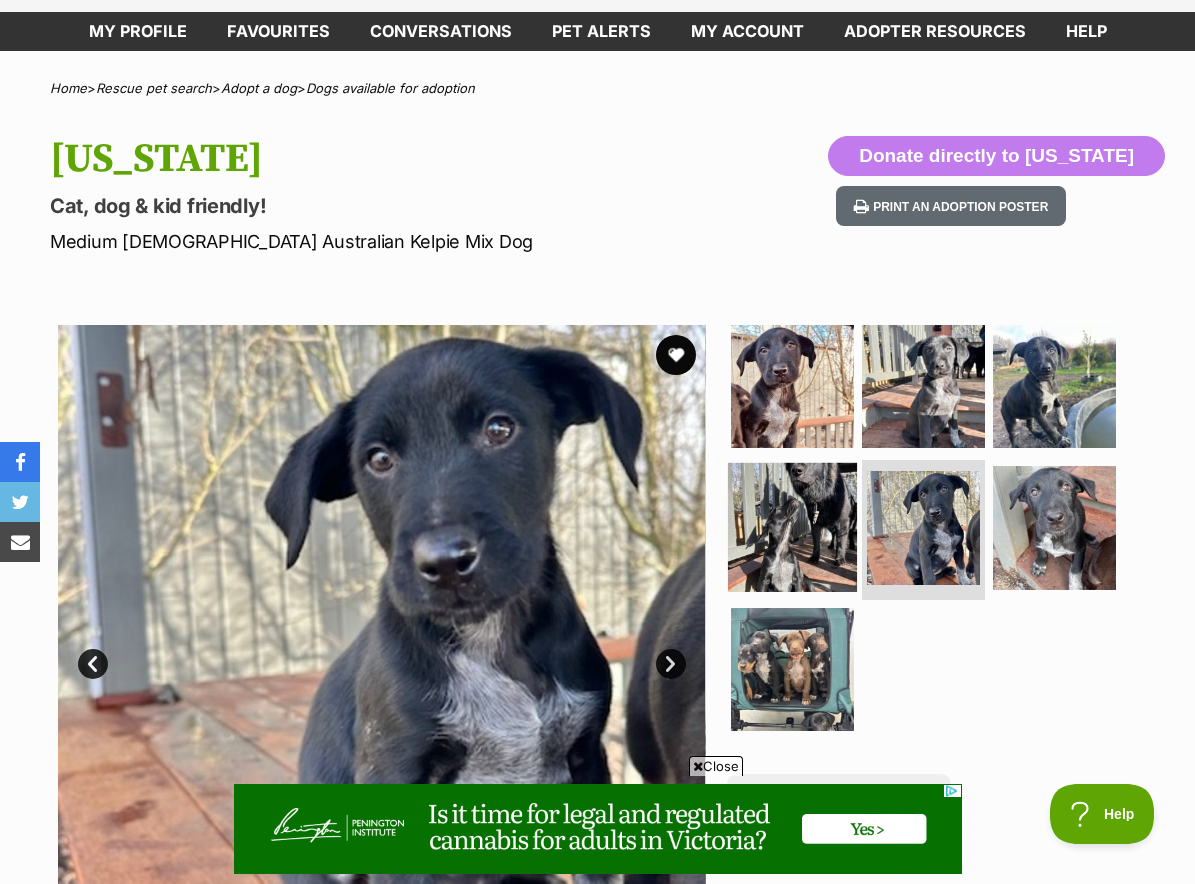 click at bounding box center [792, 527] 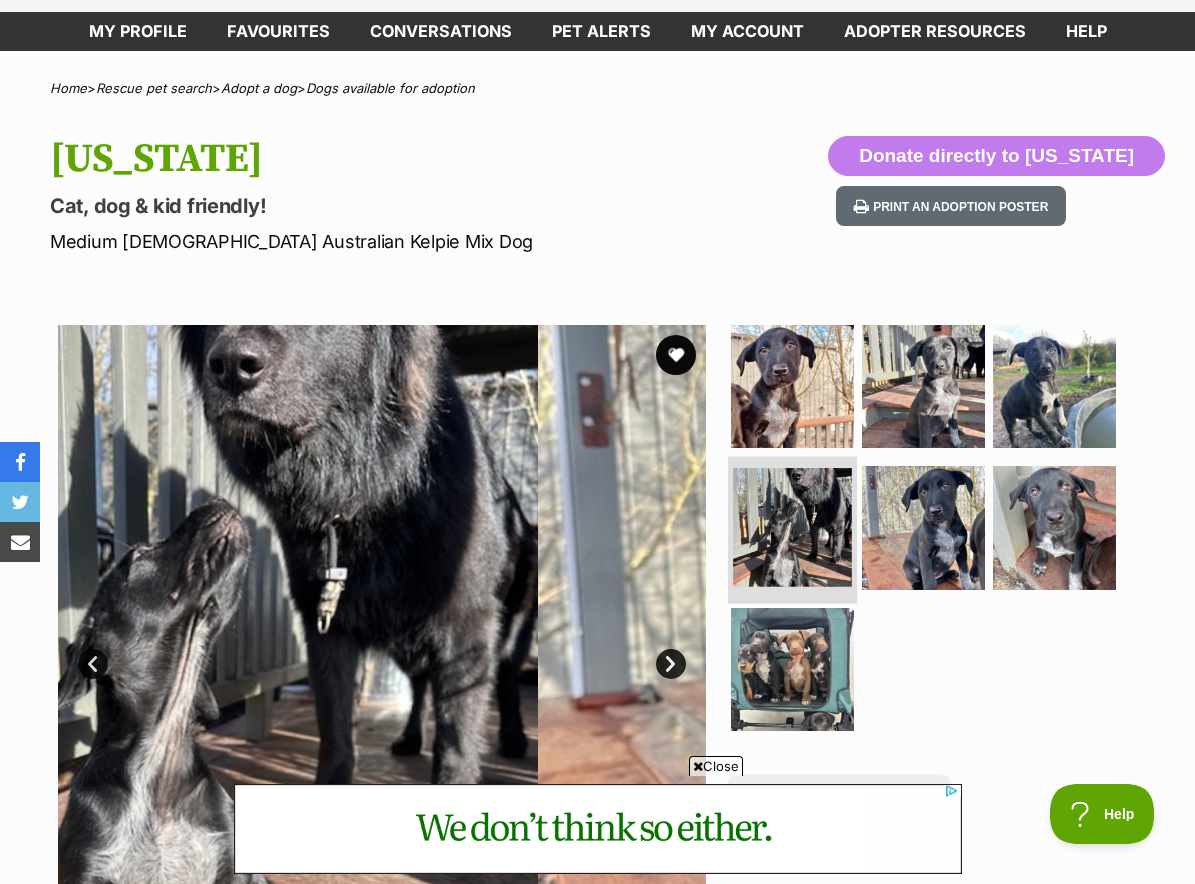 scroll, scrollTop: 0, scrollLeft: 0, axis: both 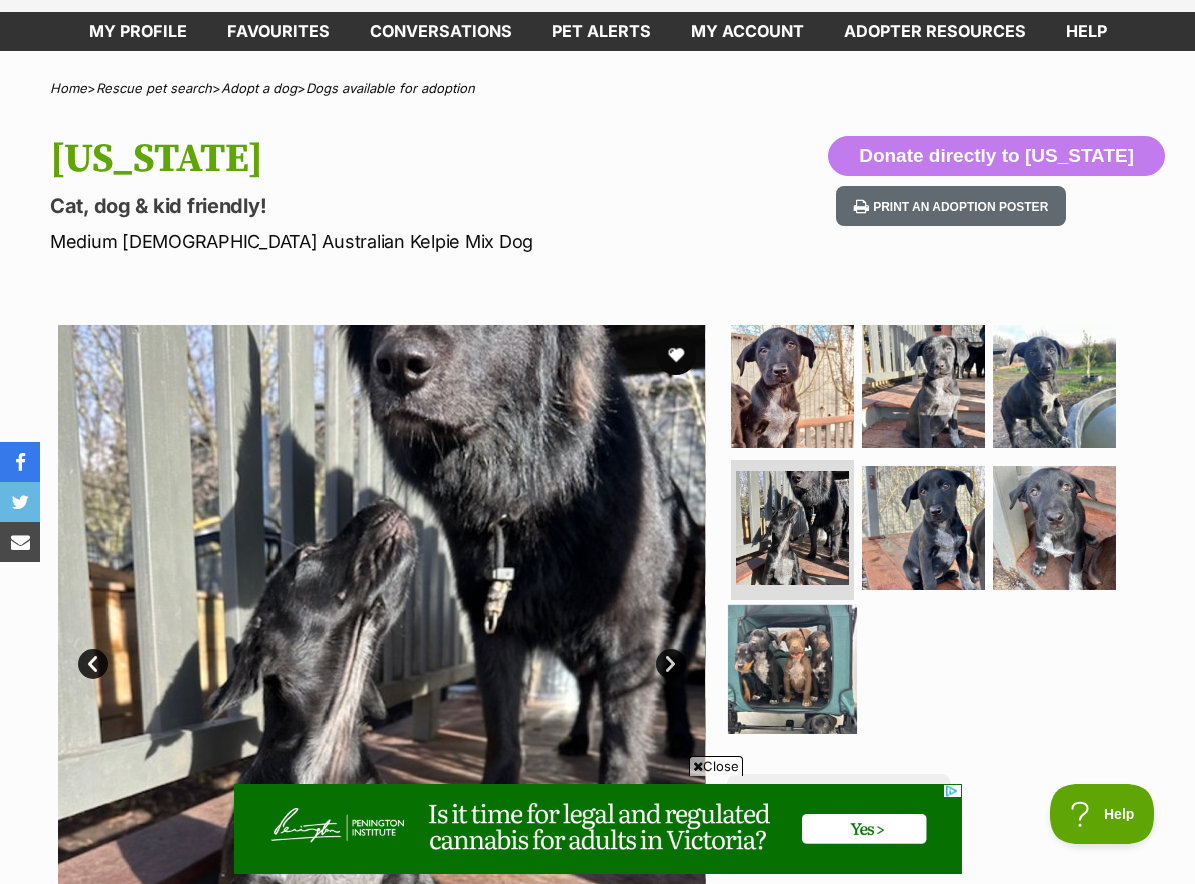 click at bounding box center [792, 669] 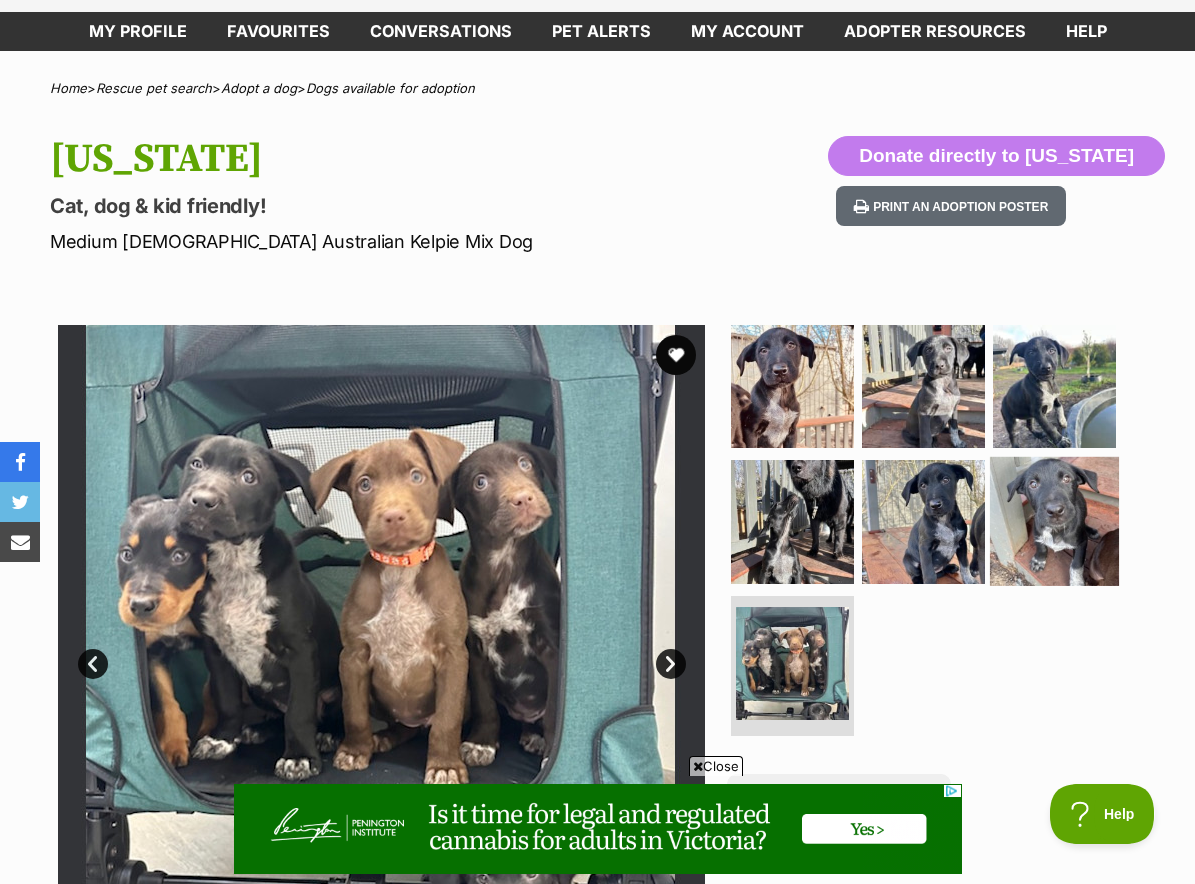click at bounding box center [1054, 521] 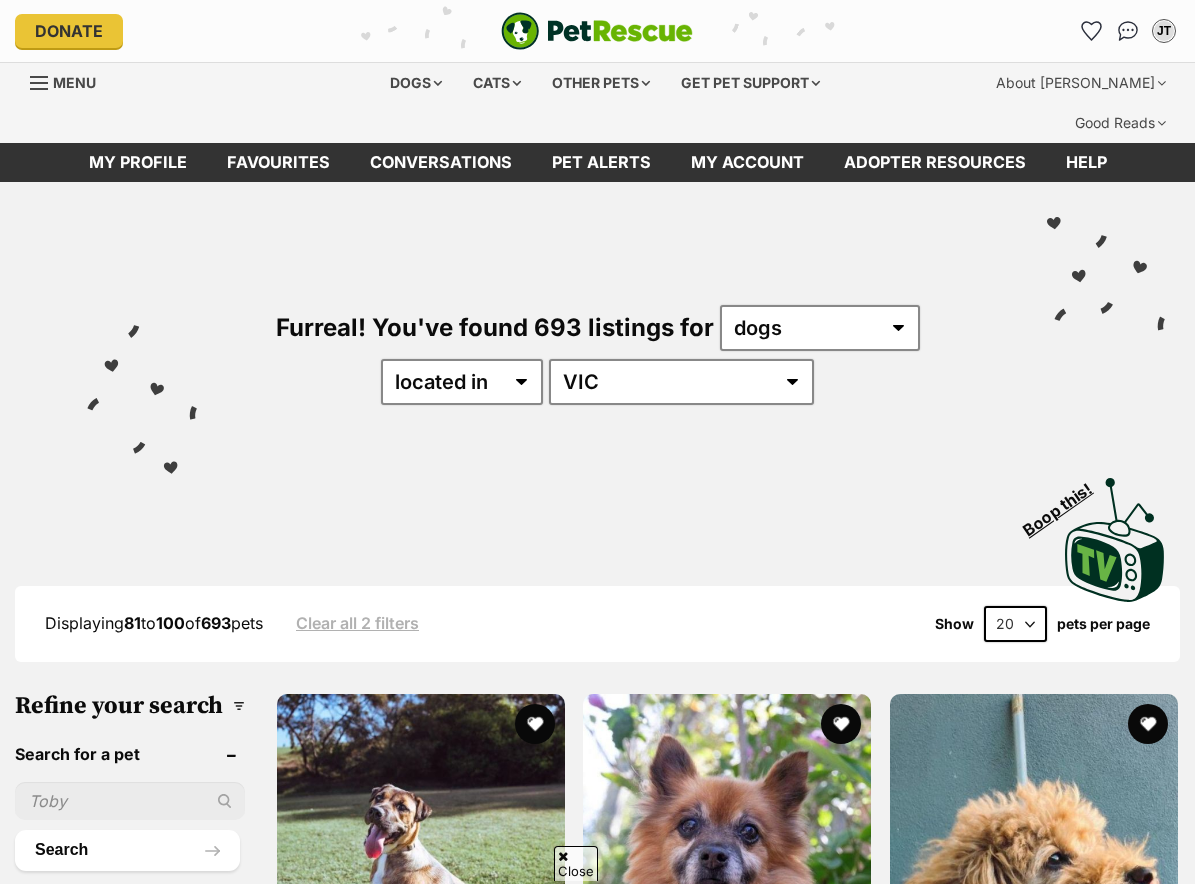 scroll, scrollTop: 2230, scrollLeft: 0, axis: vertical 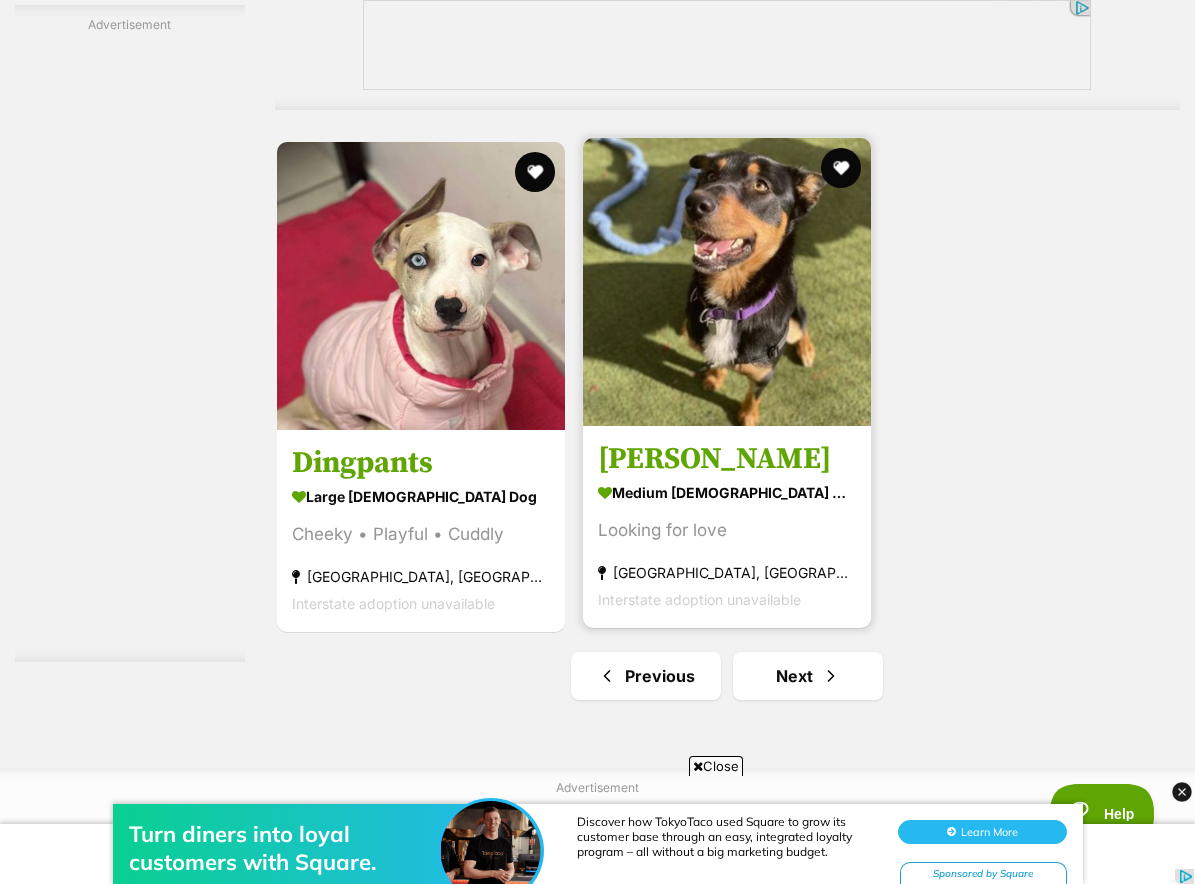 click at bounding box center [727, 282] 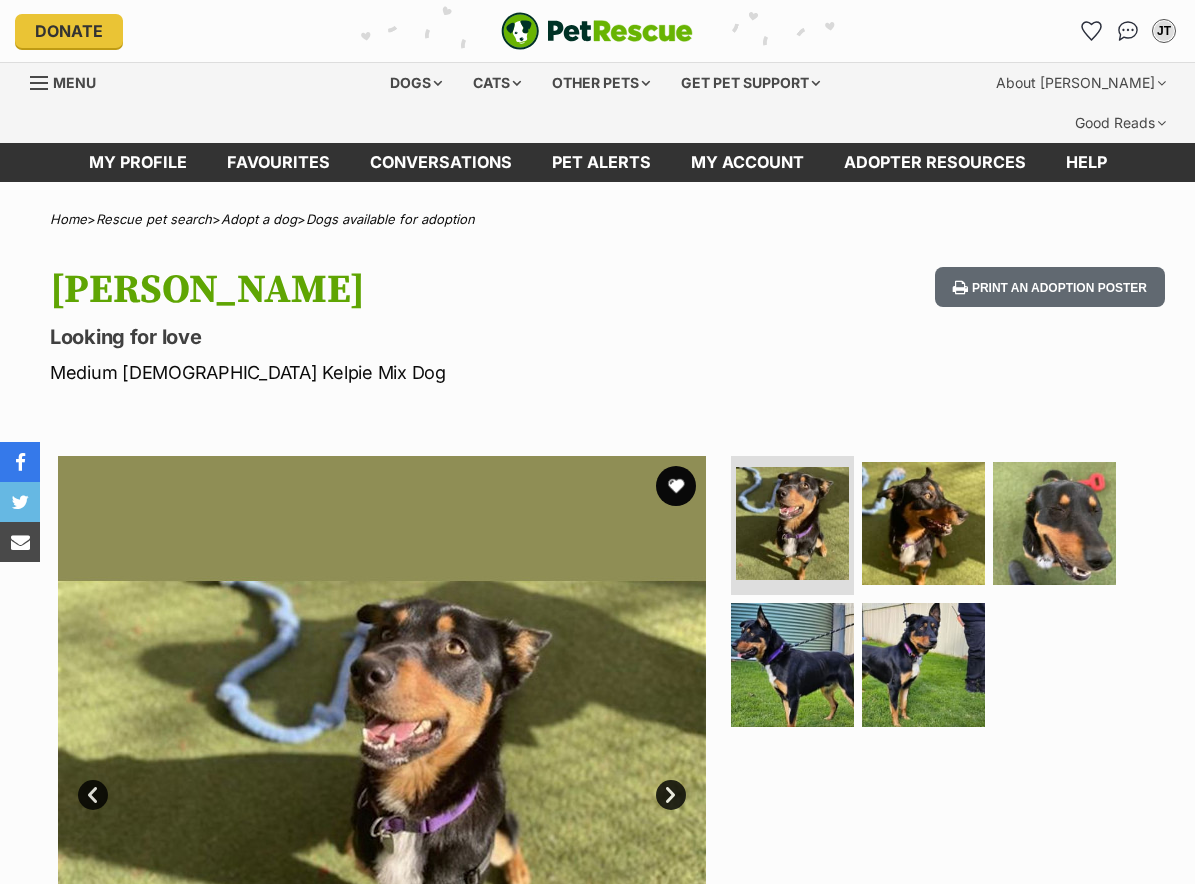 scroll, scrollTop: 0, scrollLeft: 0, axis: both 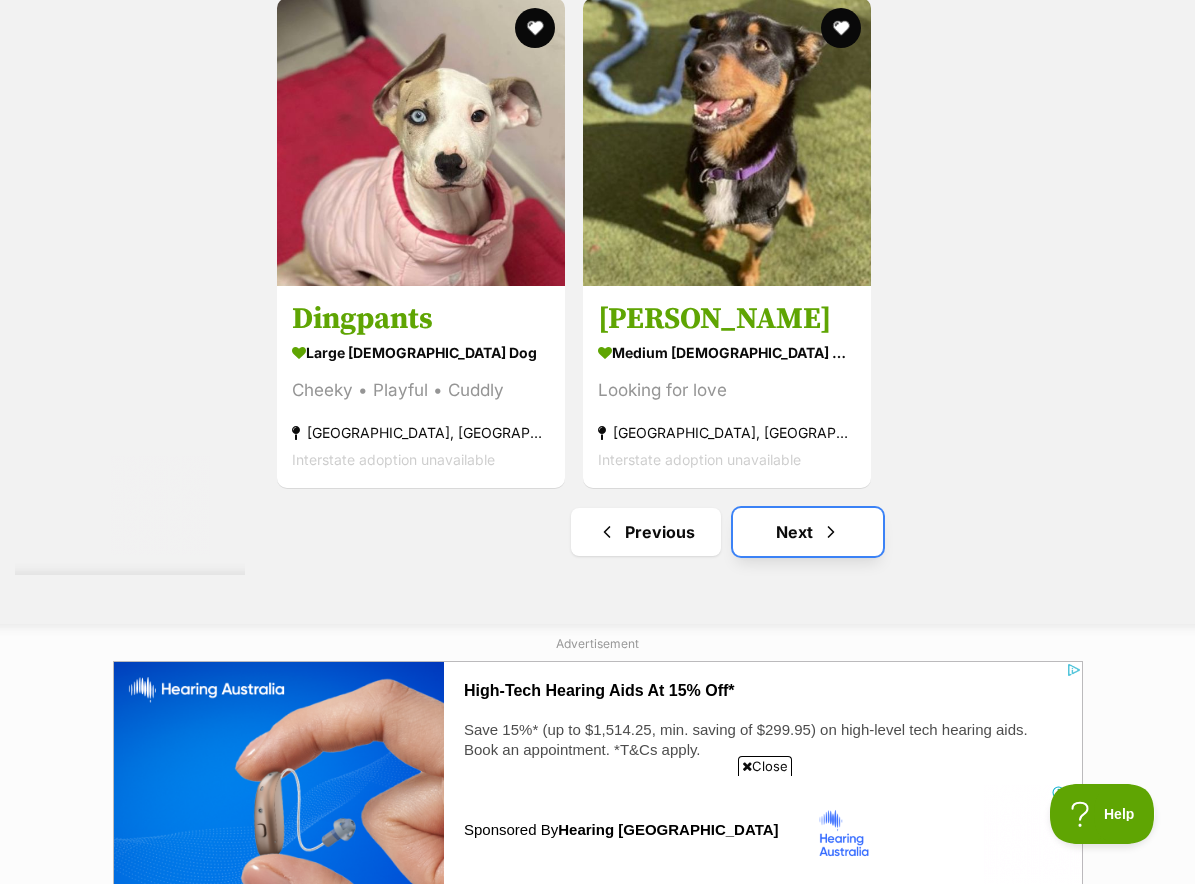 click on "Next" at bounding box center [808, 532] 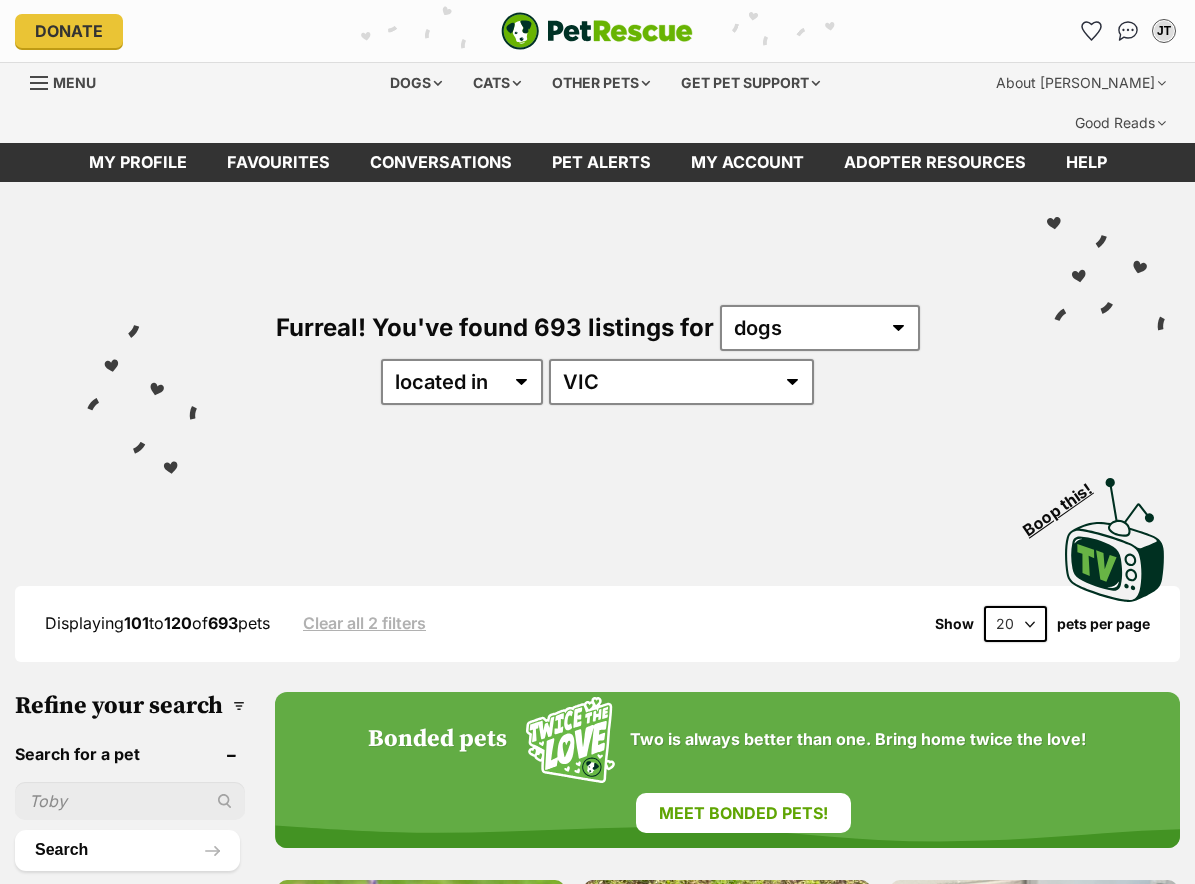 scroll, scrollTop: 0, scrollLeft: 0, axis: both 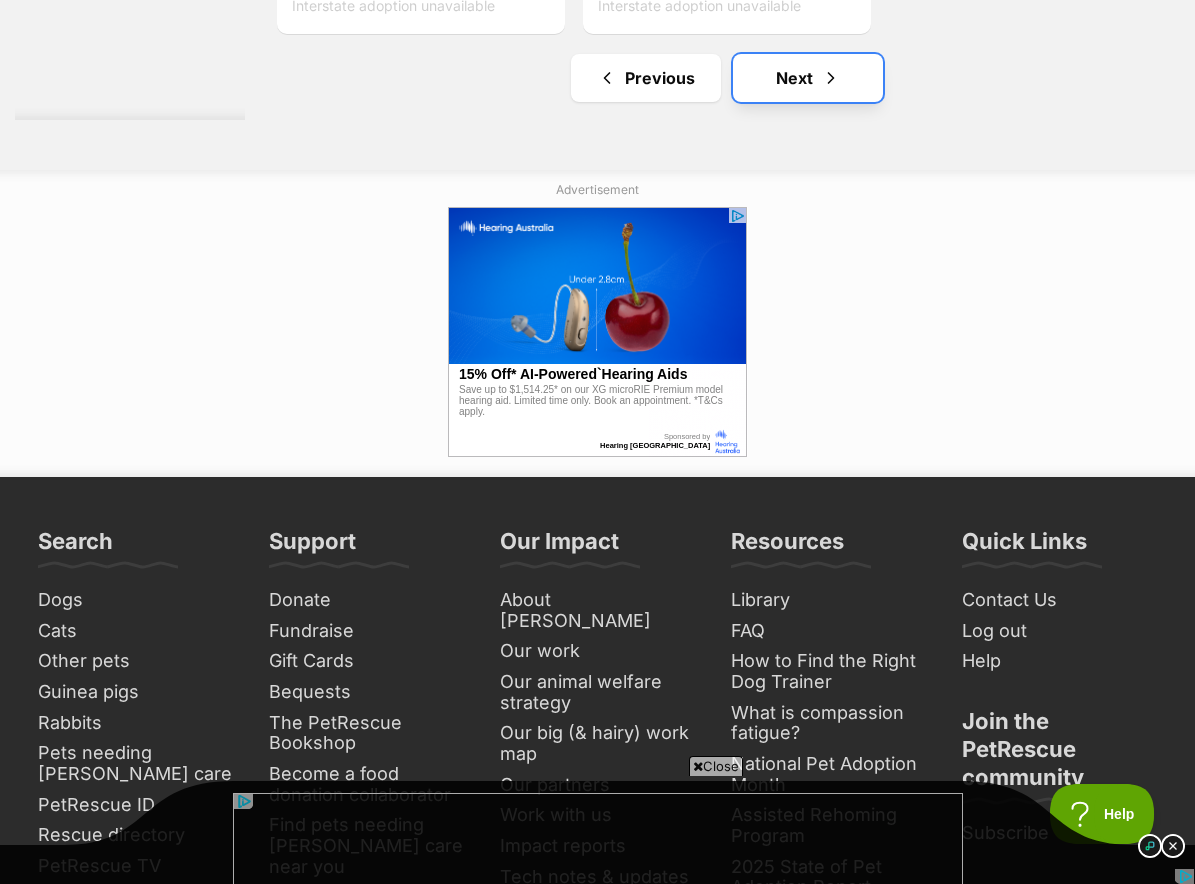 click on "Next" at bounding box center (808, 78) 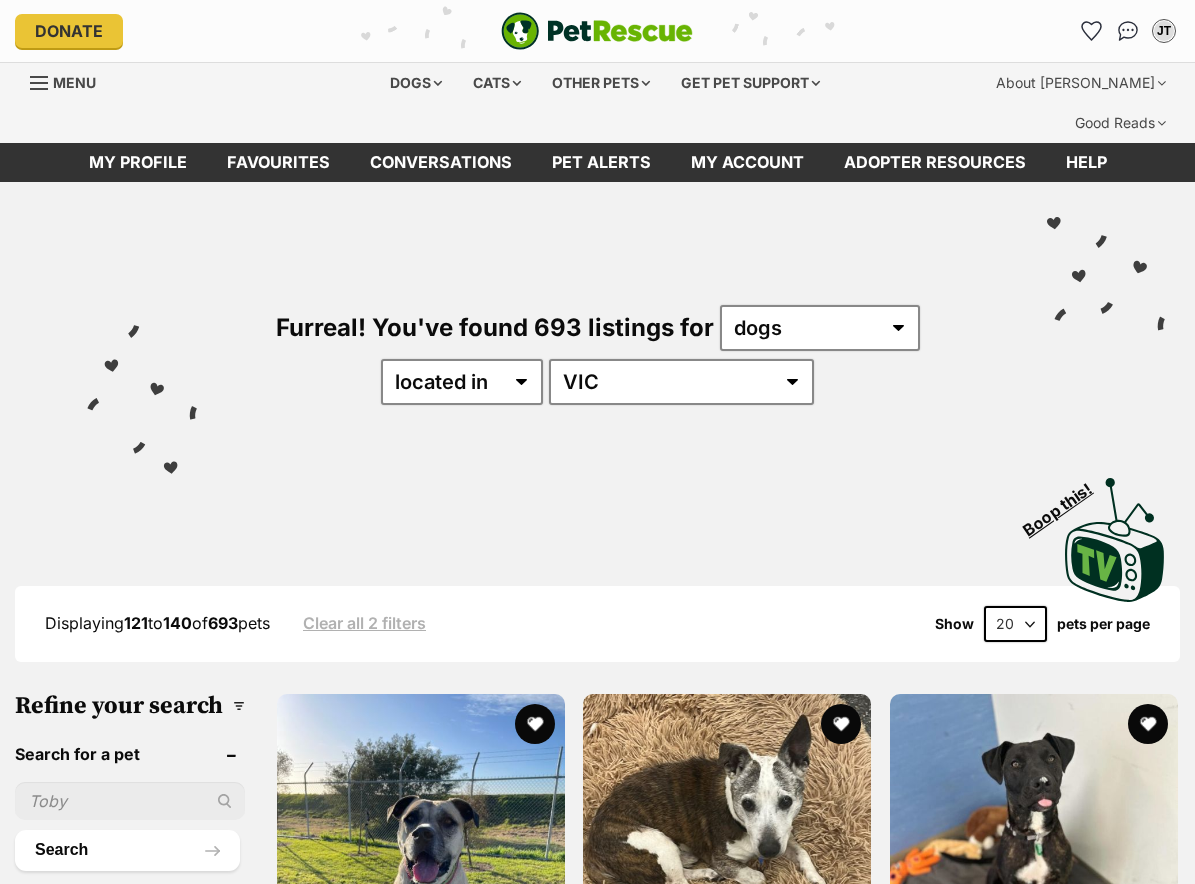 scroll, scrollTop: 0, scrollLeft: 0, axis: both 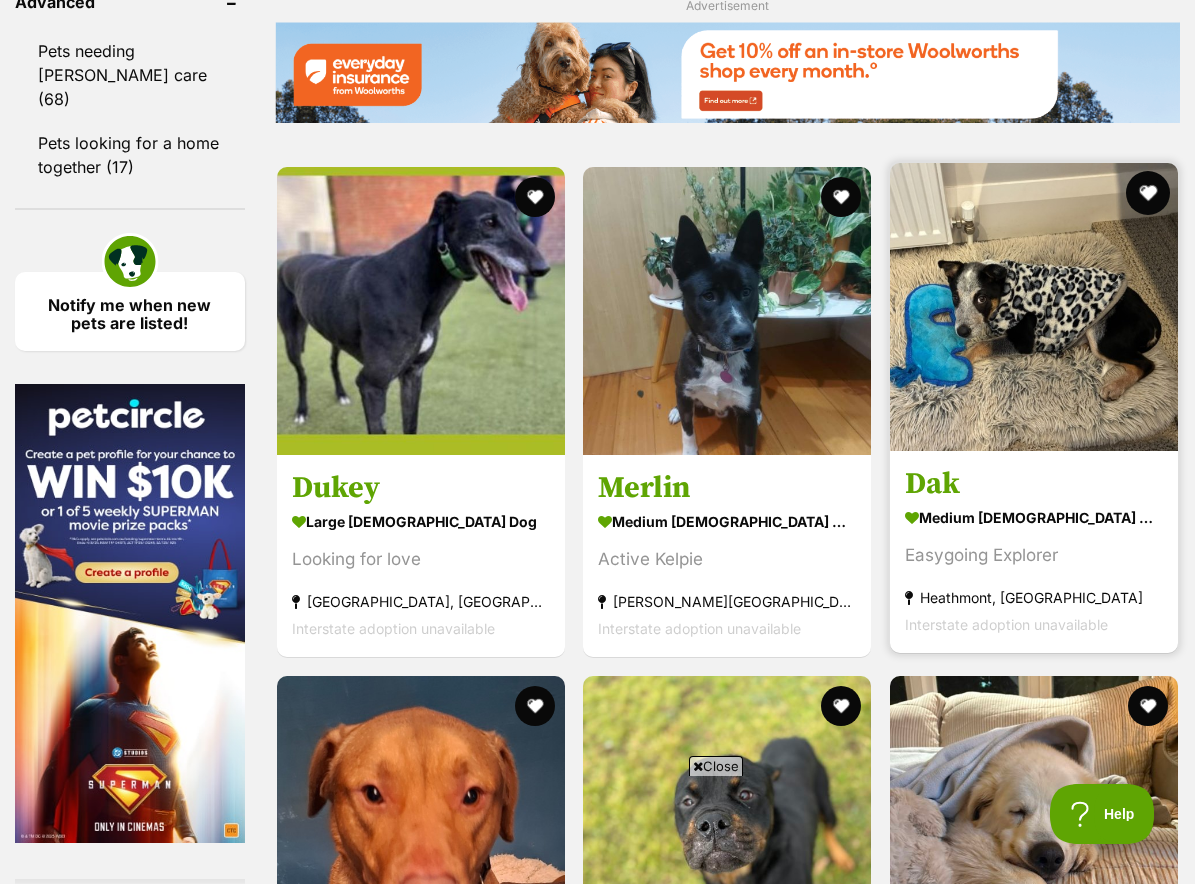 click at bounding box center (1148, 193) 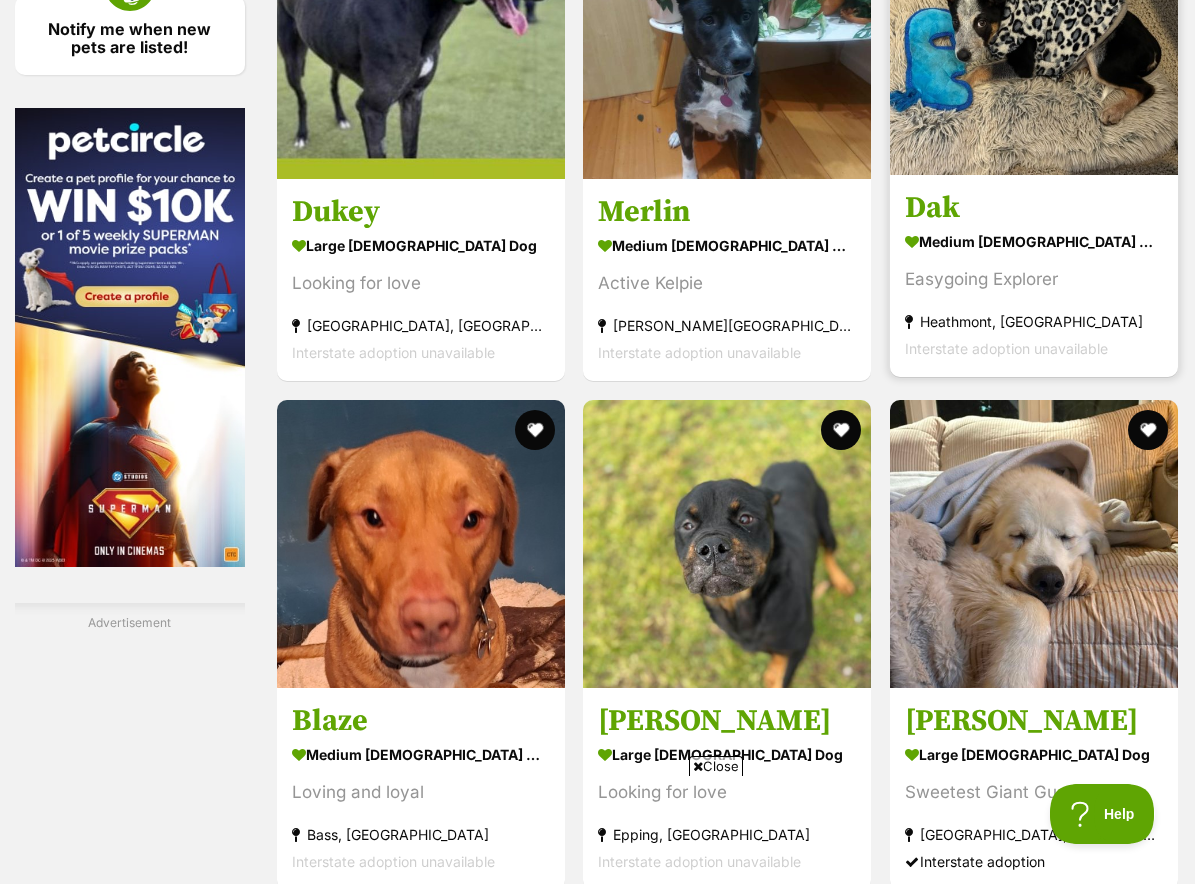 scroll, scrollTop: 3399, scrollLeft: 0, axis: vertical 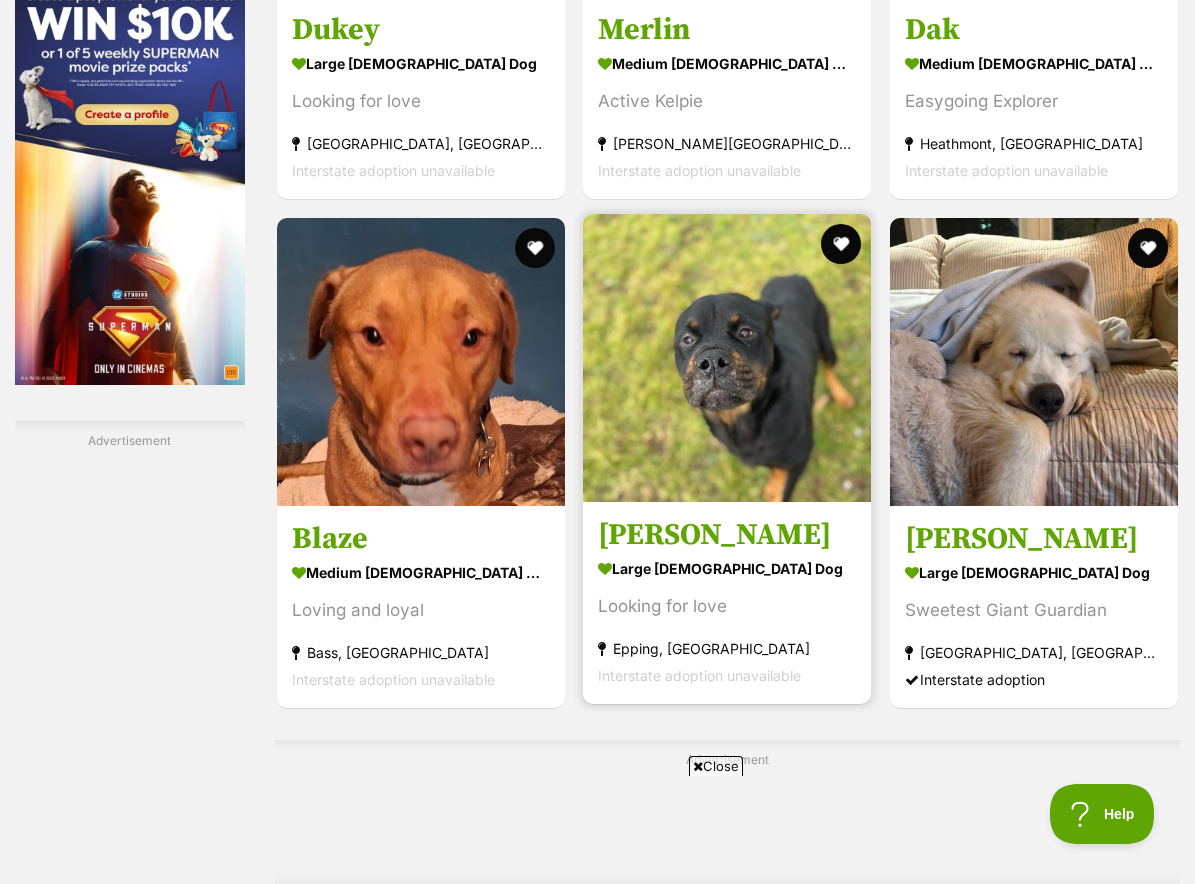 click at bounding box center [727, 358] 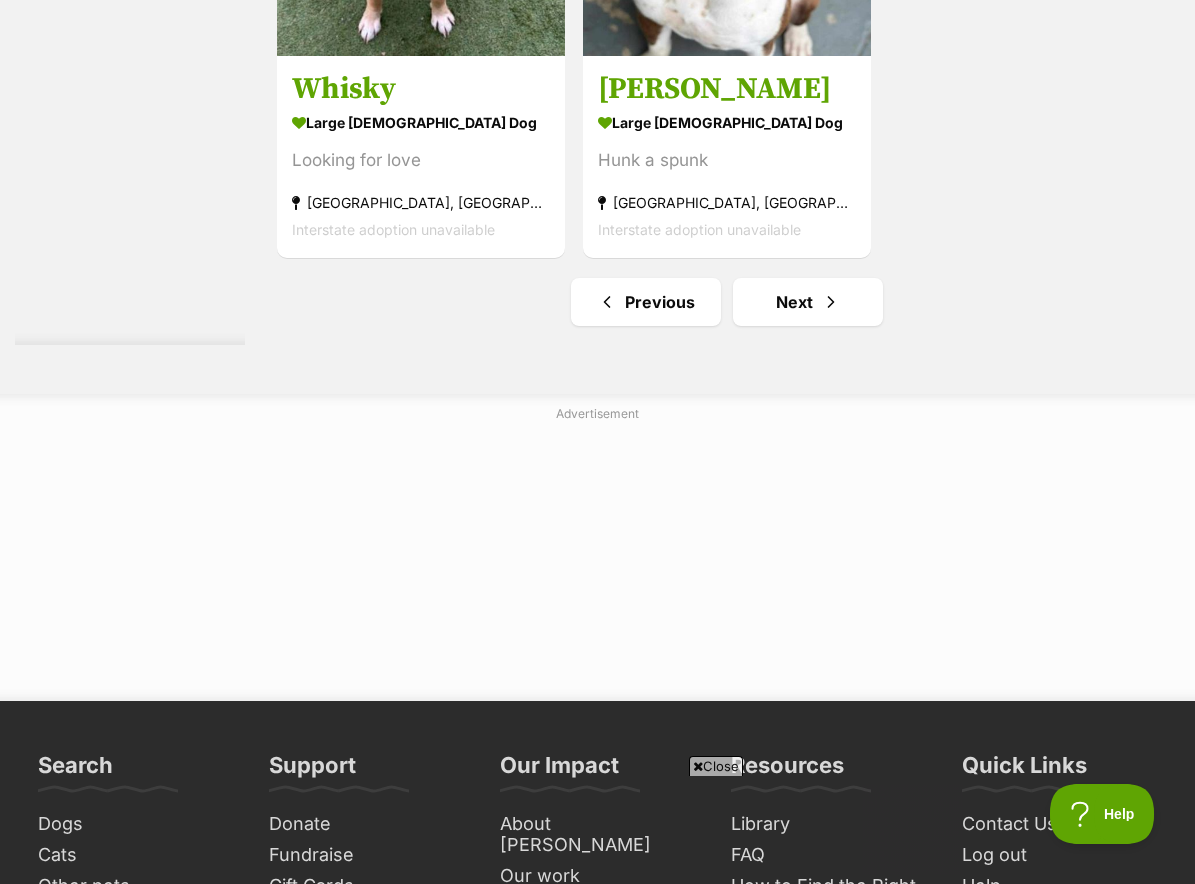 scroll, scrollTop: 0, scrollLeft: 0, axis: both 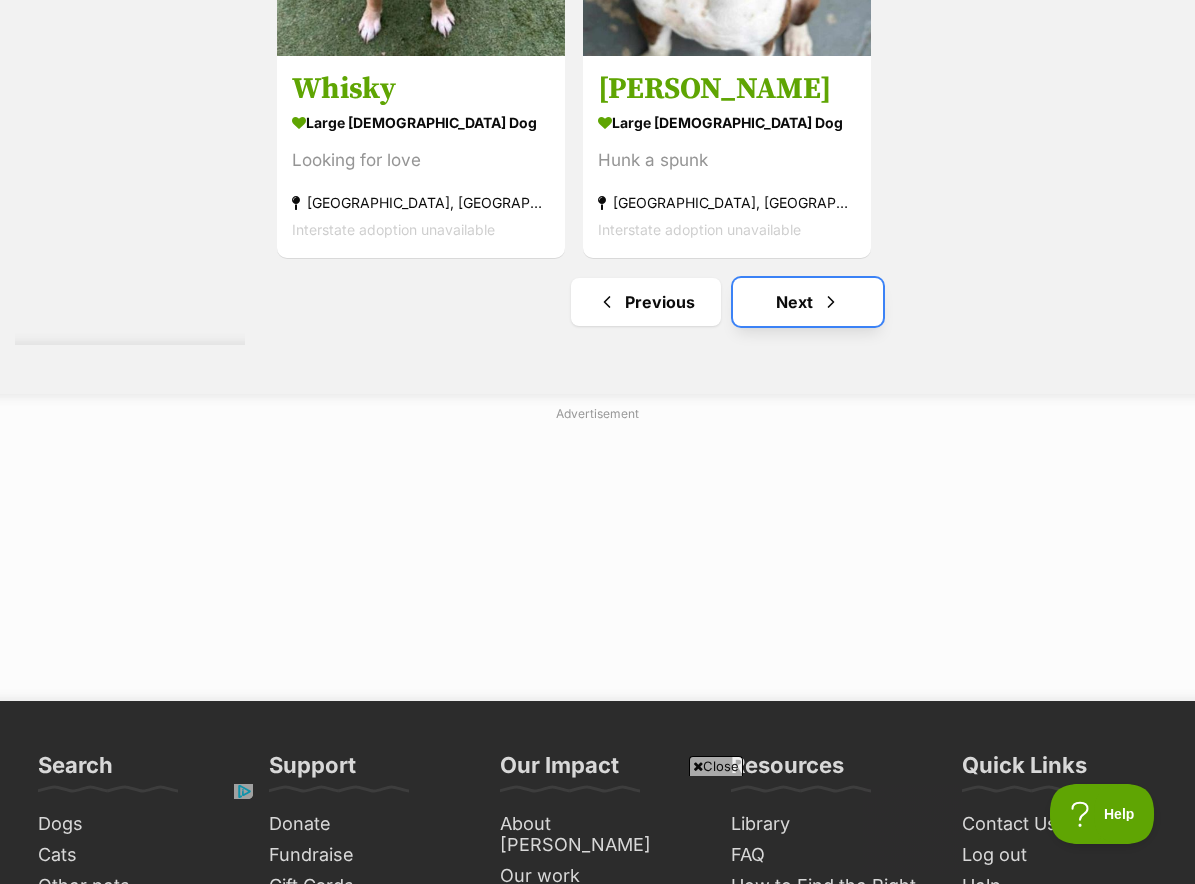 click on "Next" at bounding box center (808, 302) 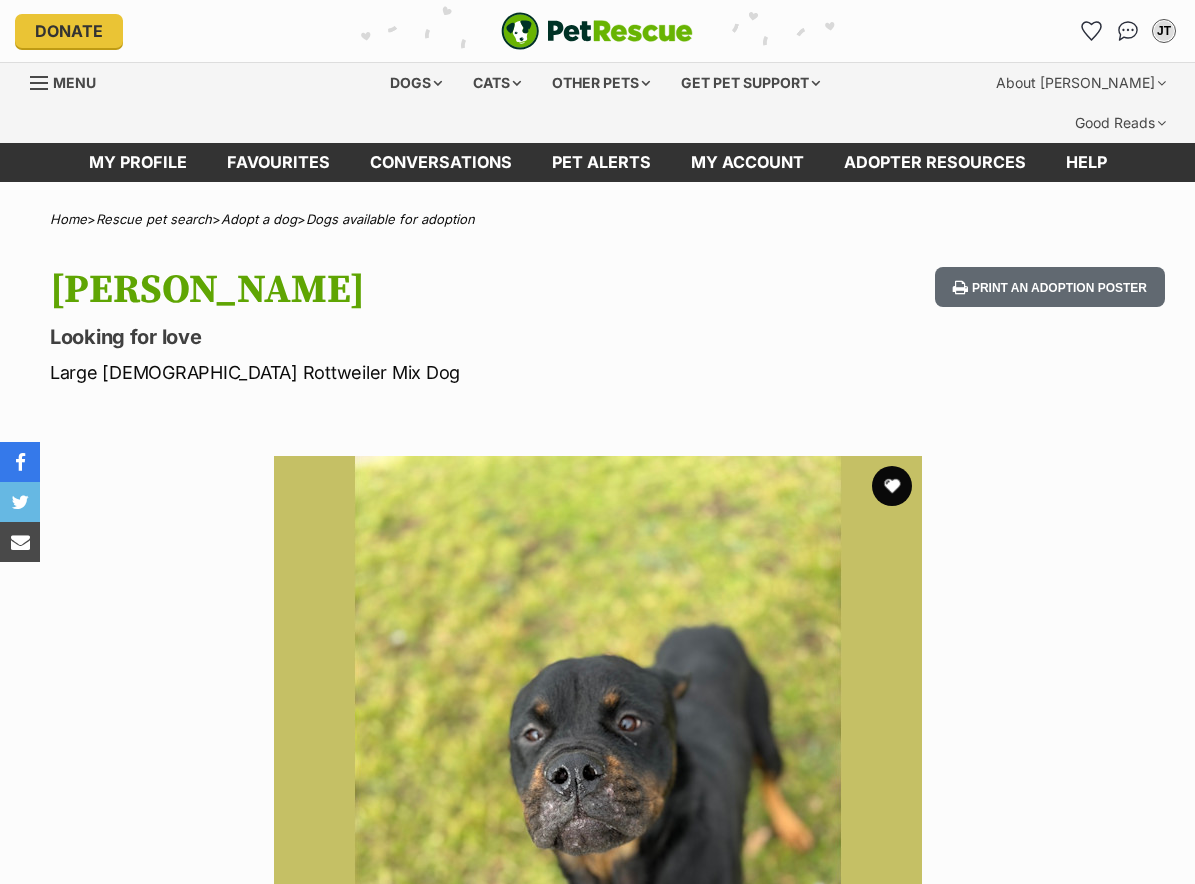 scroll, scrollTop: 0, scrollLeft: 0, axis: both 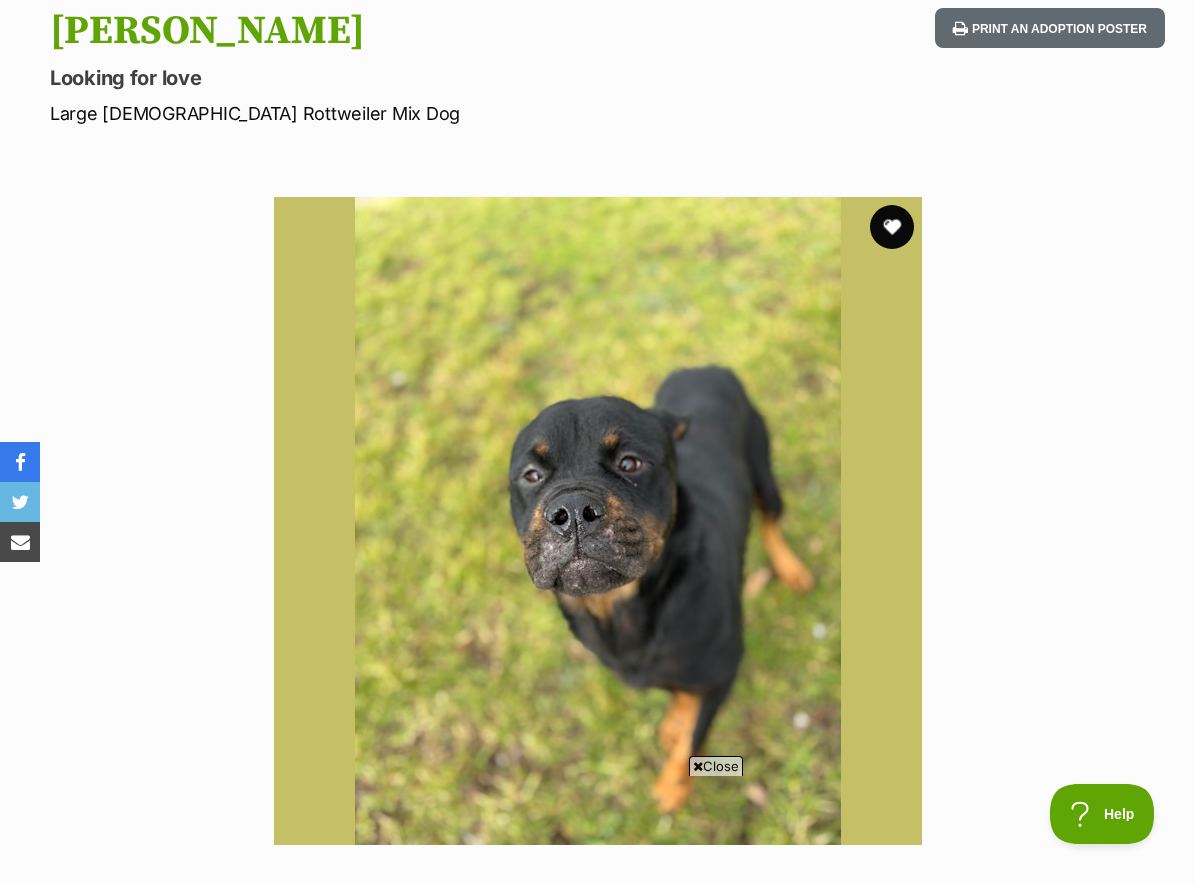 click at bounding box center [892, 227] 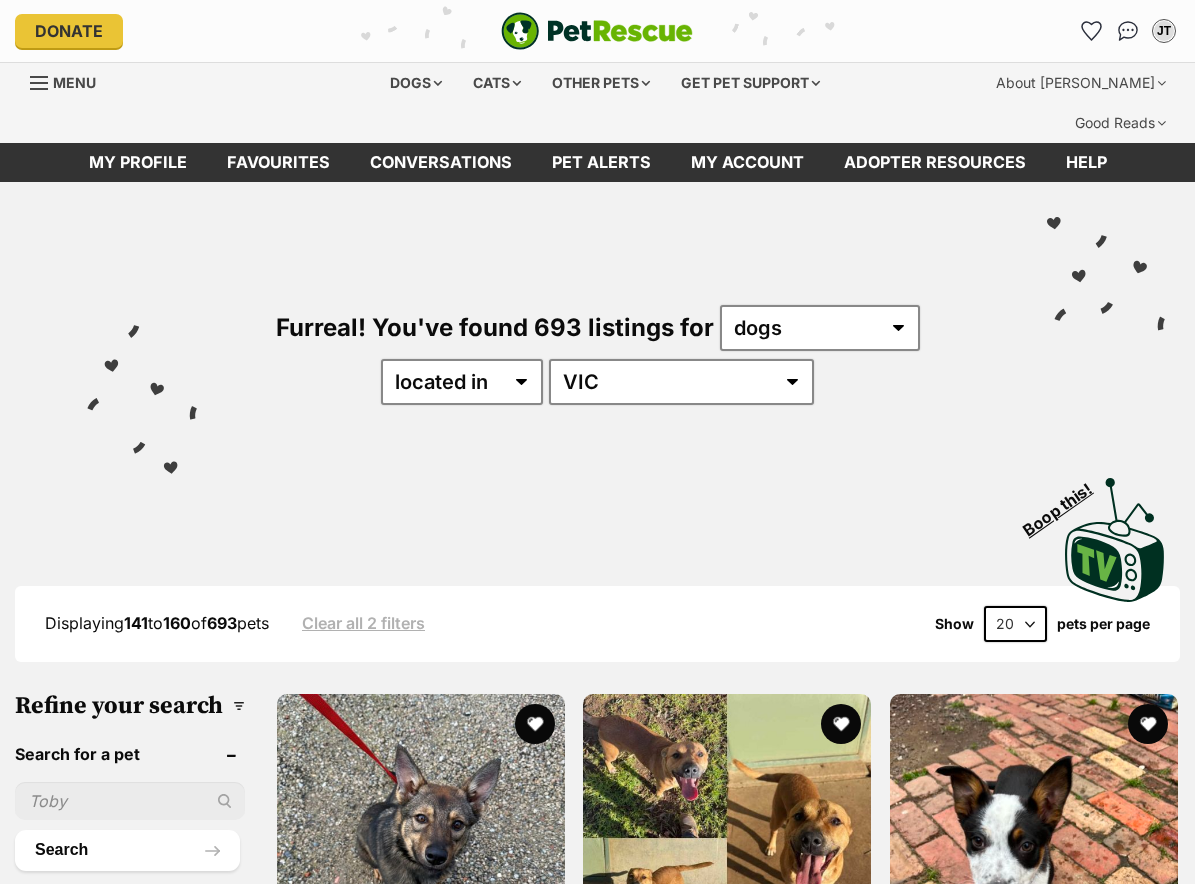 scroll, scrollTop: 0, scrollLeft: 0, axis: both 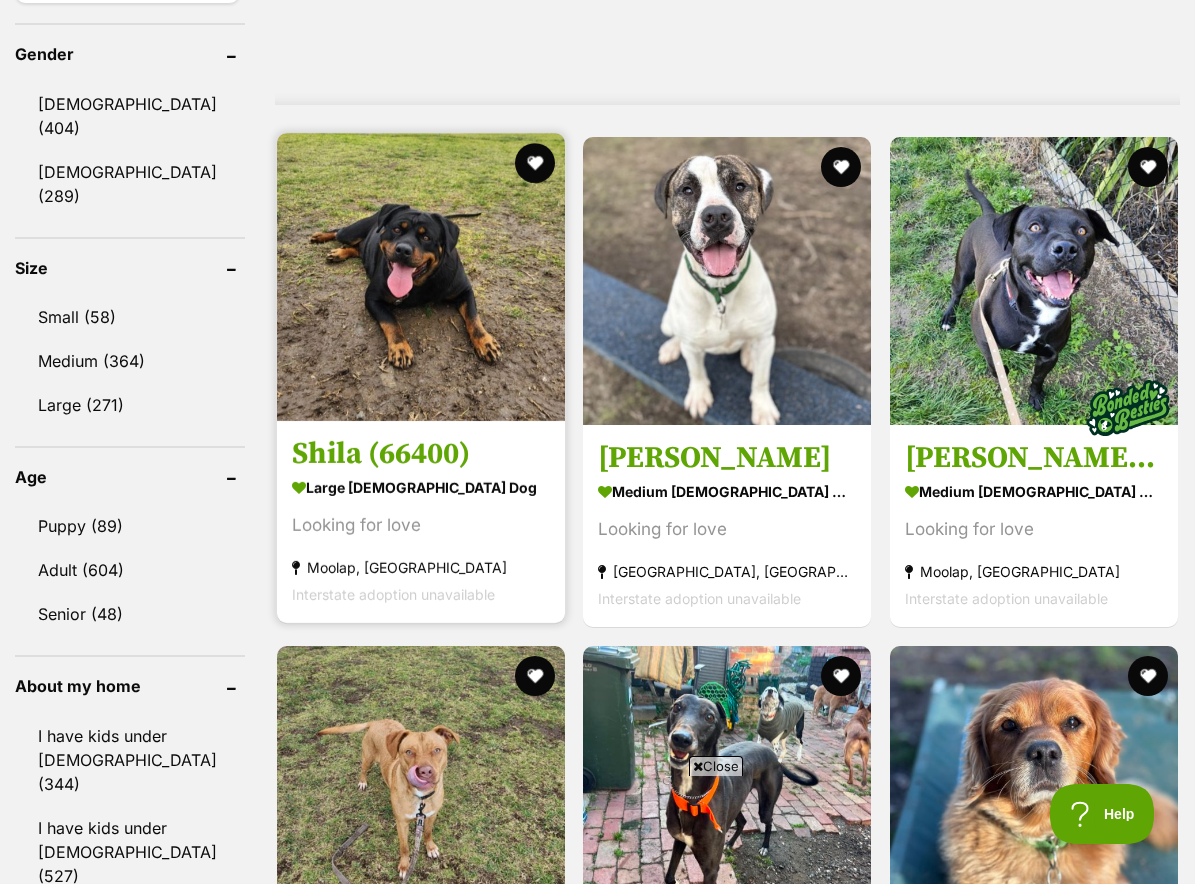 click at bounding box center (421, 277) 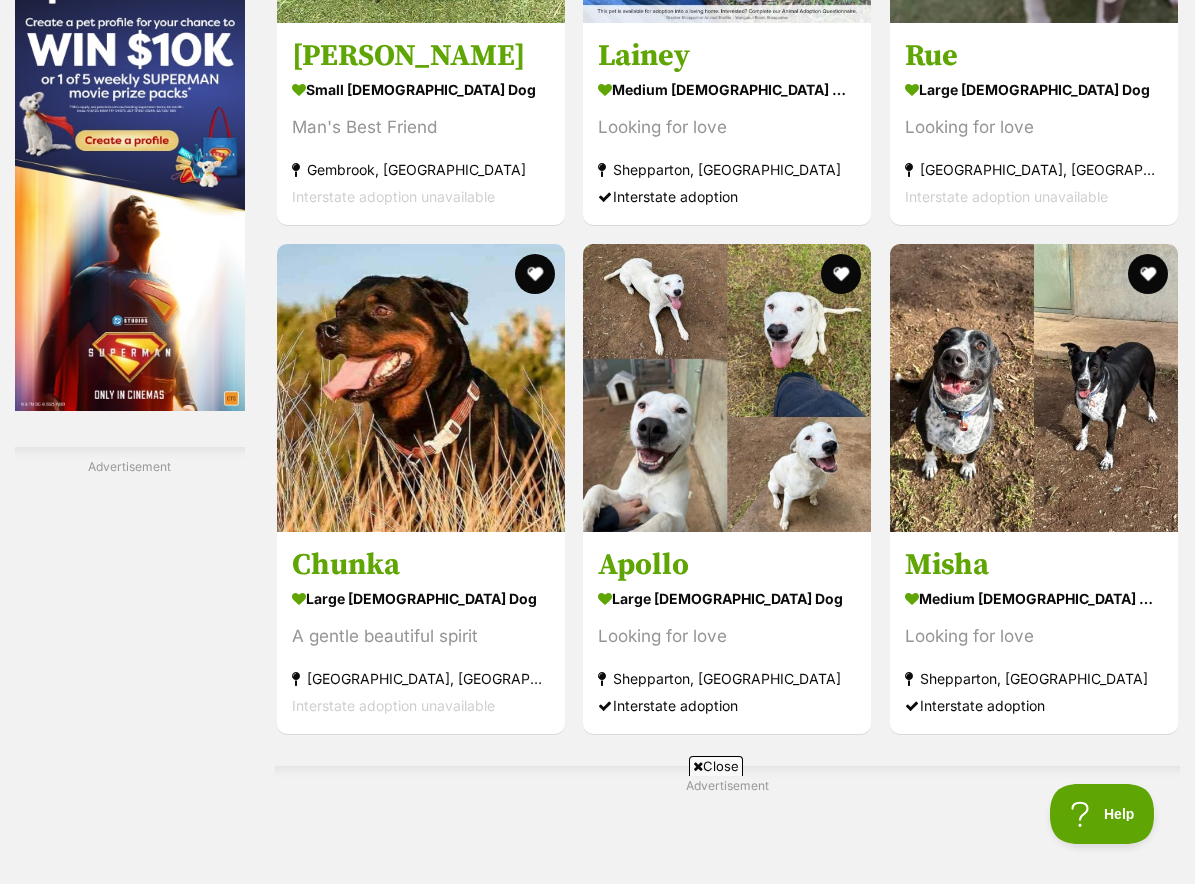 scroll, scrollTop: 3438, scrollLeft: 0, axis: vertical 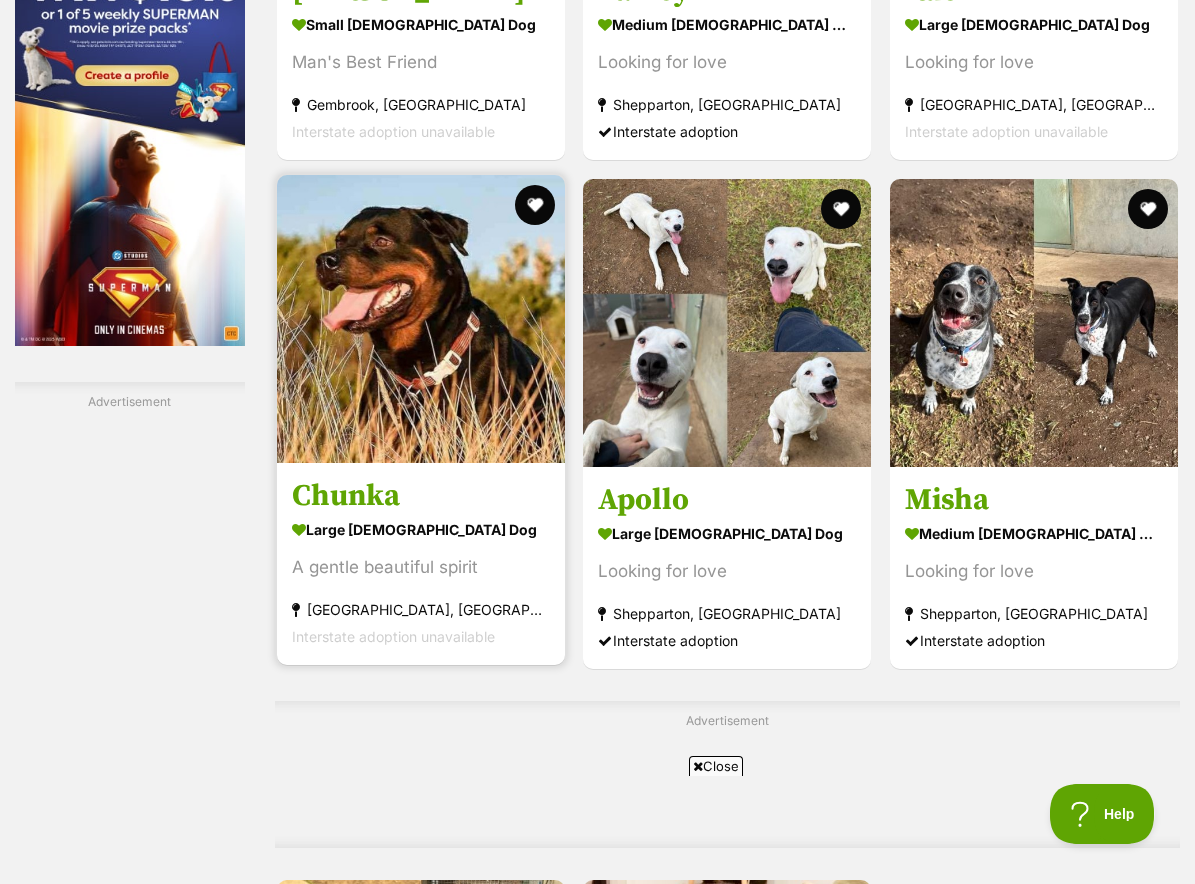 click at bounding box center [421, 319] 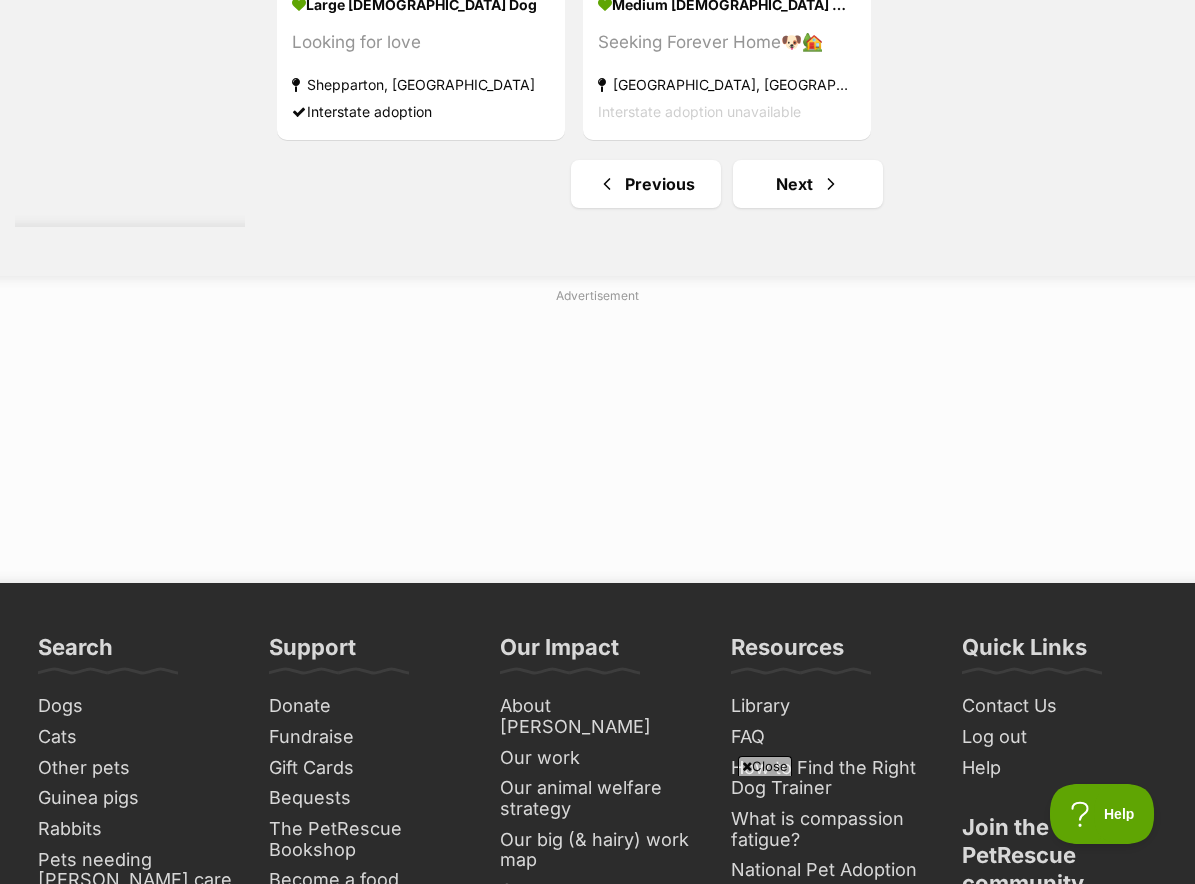 scroll, scrollTop: 4700, scrollLeft: 0, axis: vertical 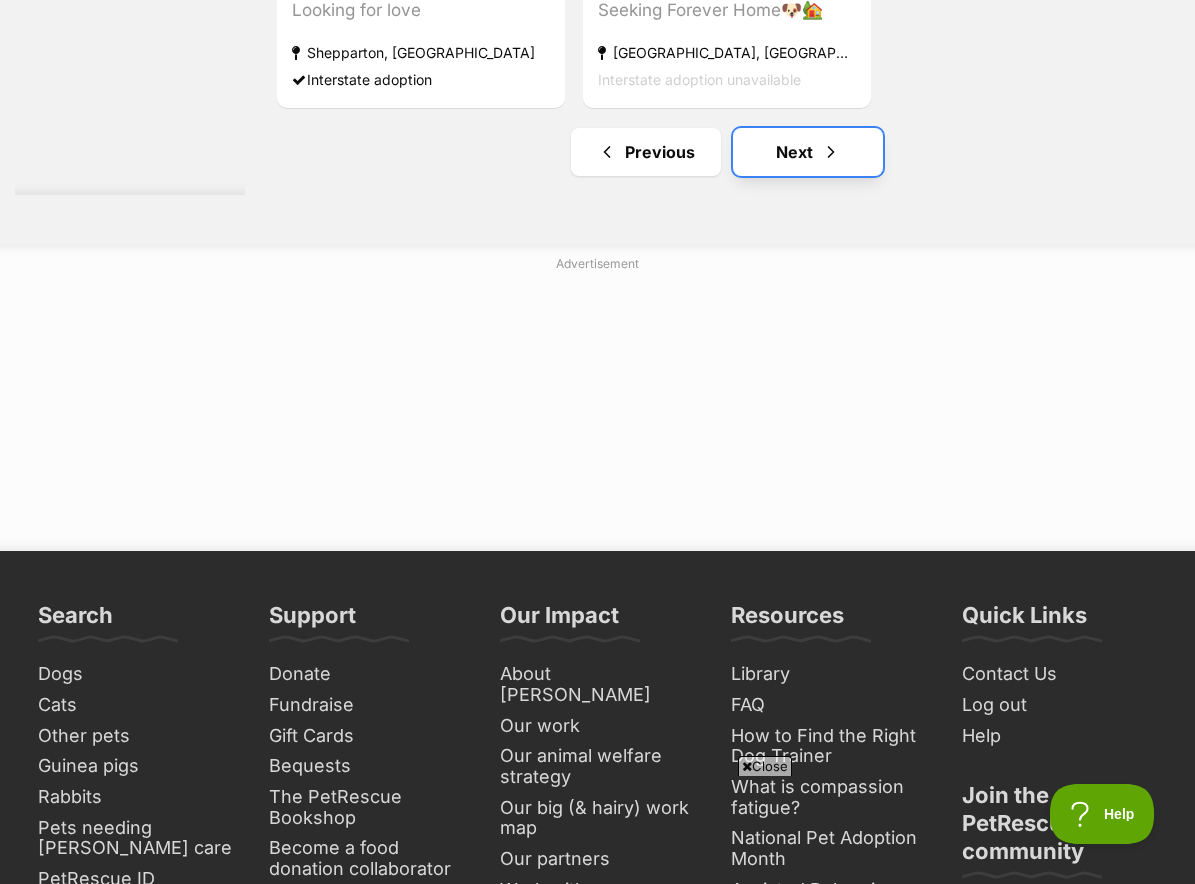 click on "Next" at bounding box center (808, 152) 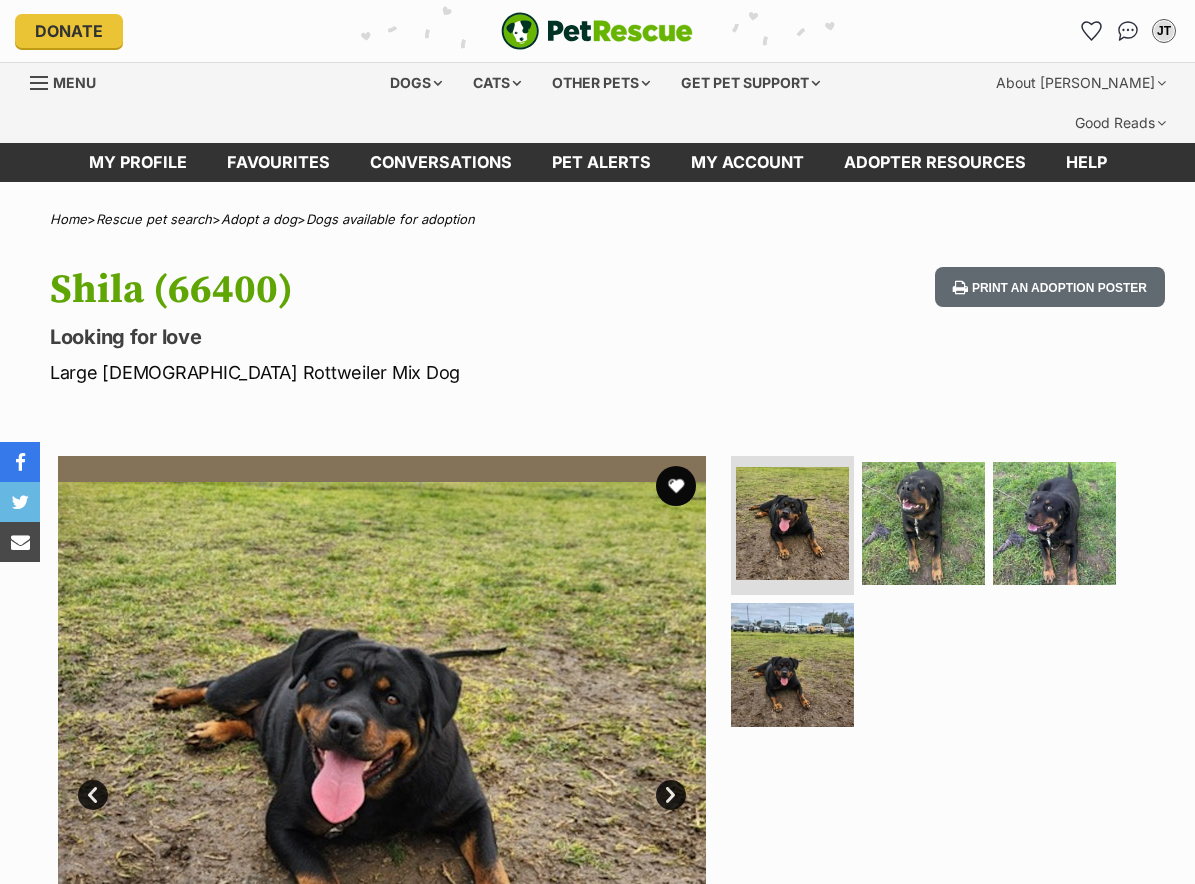 scroll, scrollTop: 0, scrollLeft: 0, axis: both 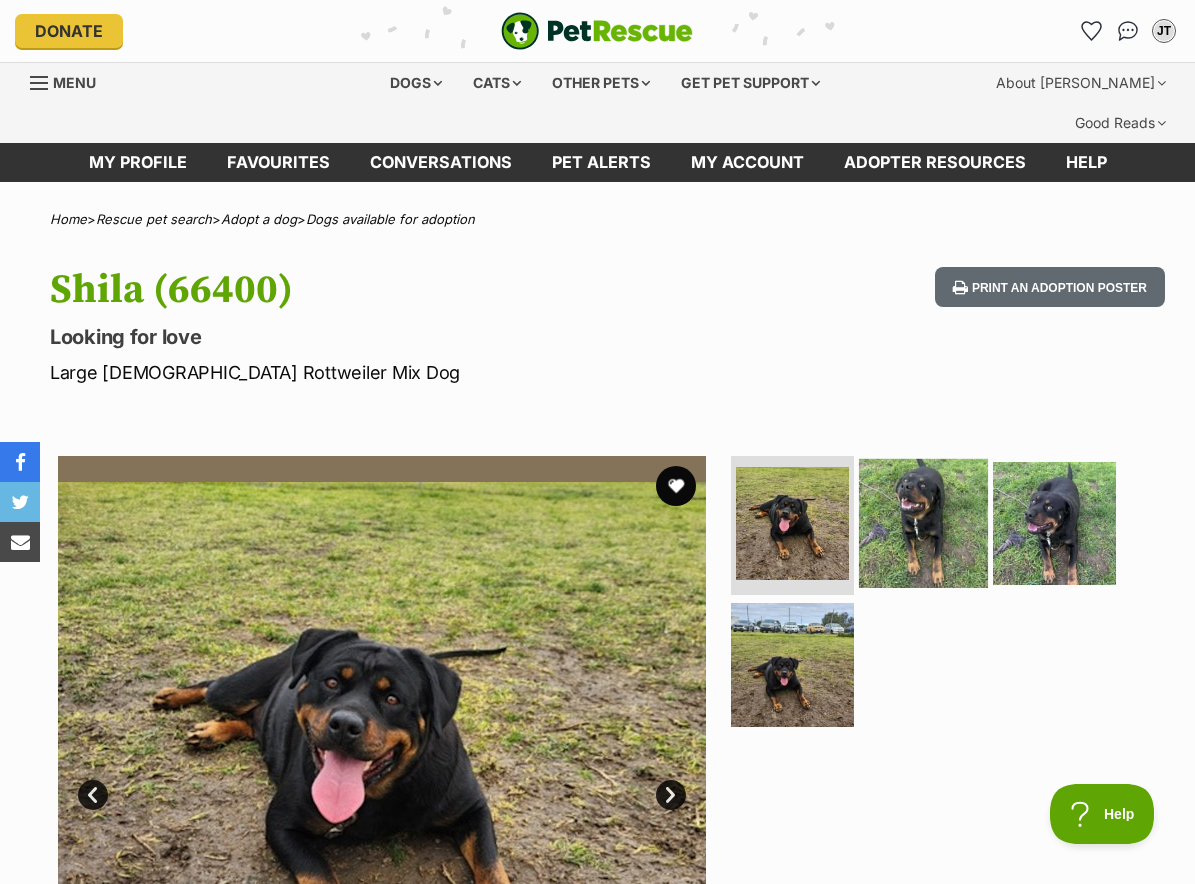 click at bounding box center [923, 522] 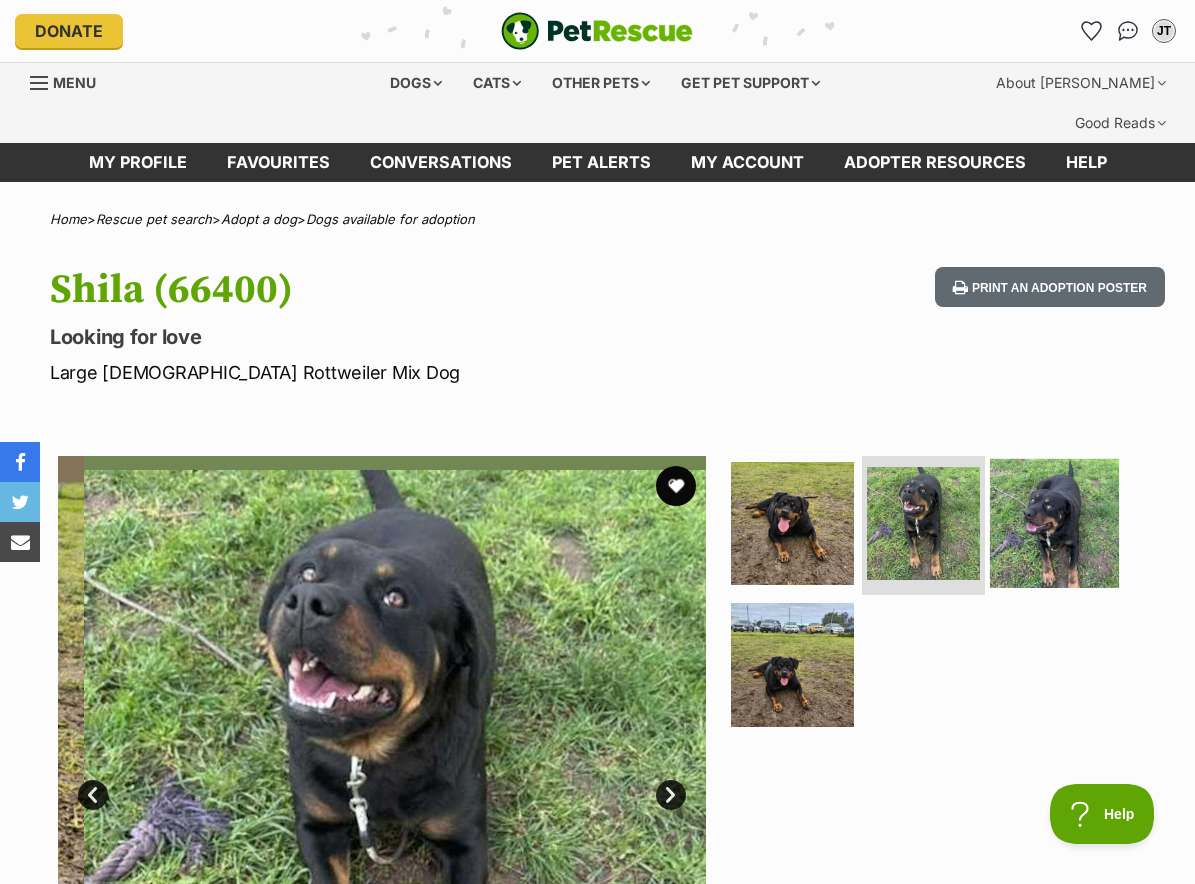 scroll, scrollTop: 0, scrollLeft: 0, axis: both 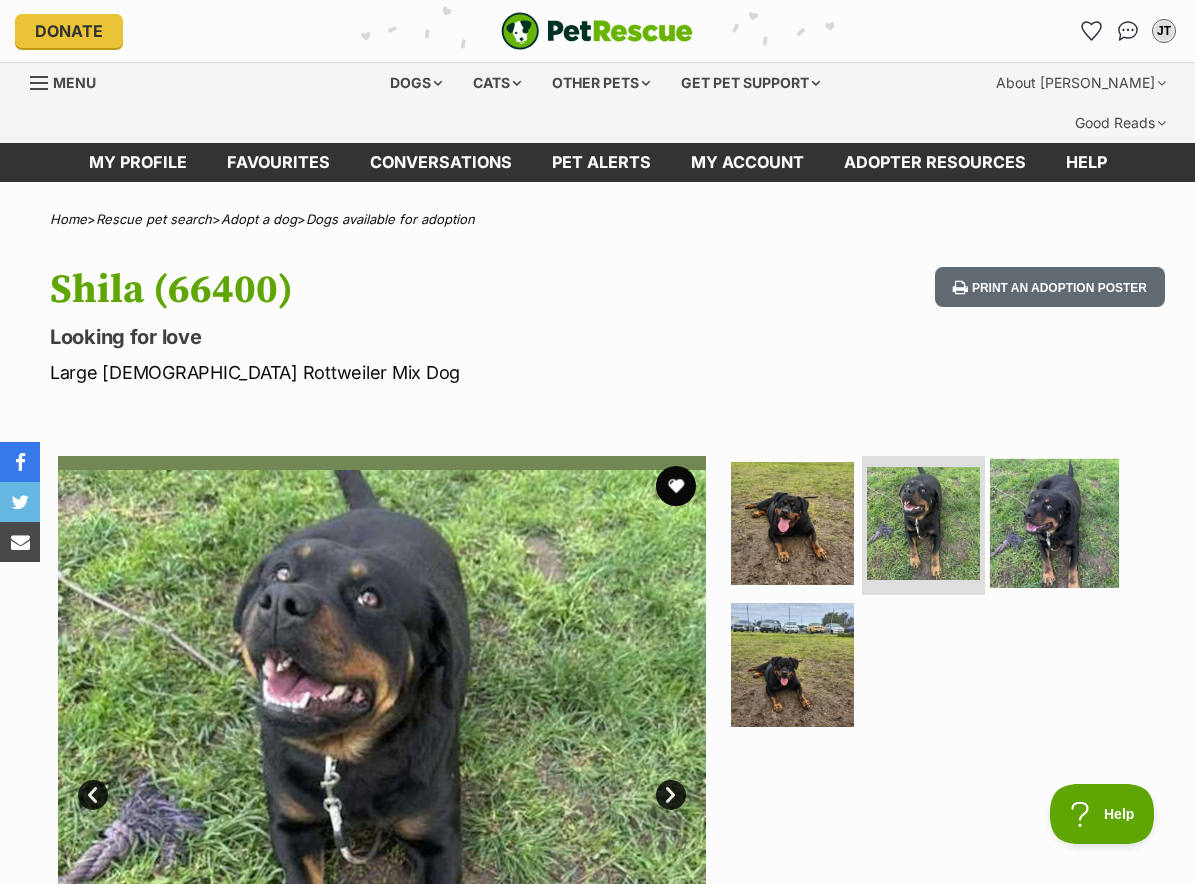 click at bounding box center [1054, 522] 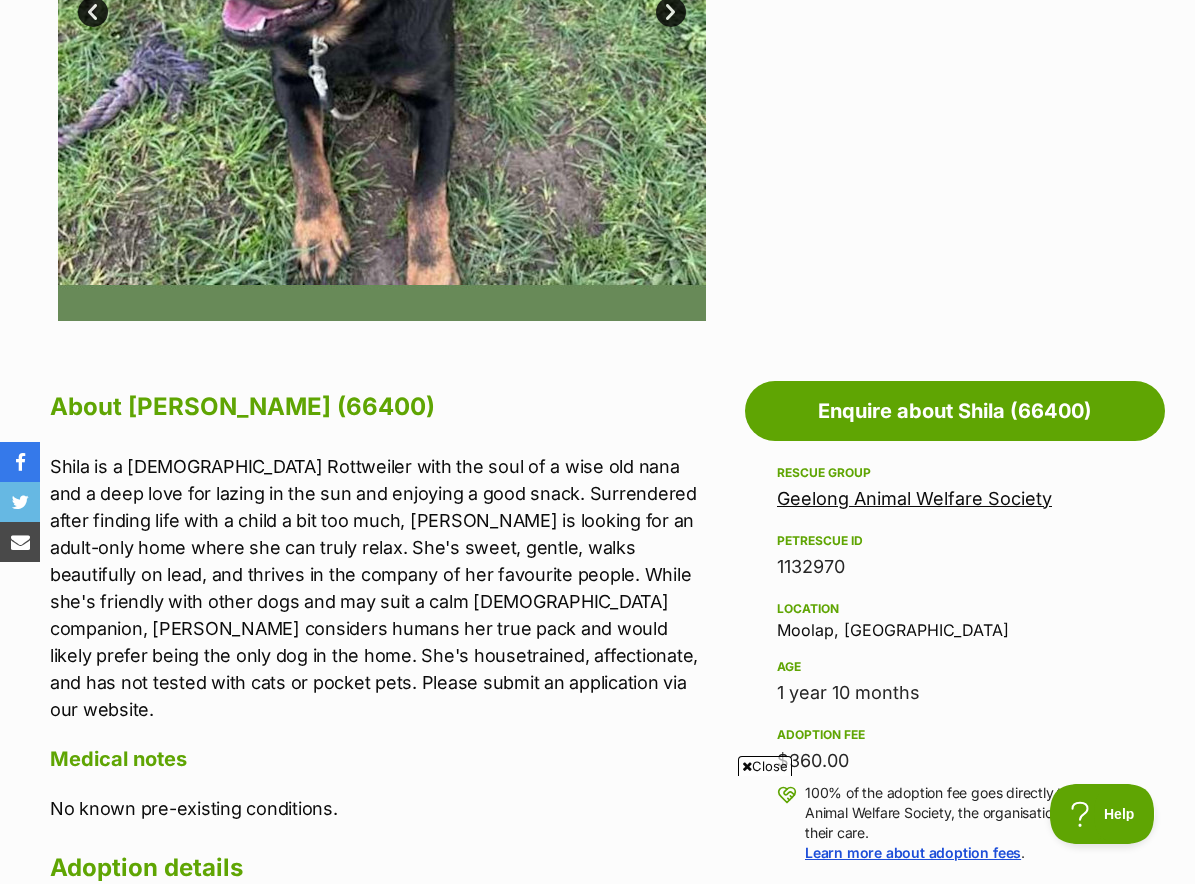 scroll, scrollTop: 858, scrollLeft: 0, axis: vertical 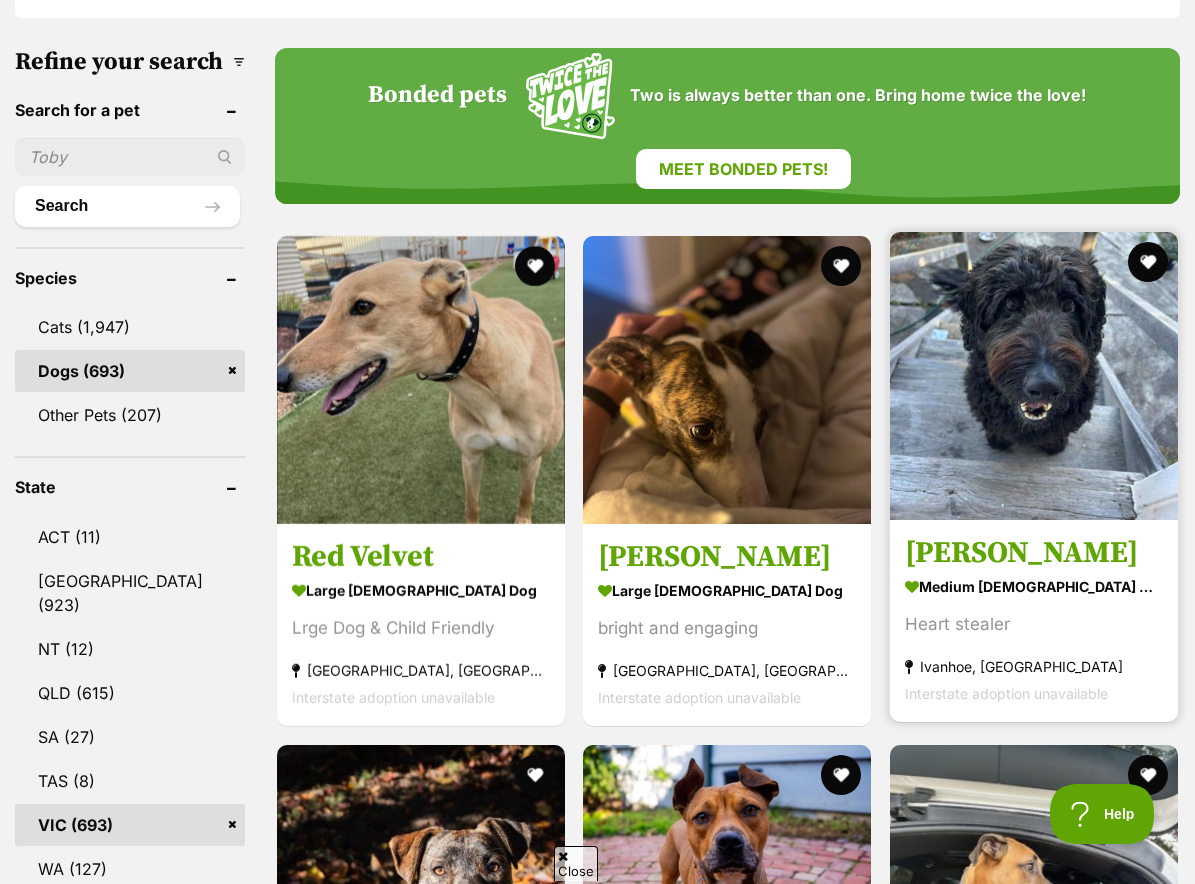 click at bounding box center [1034, 376] 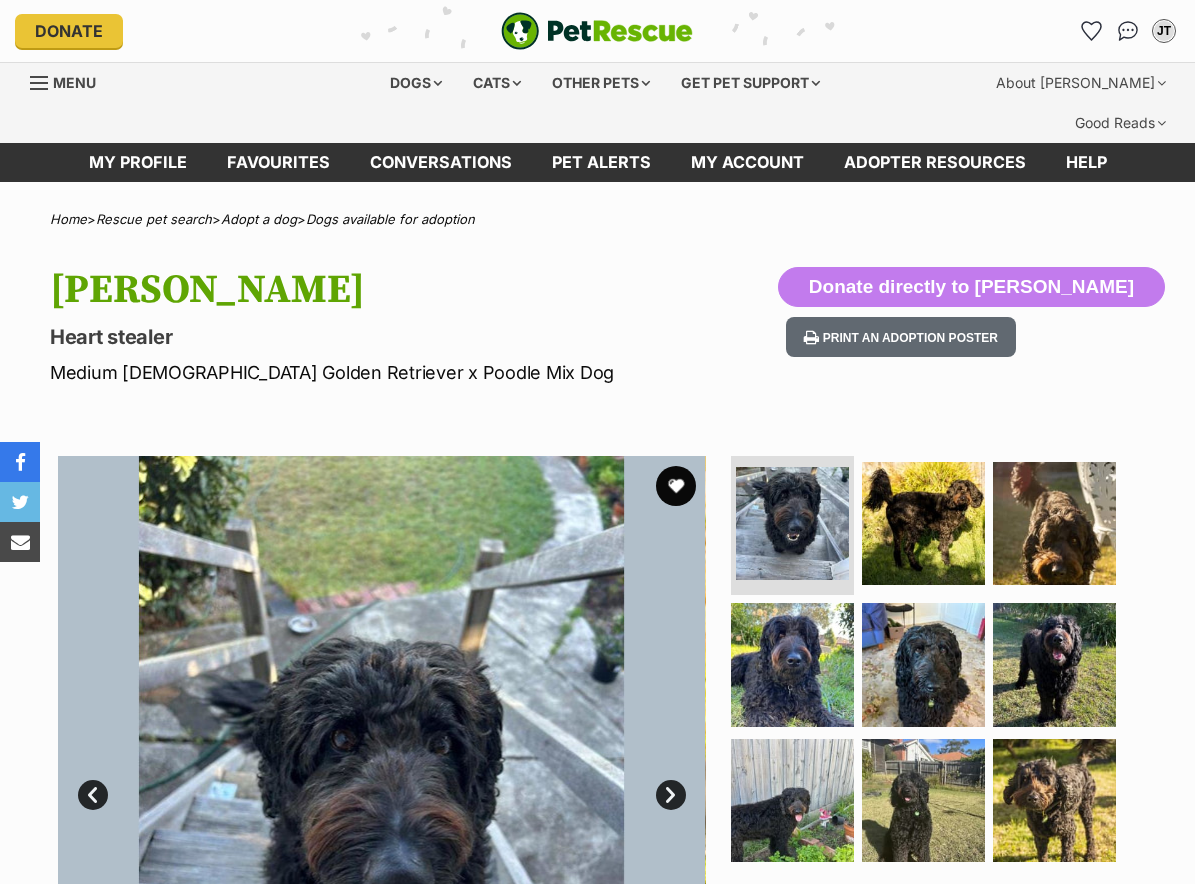 scroll, scrollTop: 0, scrollLeft: 0, axis: both 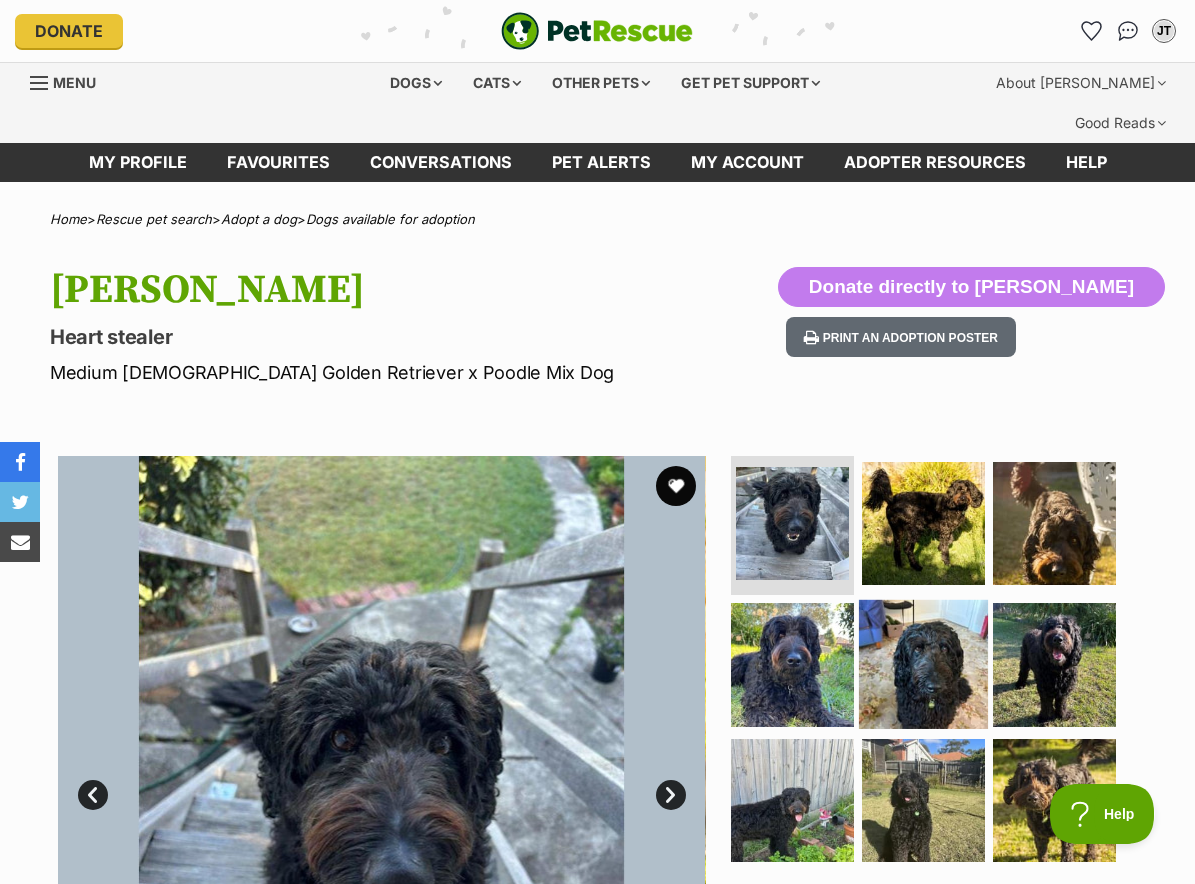 click at bounding box center [923, 664] 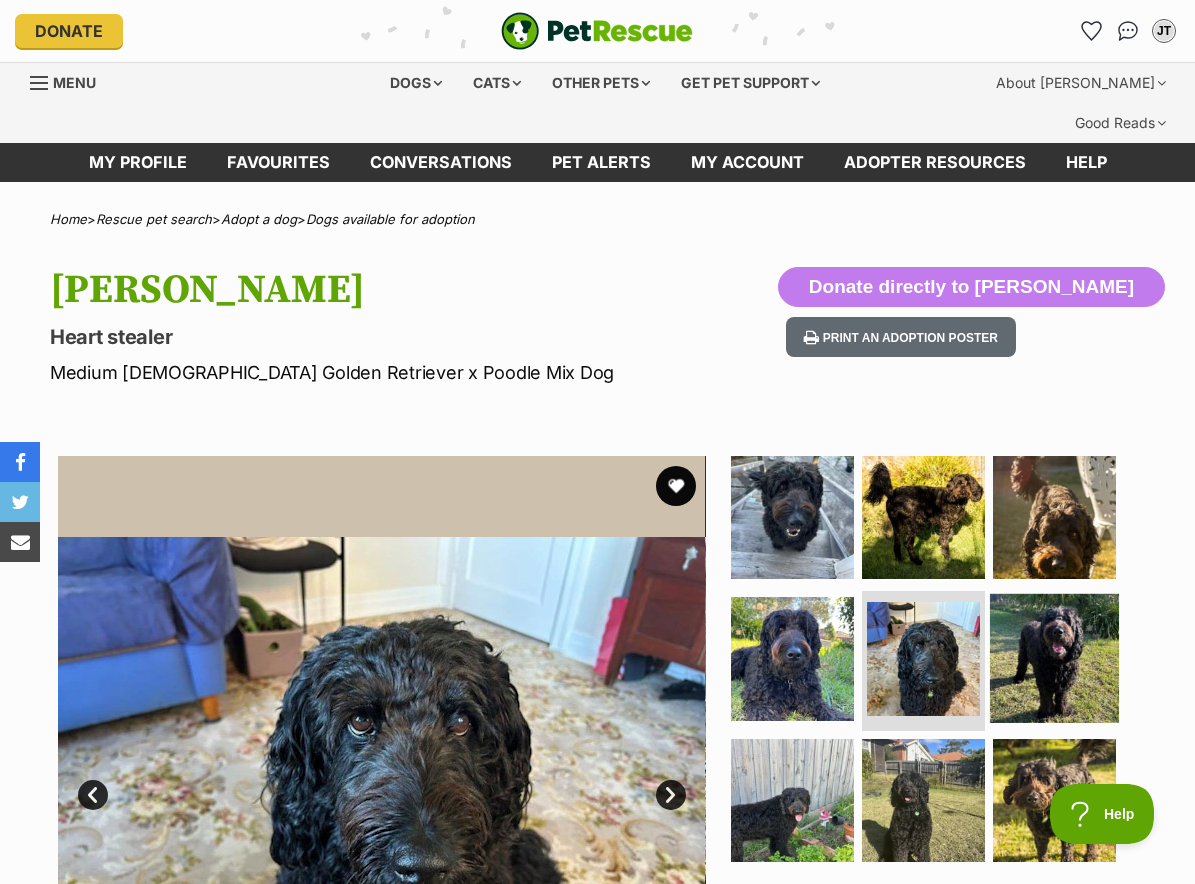 click at bounding box center [1054, 658] 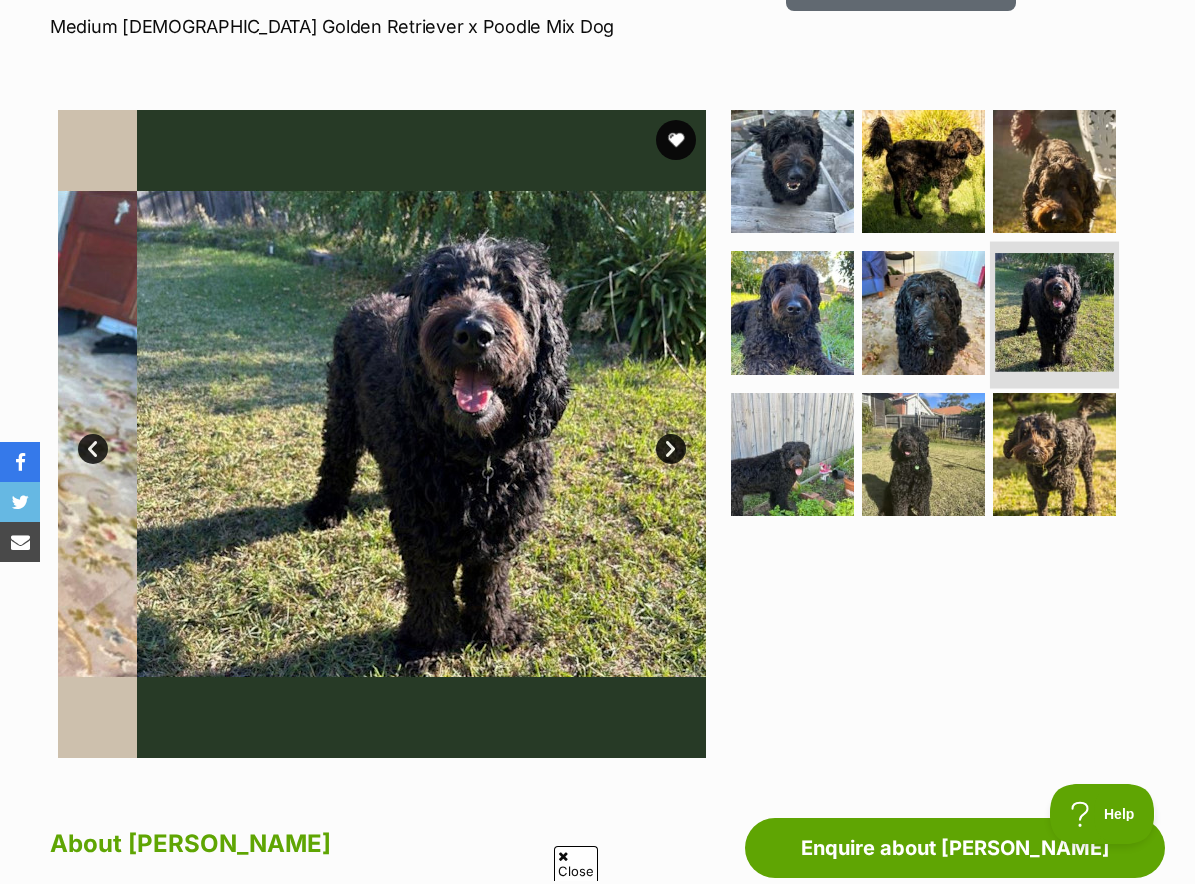 scroll, scrollTop: 824, scrollLeft: 0, axis: vertical 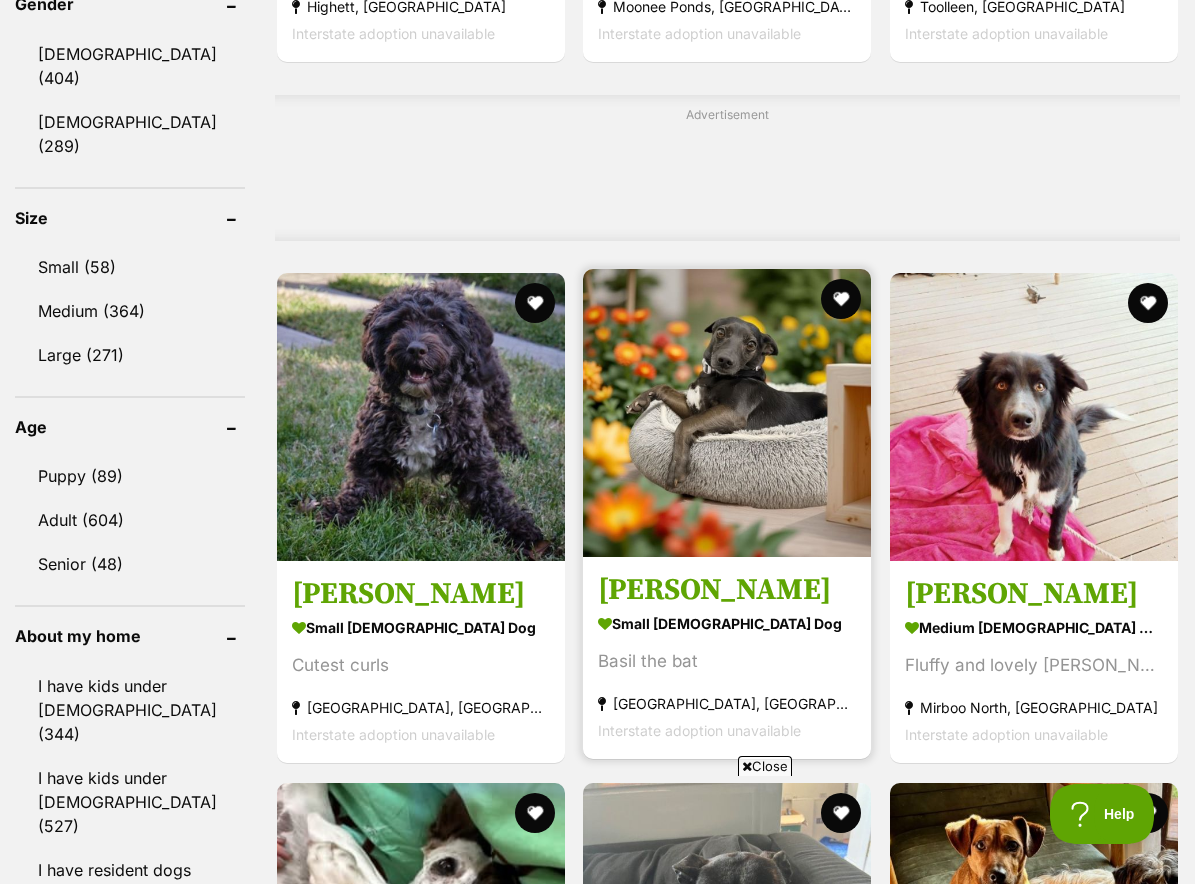 click at bounding box center (727, 413) 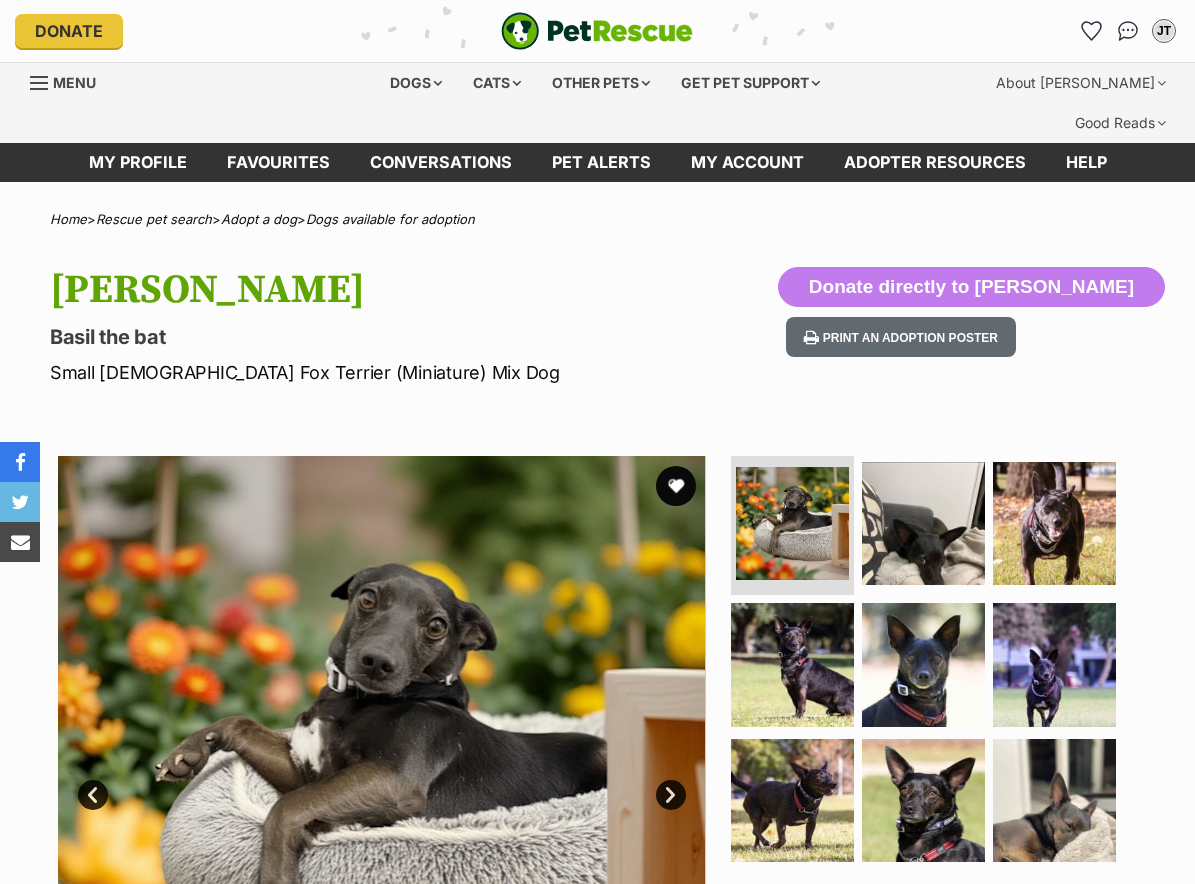 scroll, scrollTop: 0, scrollLeft: 0, axis: both 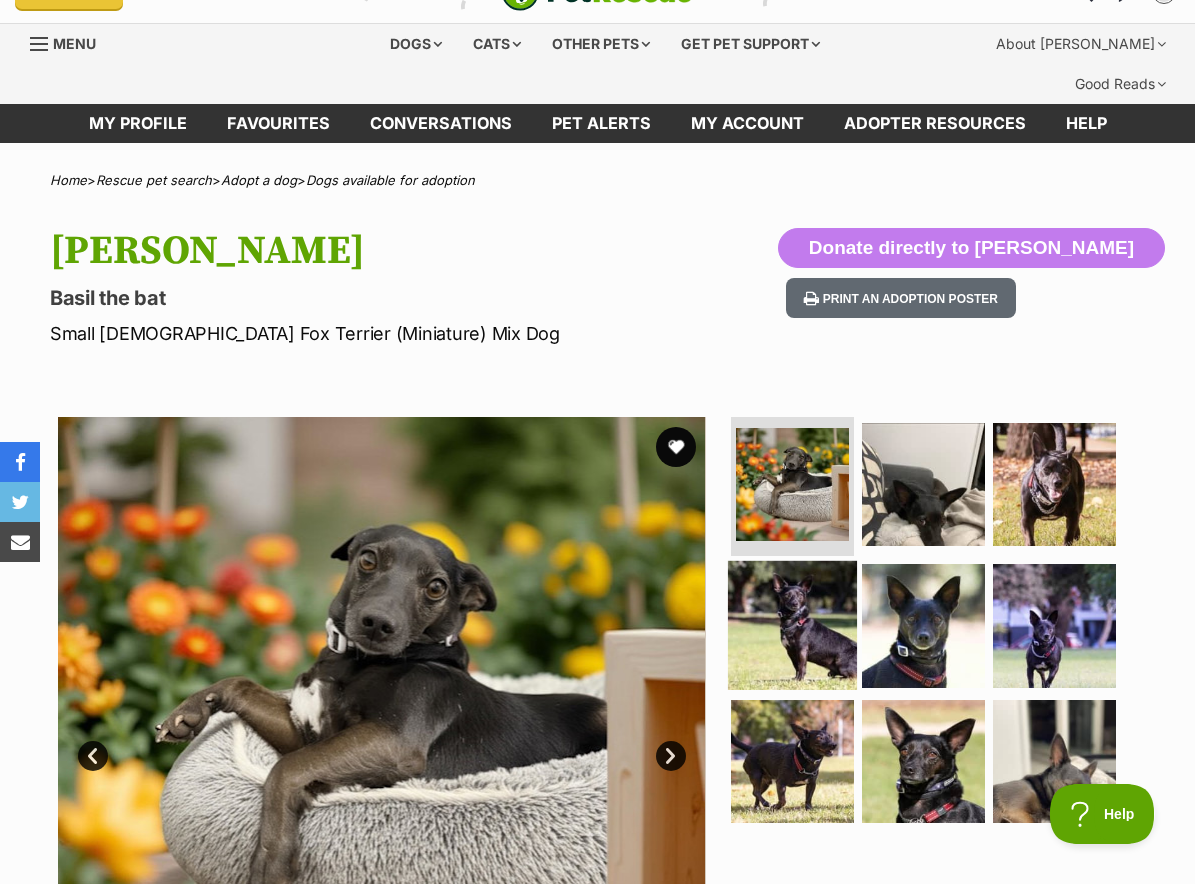 click at bounding box center [792, 625] 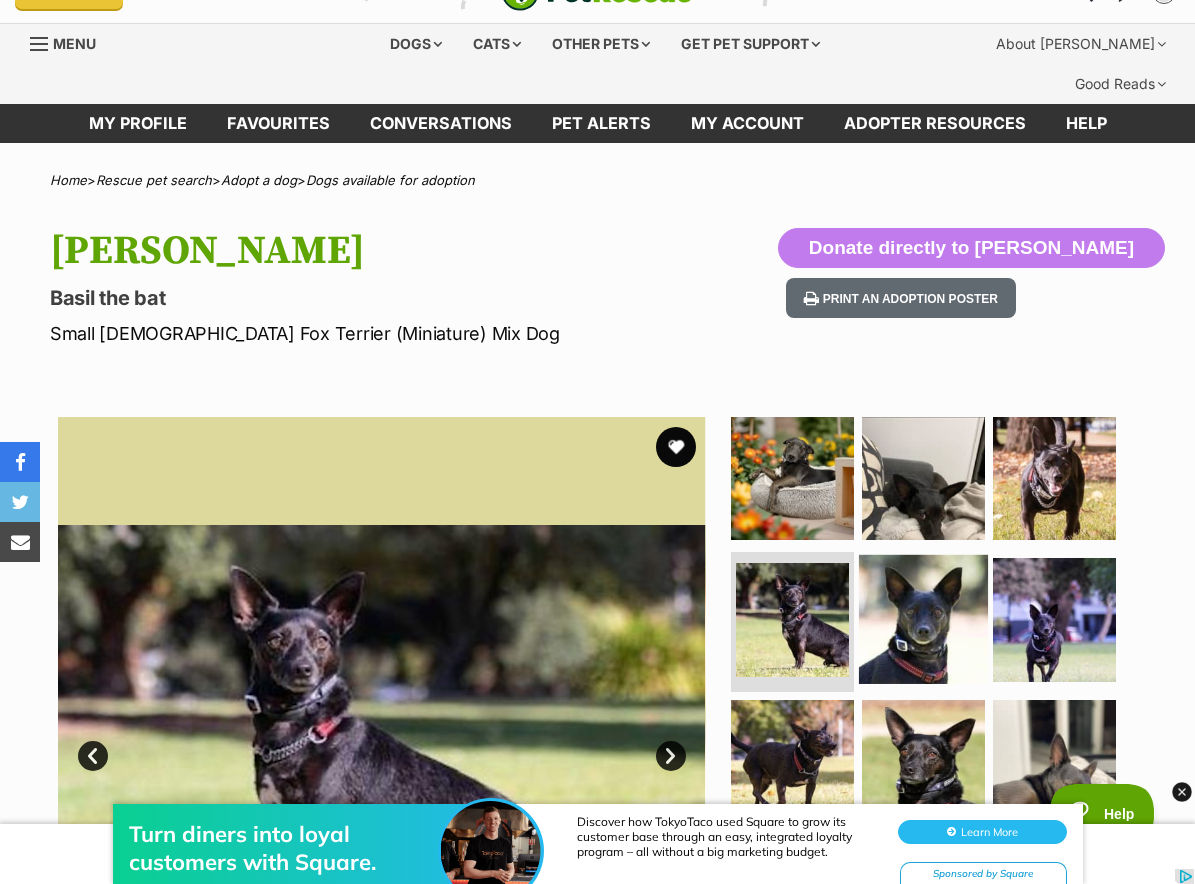 scroll, scrollTop: 0, scrollLeft: 0, axis: both 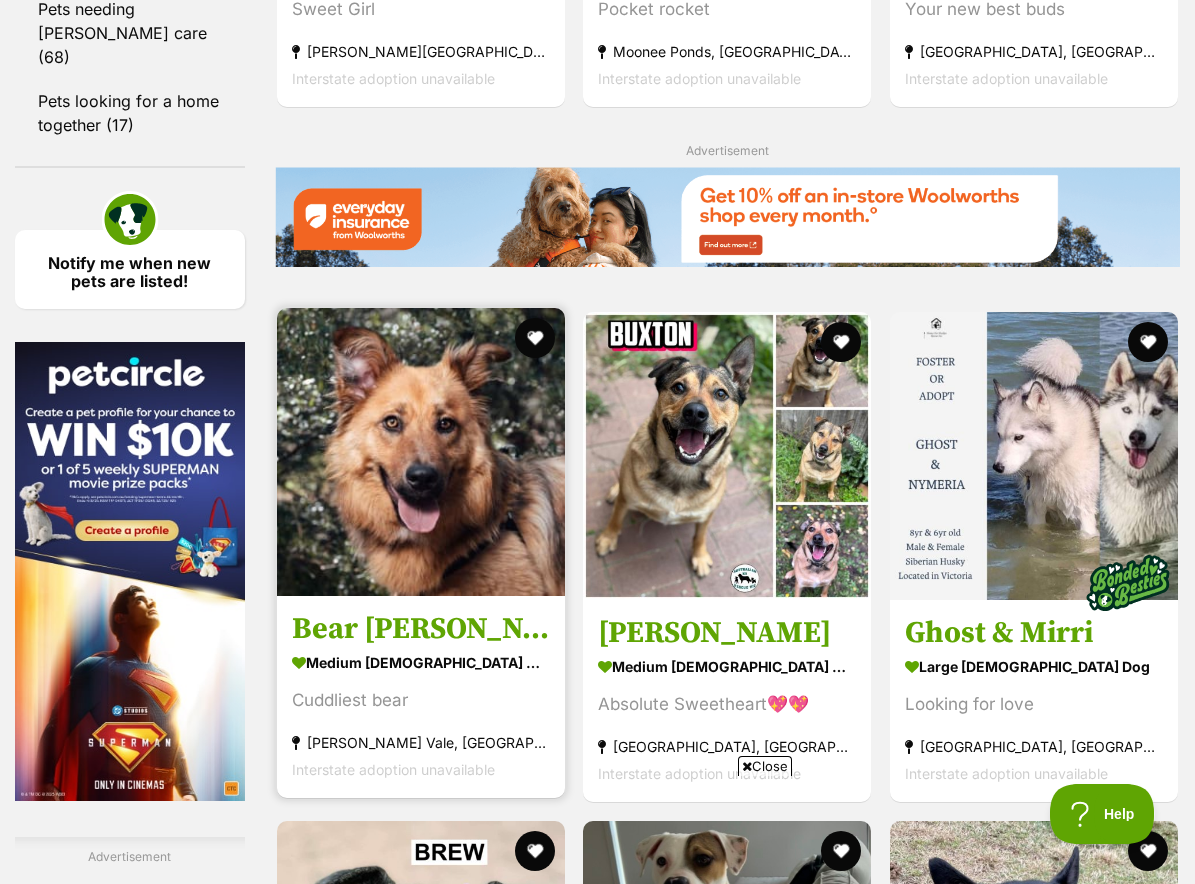 click at bounding box center (421, 452) 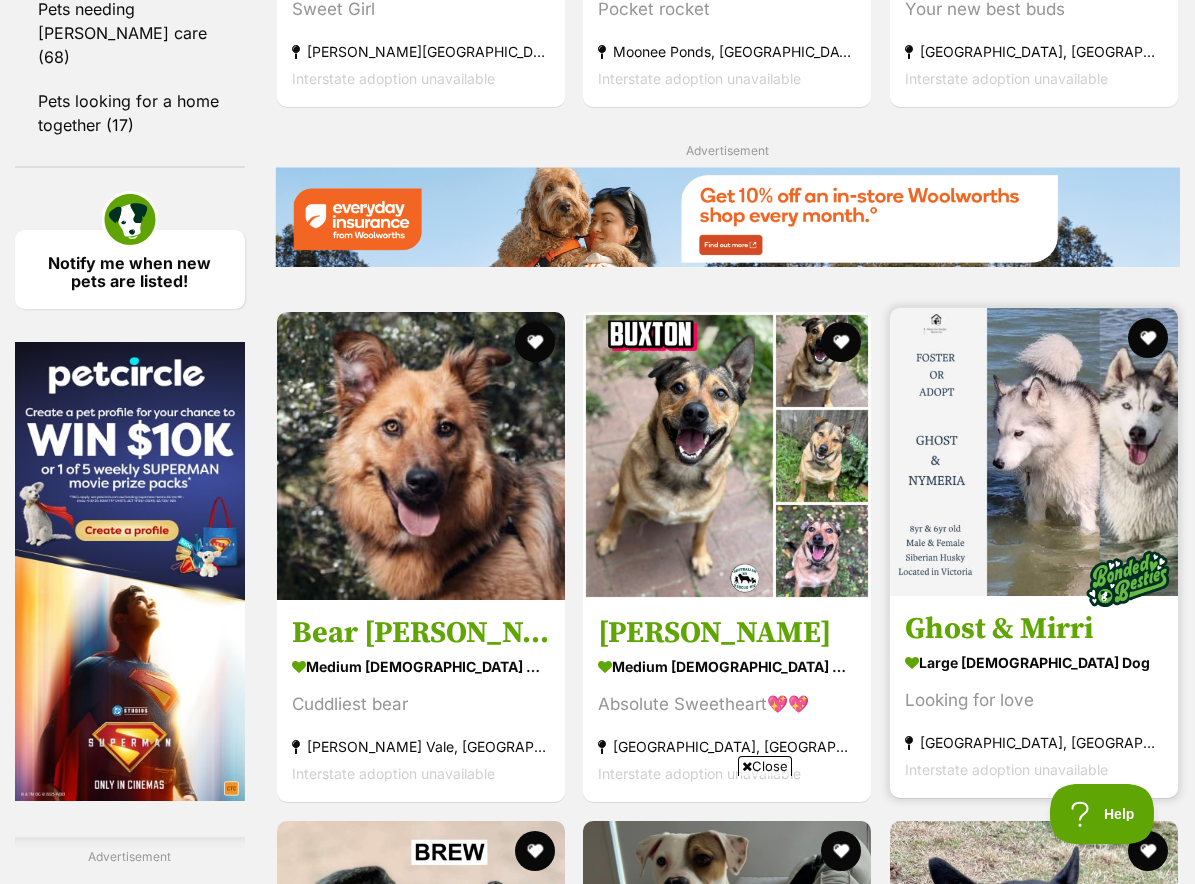 click at bounding box center (1034, 452) 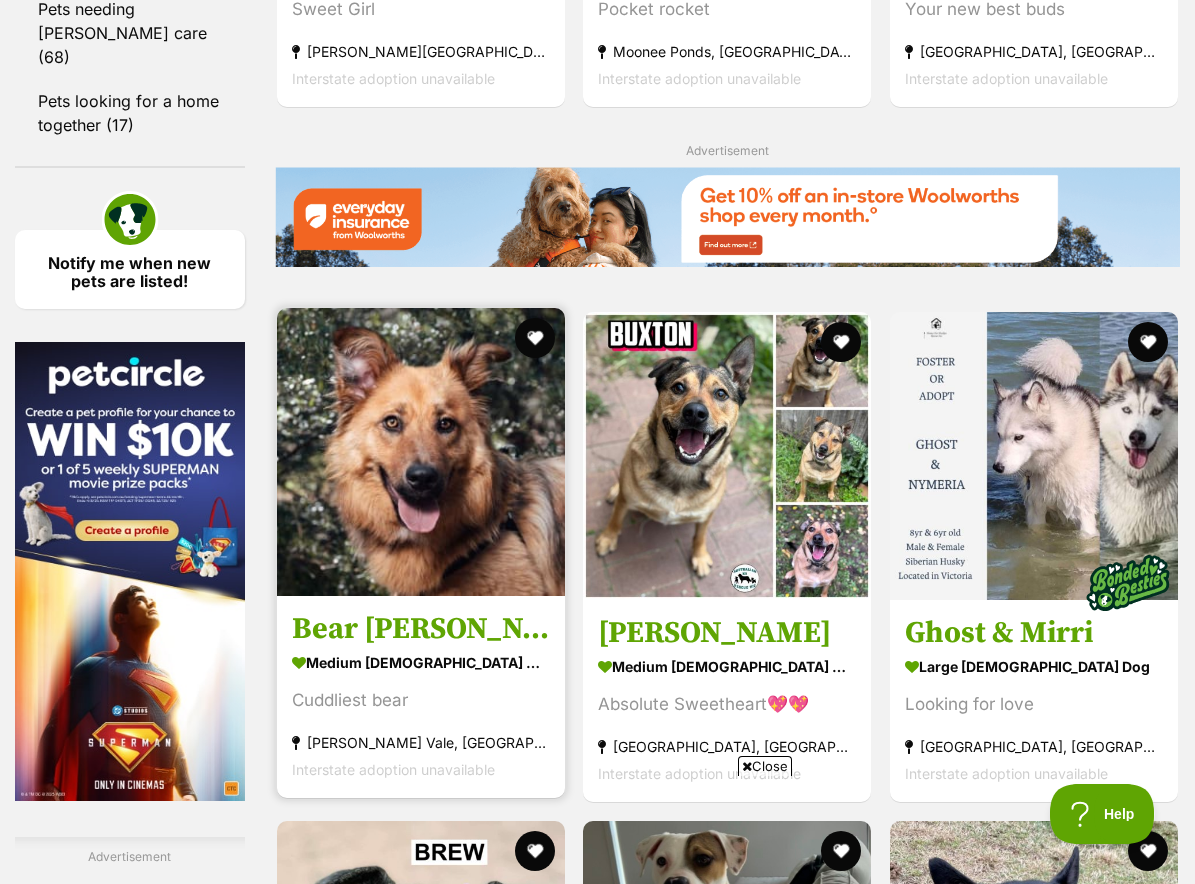 click at bounding box center [421, 452] 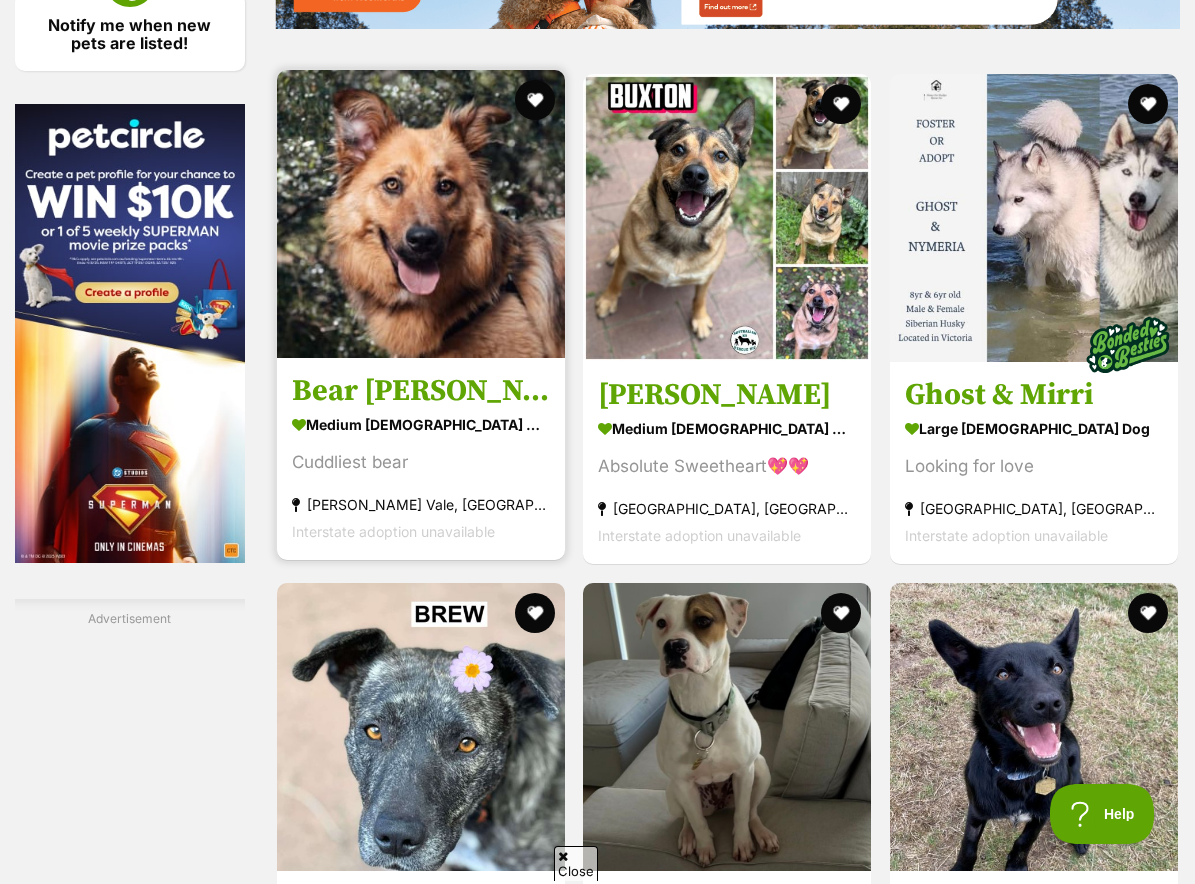 scroll, scrollTop: 3245, scrollLeft: 0, axis: vertical 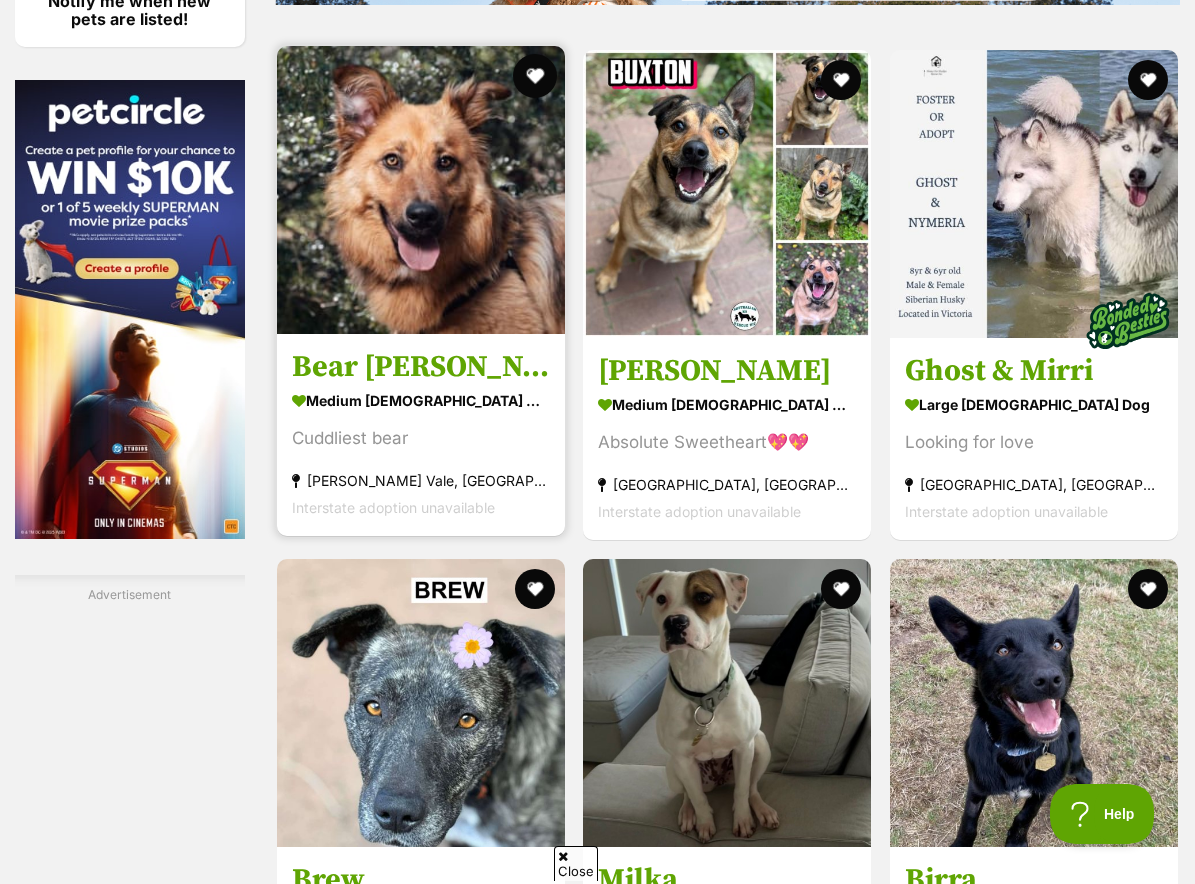 click at bounding box center (534, 76) 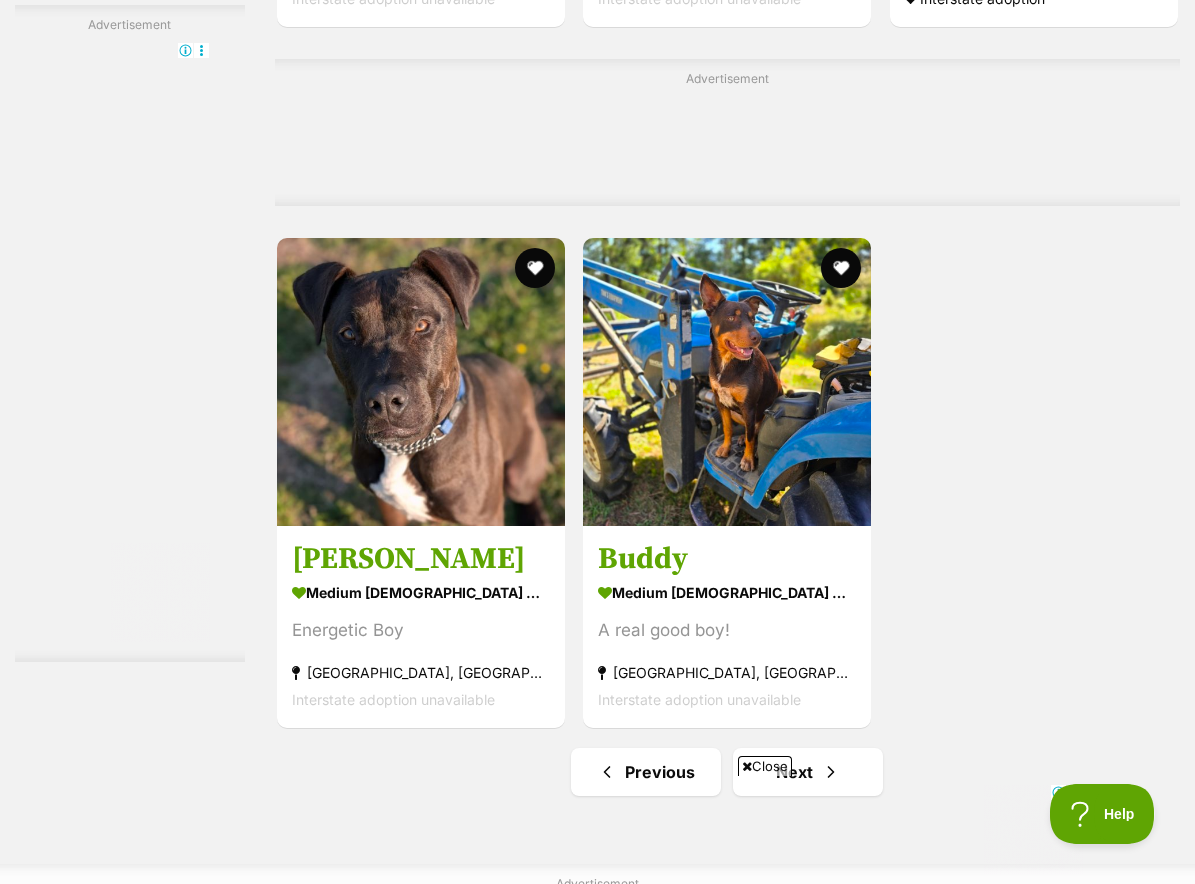scroll, scrollTop: 4343, scrollLeft: 0, axis: vertical 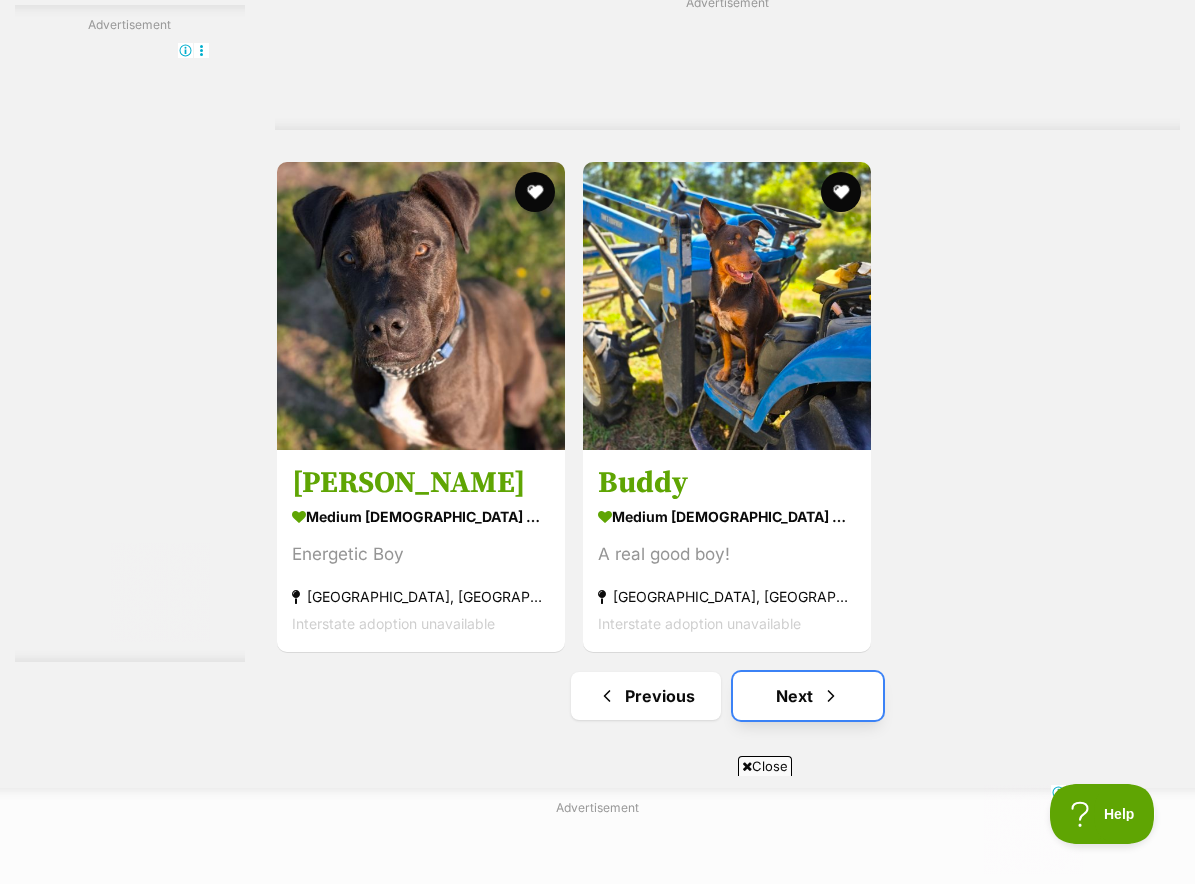 click at bounding box center (831, 696) 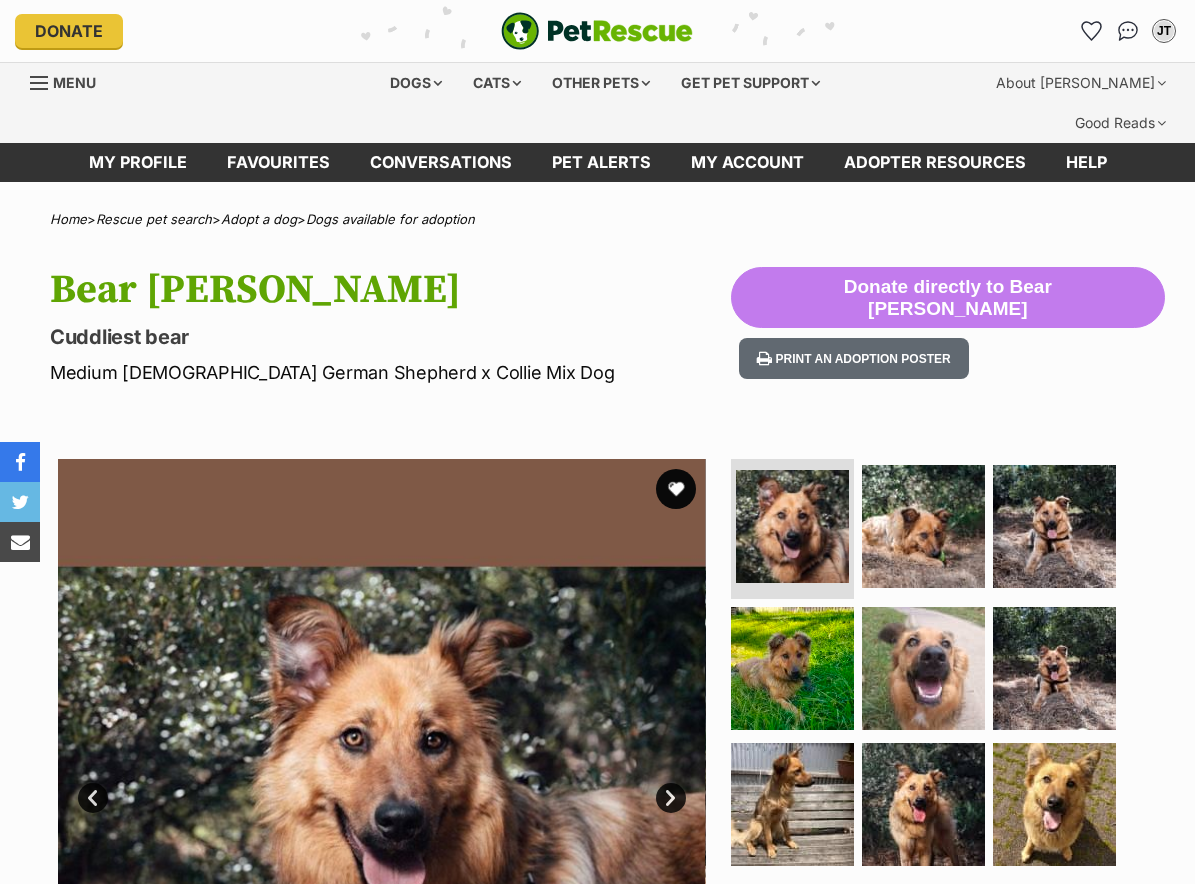 scroll, scrollTop: 0, scrollLeft: 0, axis: both 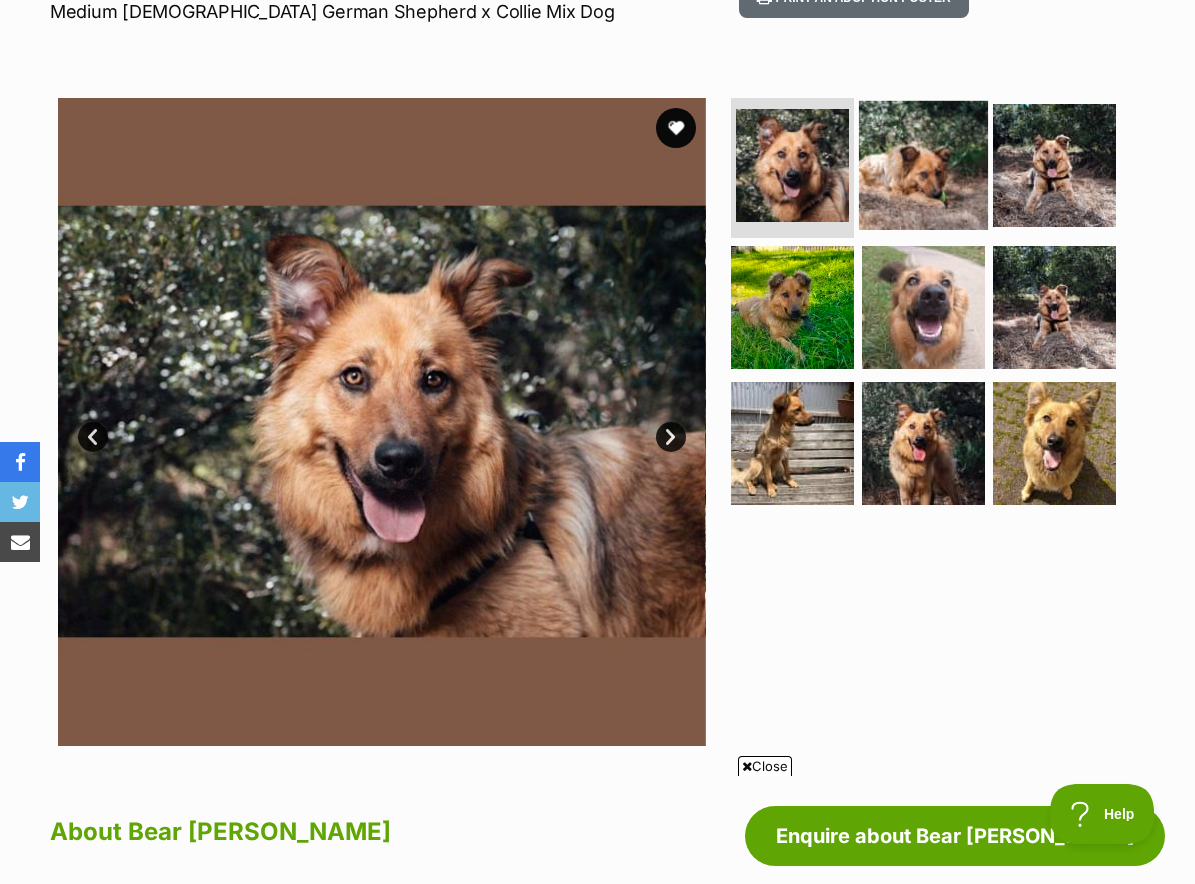 click at bounding box center [923, 165] 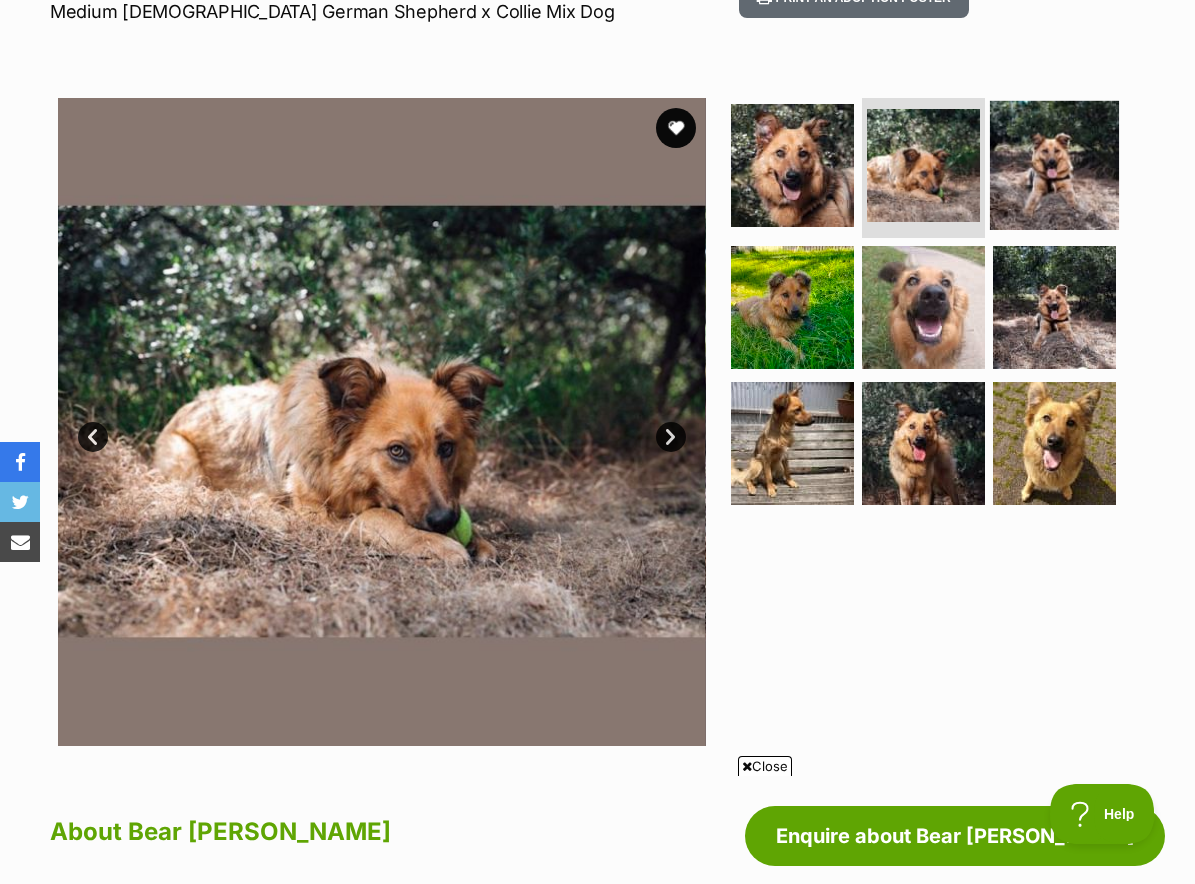 click at bounding box center (1054, 165) 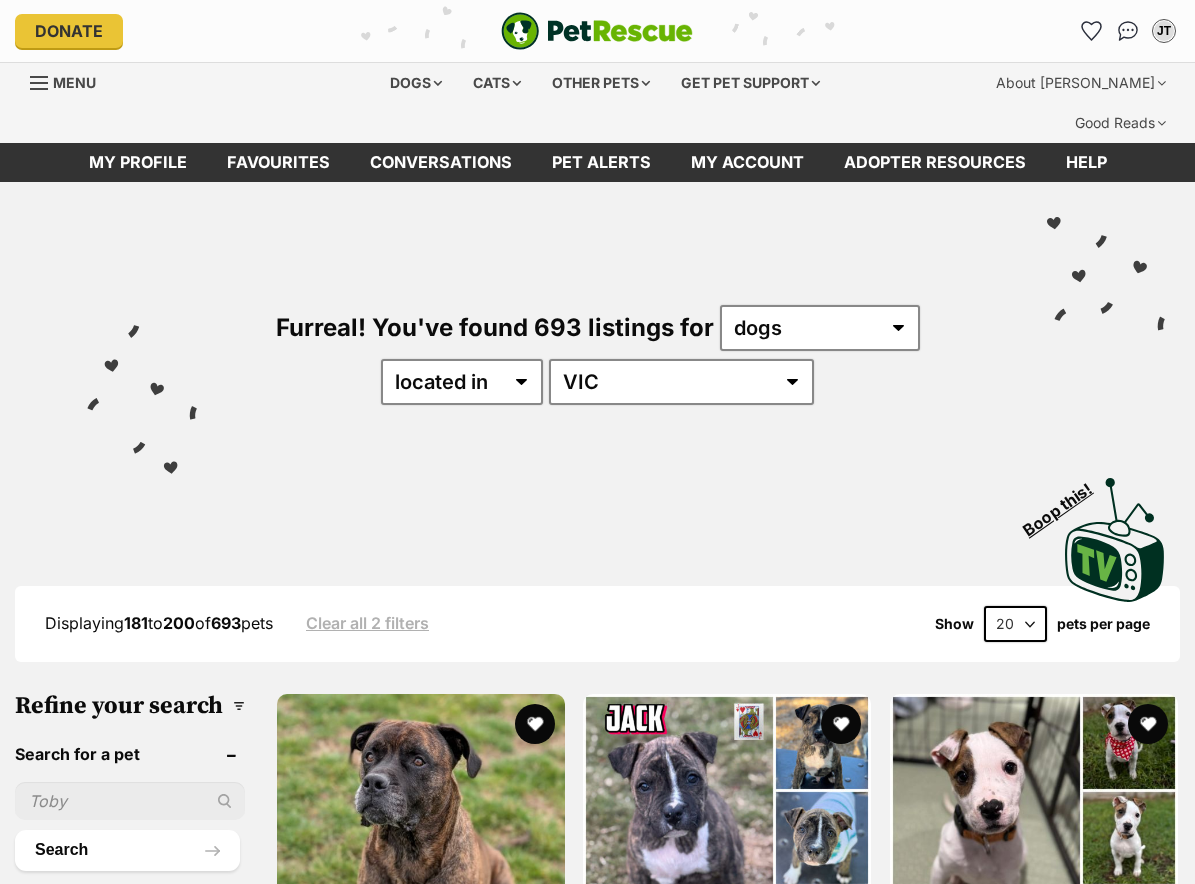 scroll, scrollTop: 0, scrollLeft: 0, axis: both 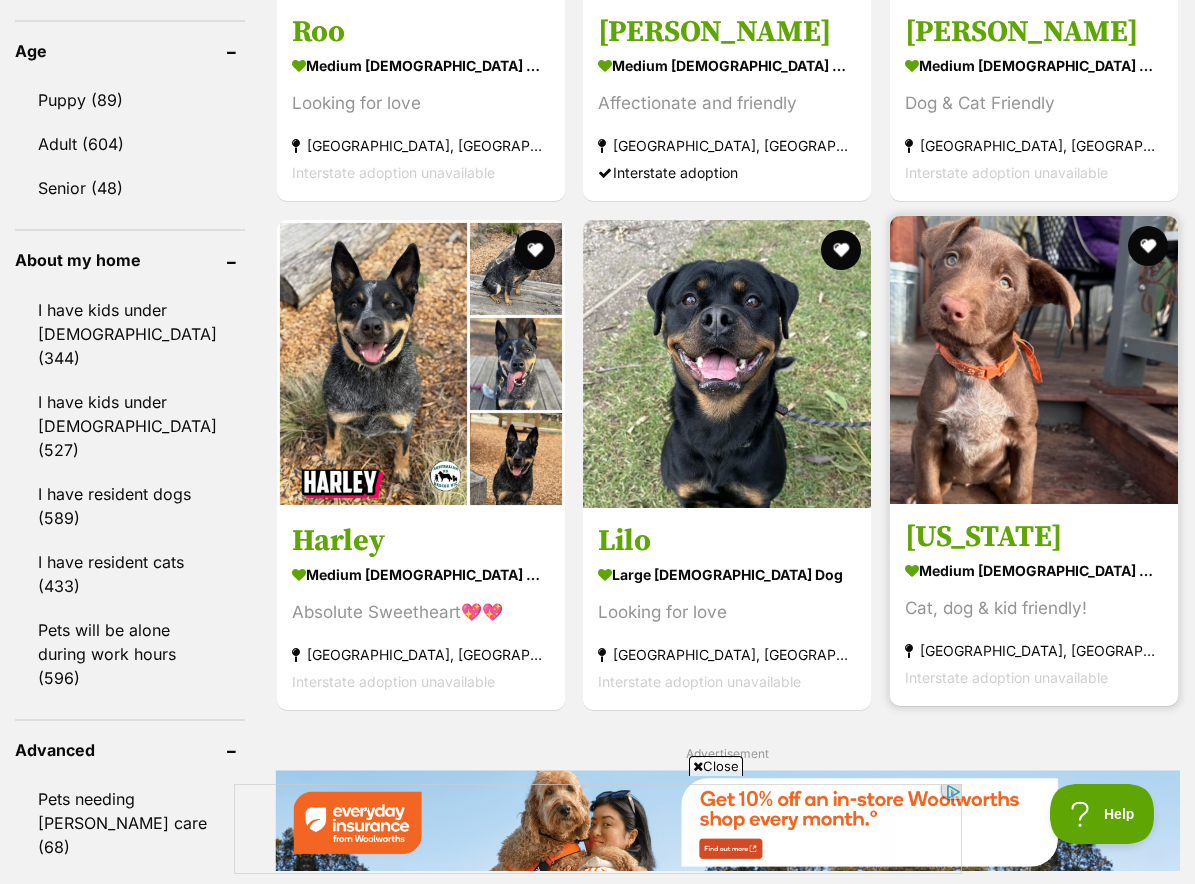 click at bounding box center [1034, 360] 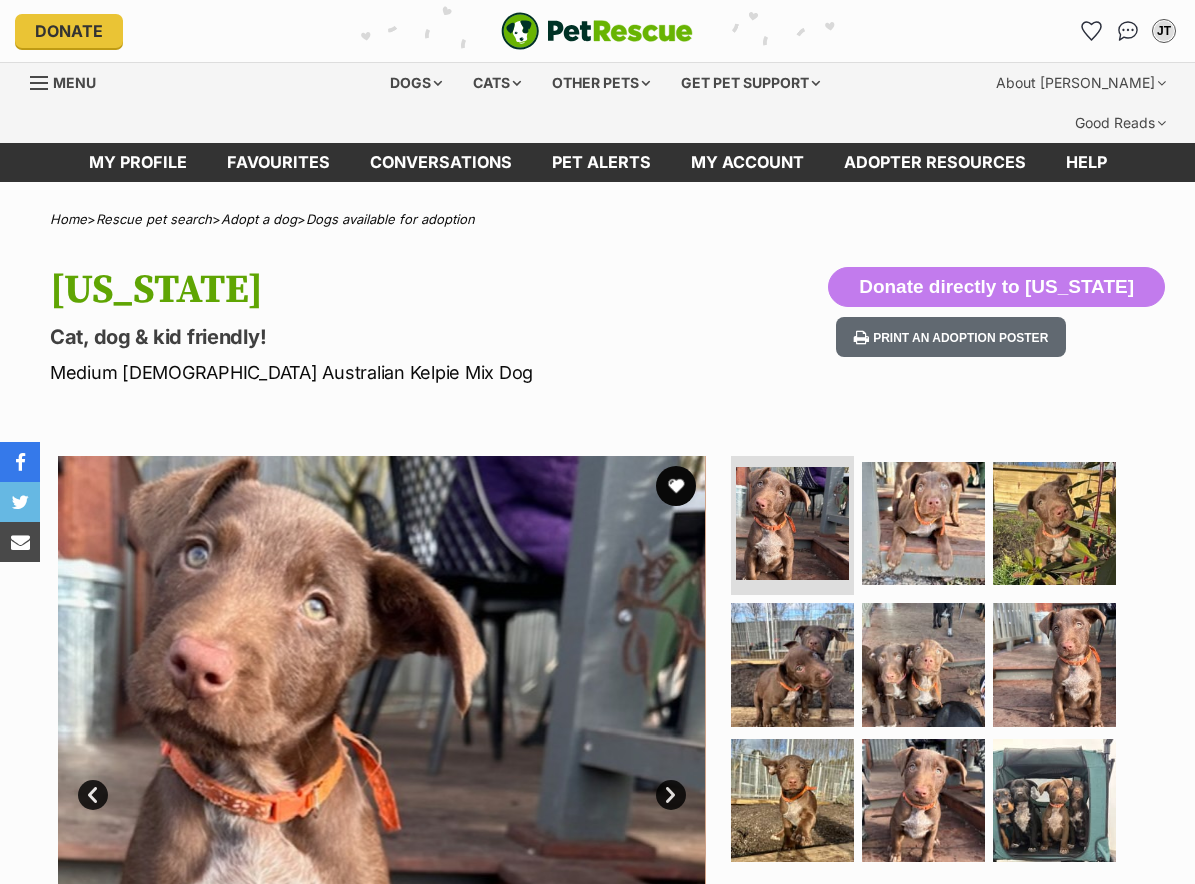 scroll, scrollTop: 0, scrollLeft: 0, axis: both 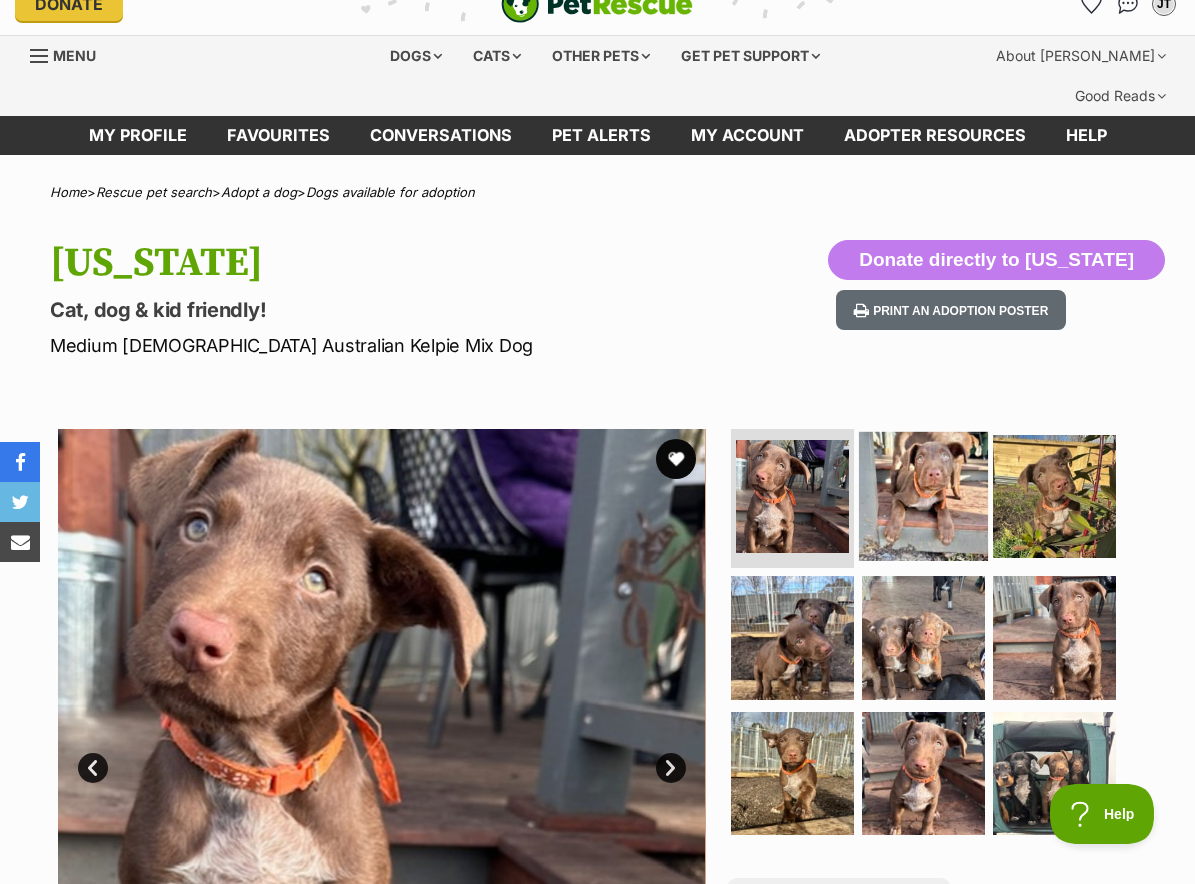 click at bounding box center [923, 495] 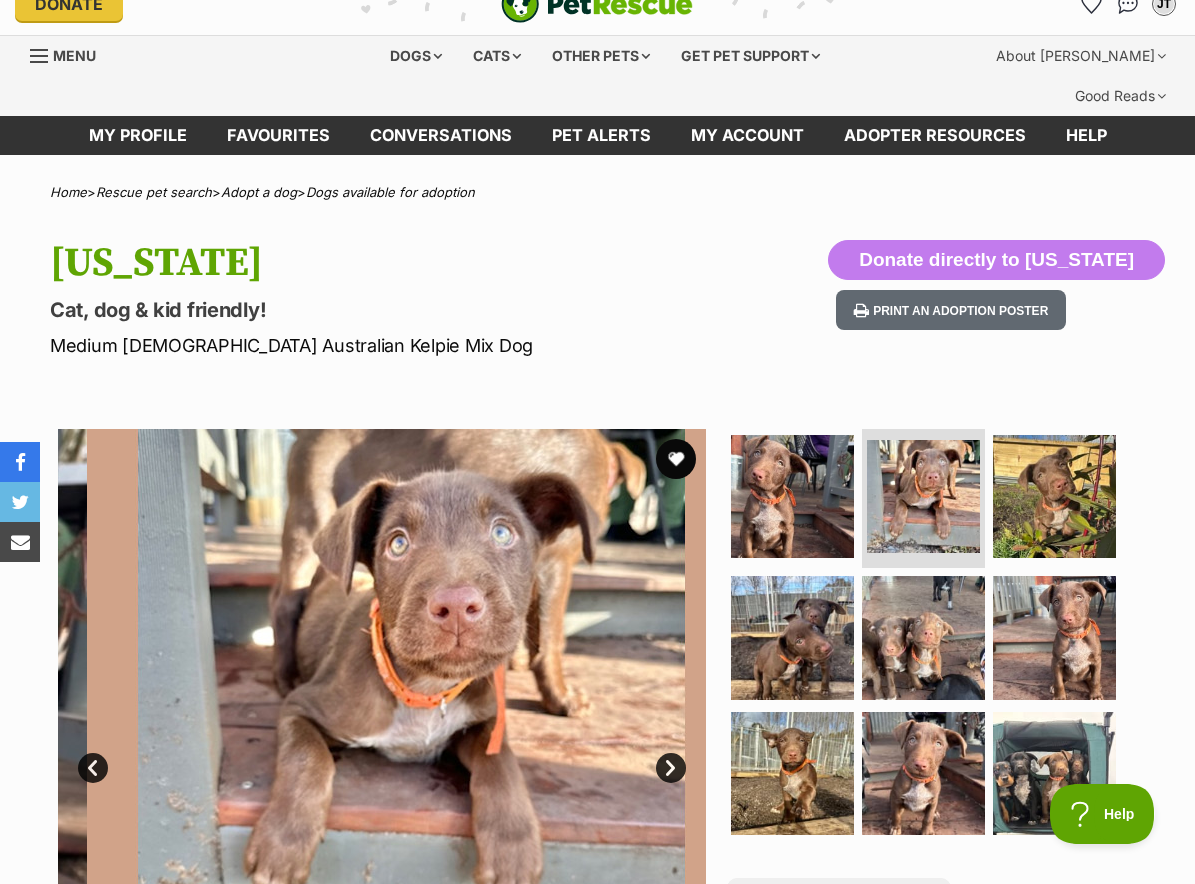scroll, scrollTop: 0, scrollLeft: 0, axis: both 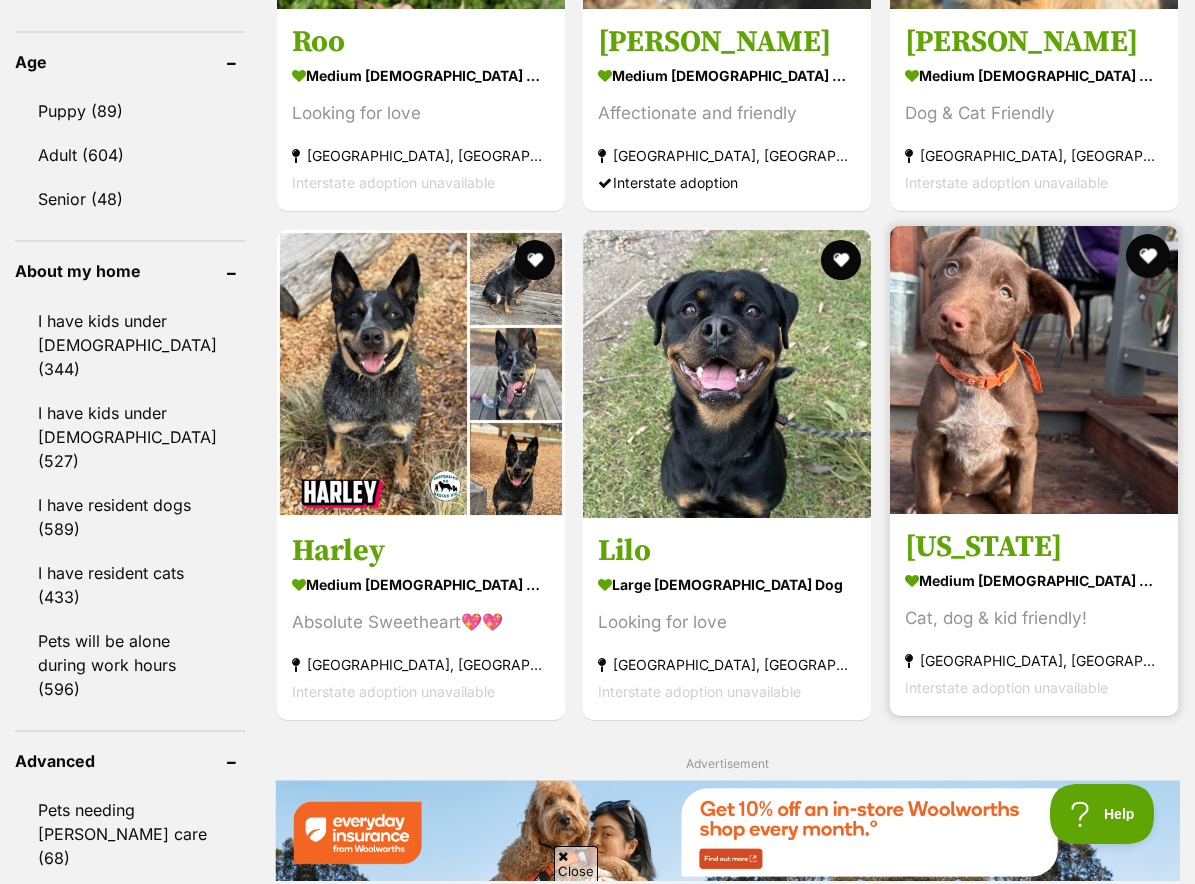 click at bounding box center (1148, 256) 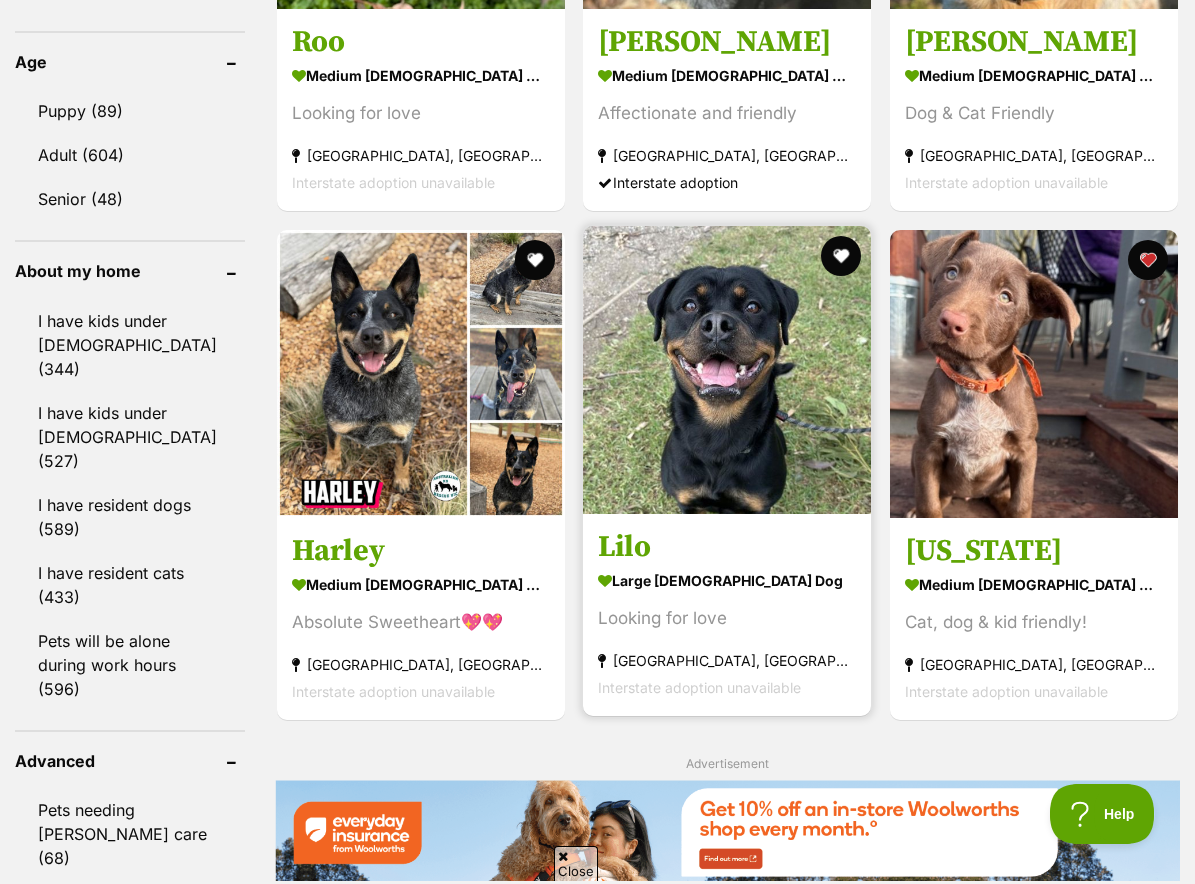 click at bounding box center (727, 370) 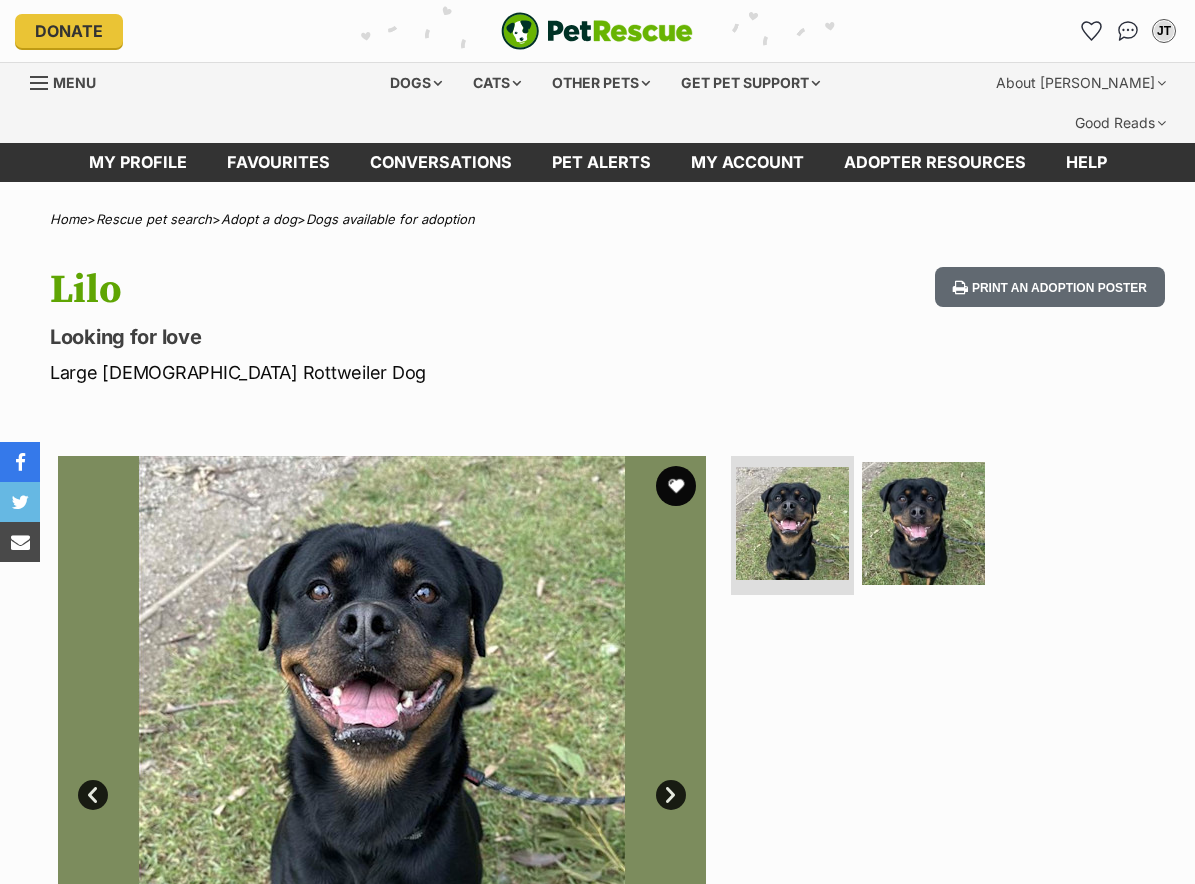 scroll, scrollTop: 0, scrollLeft: 0, axis: both 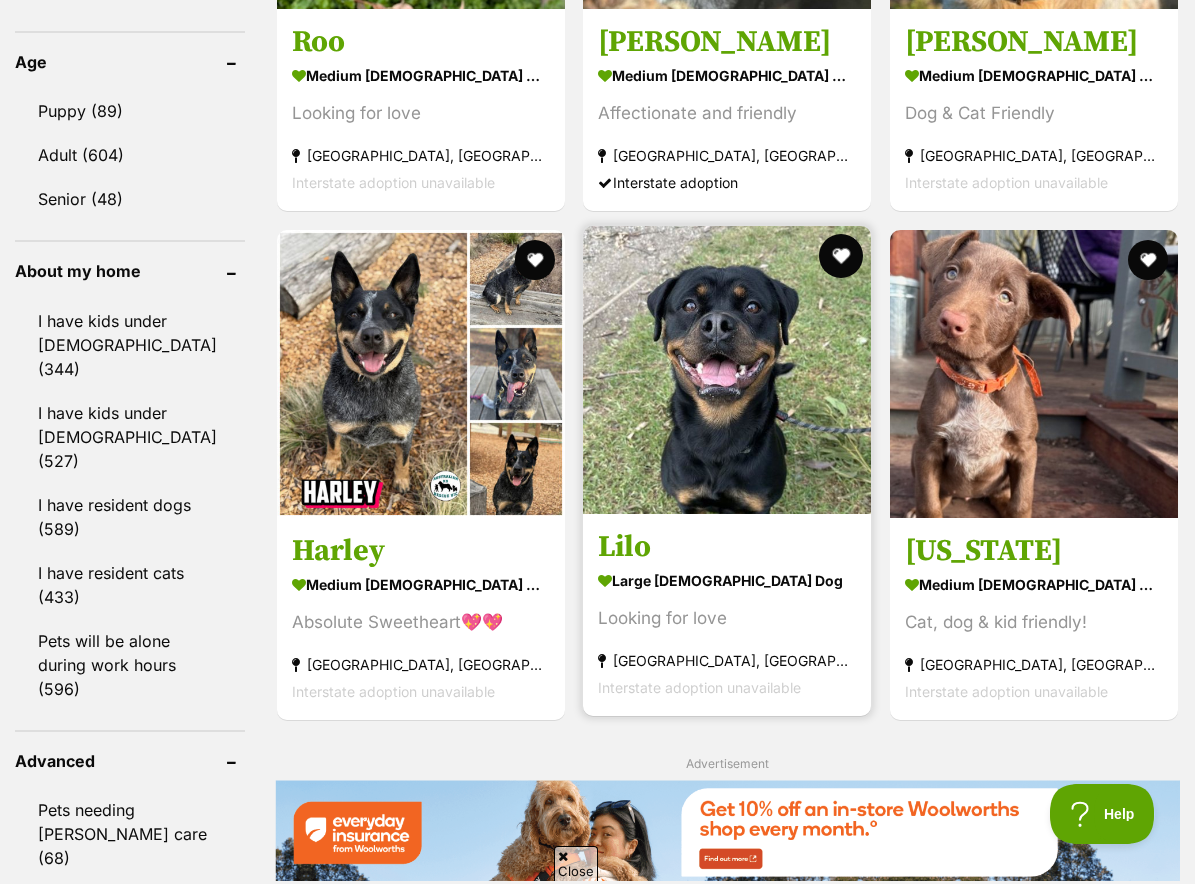 click at bounding box center [841, 256] 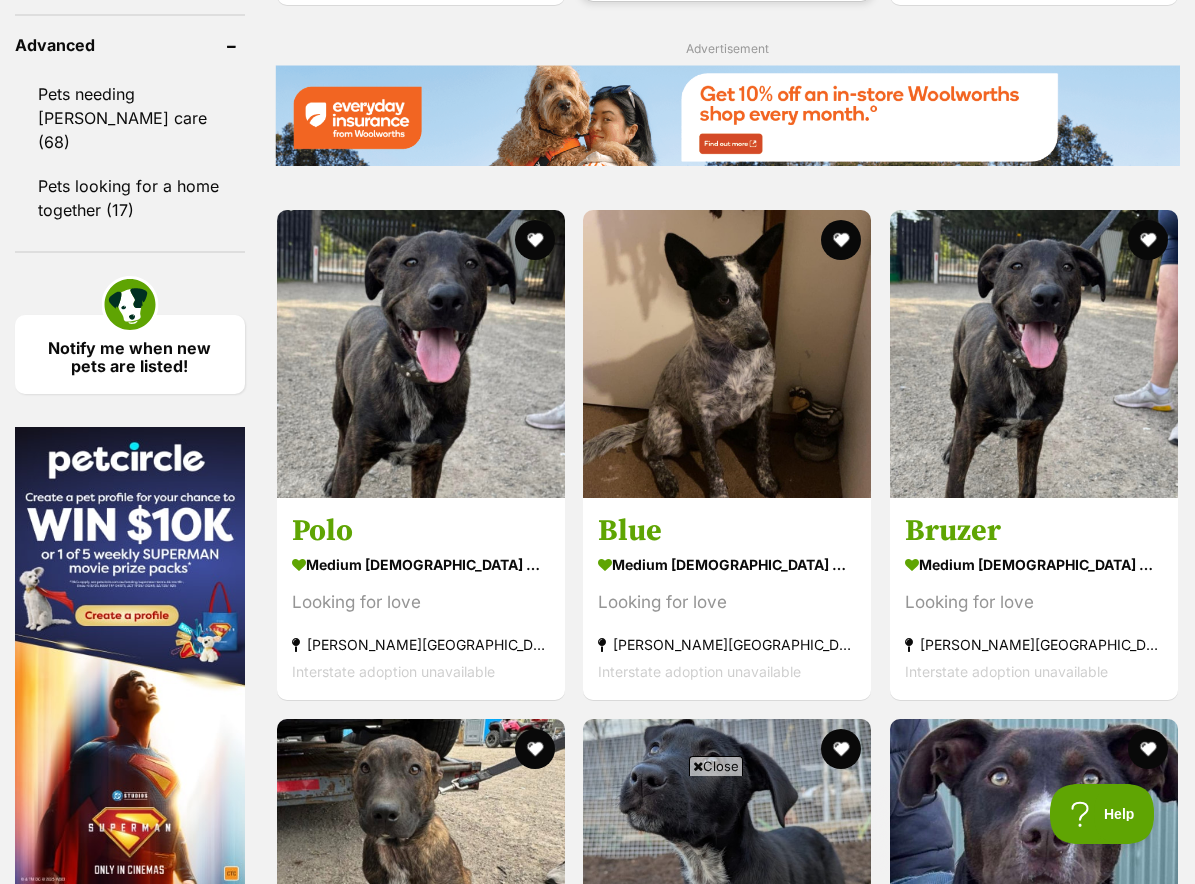 scroll, scrollTop: 0, scrollLeft: 0, axis: both 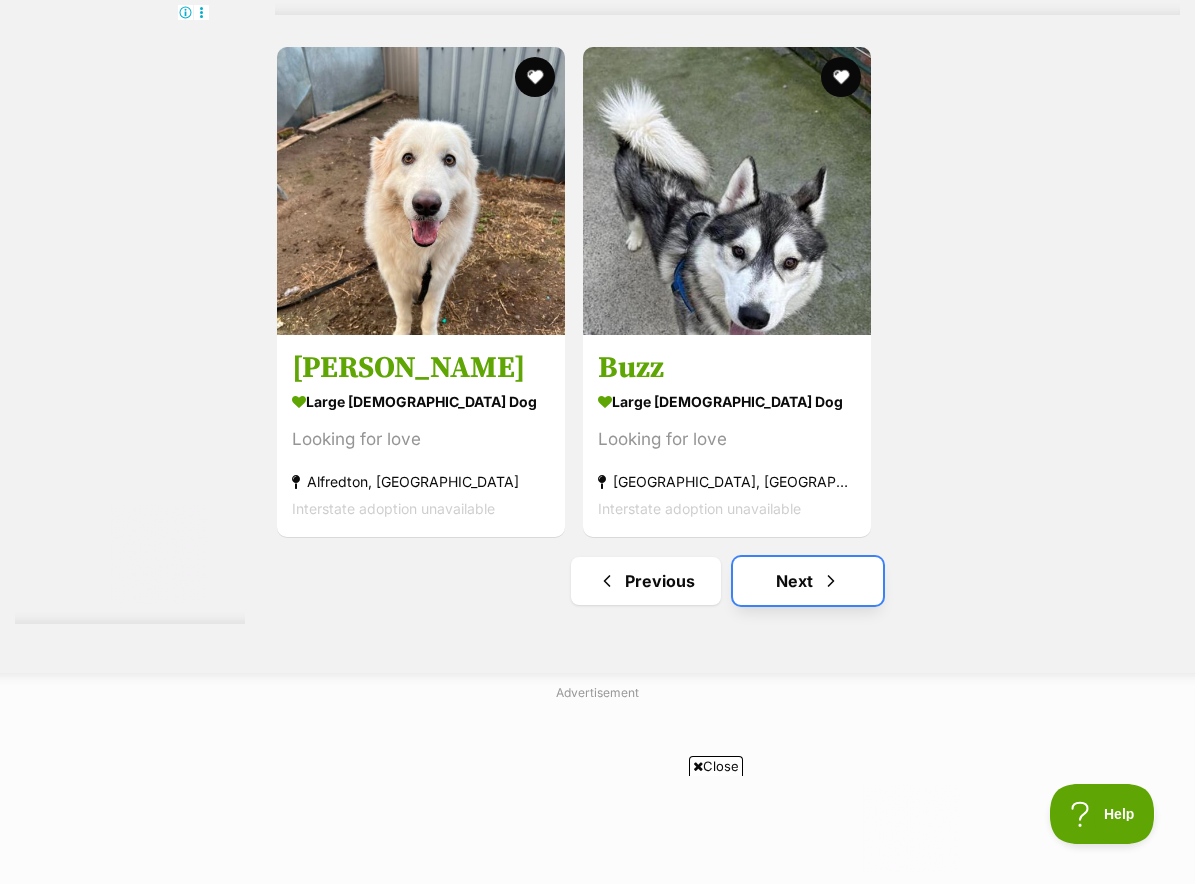 click on "Next" at bounding box center [808, 581] 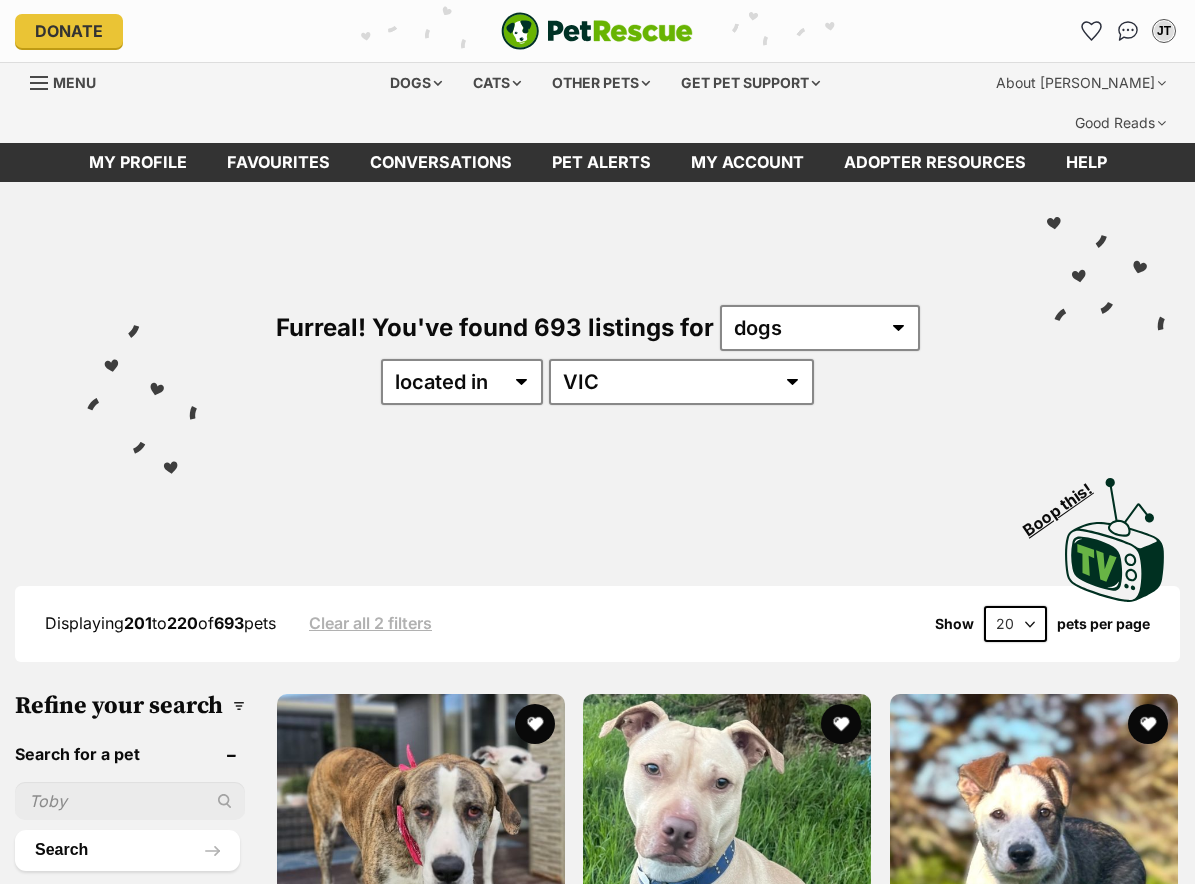 scroll, scrollTop: 0, scrollLeft: 0, axis: both 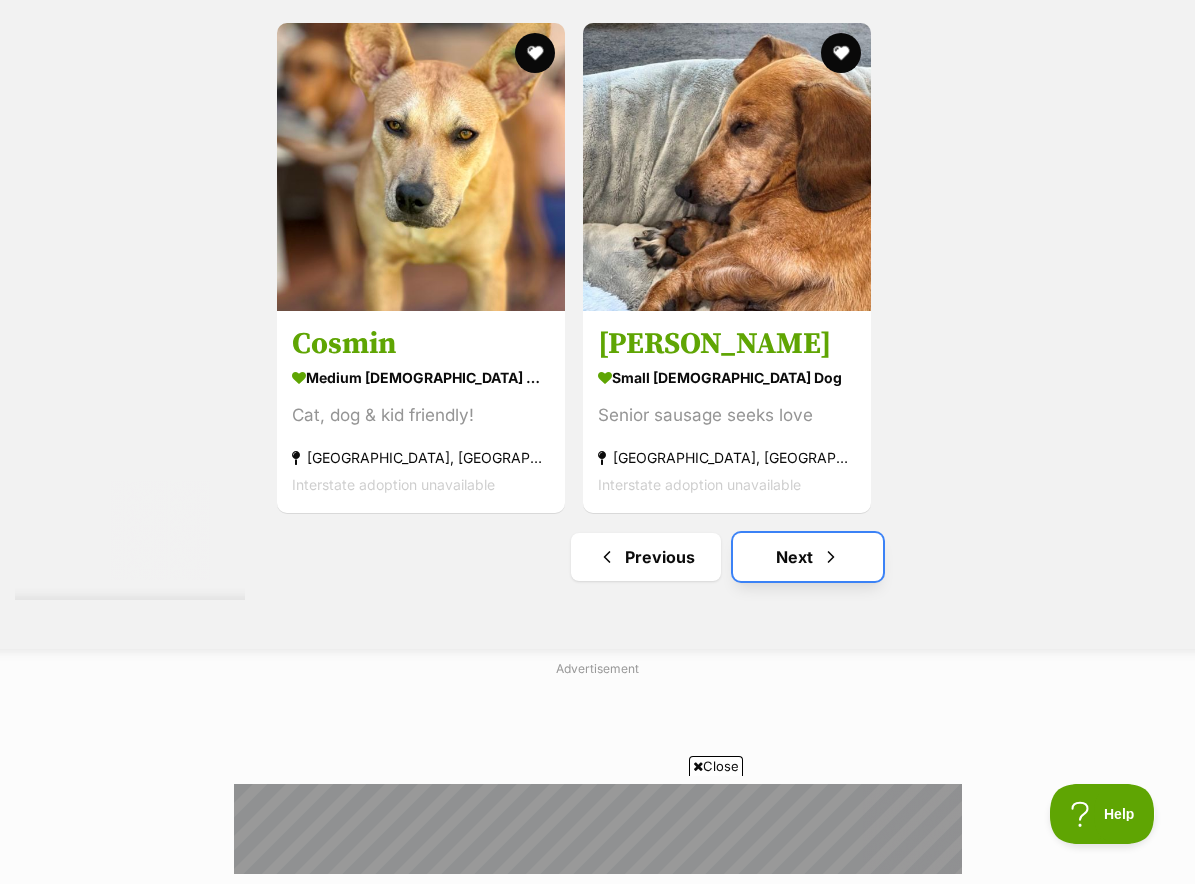 click on "Next" at bounding box center [808, 557] 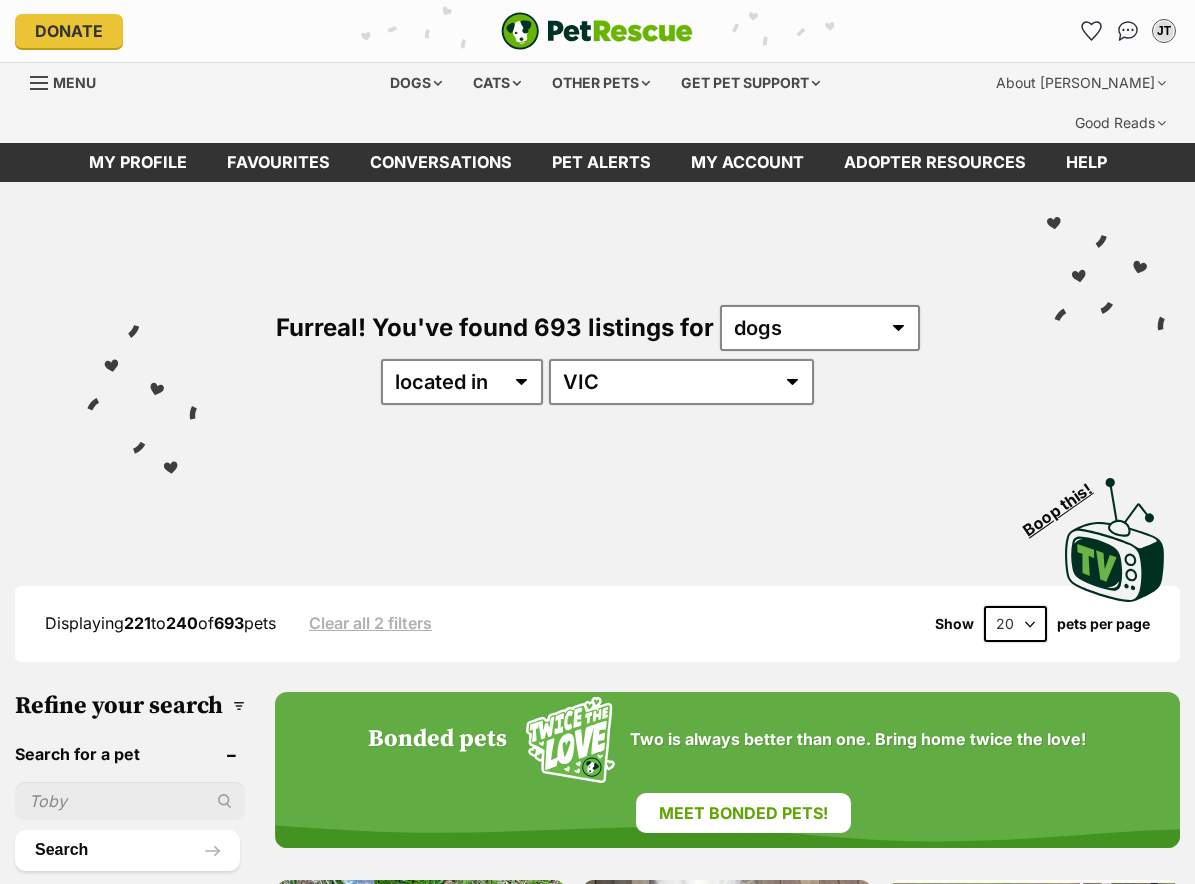 scroll, scrollTop: 0, scrollLeft: 0, axis: both 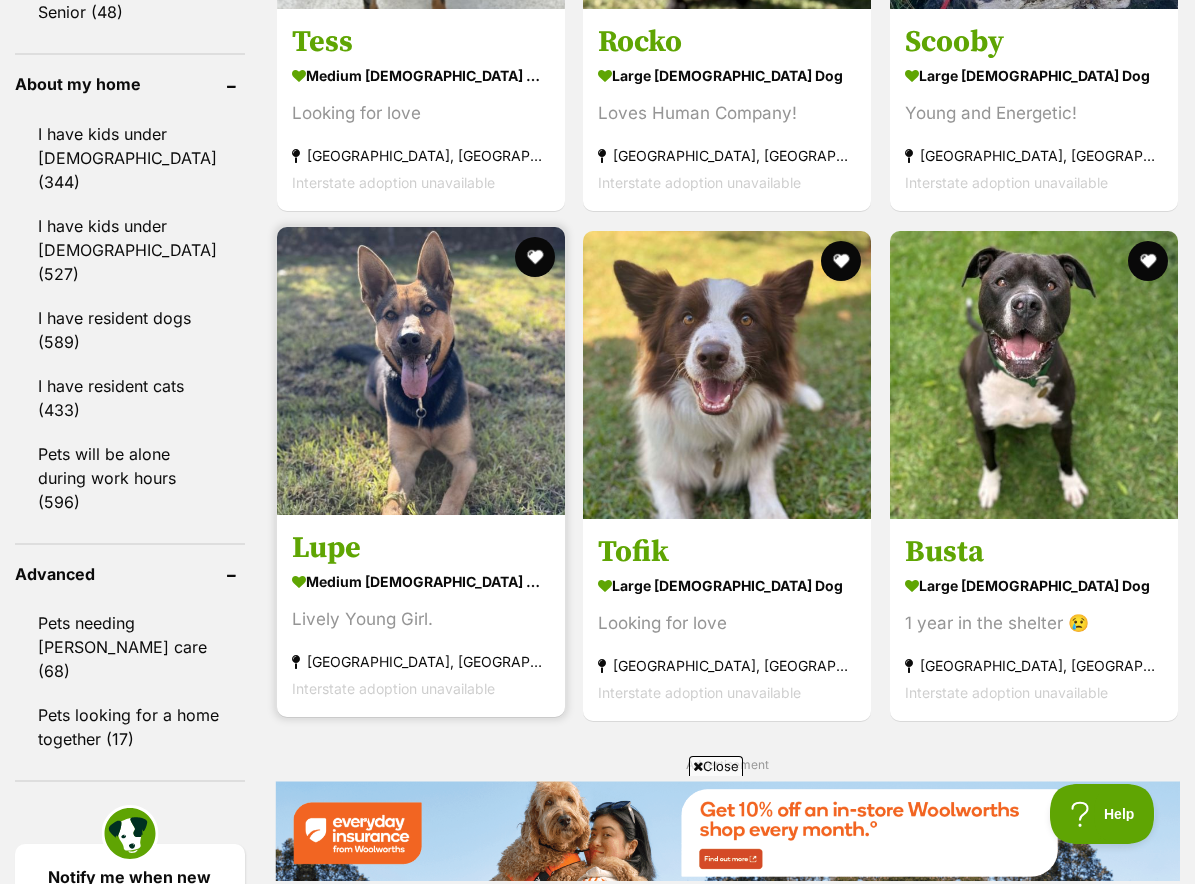 click at bounding box center (421, 371) 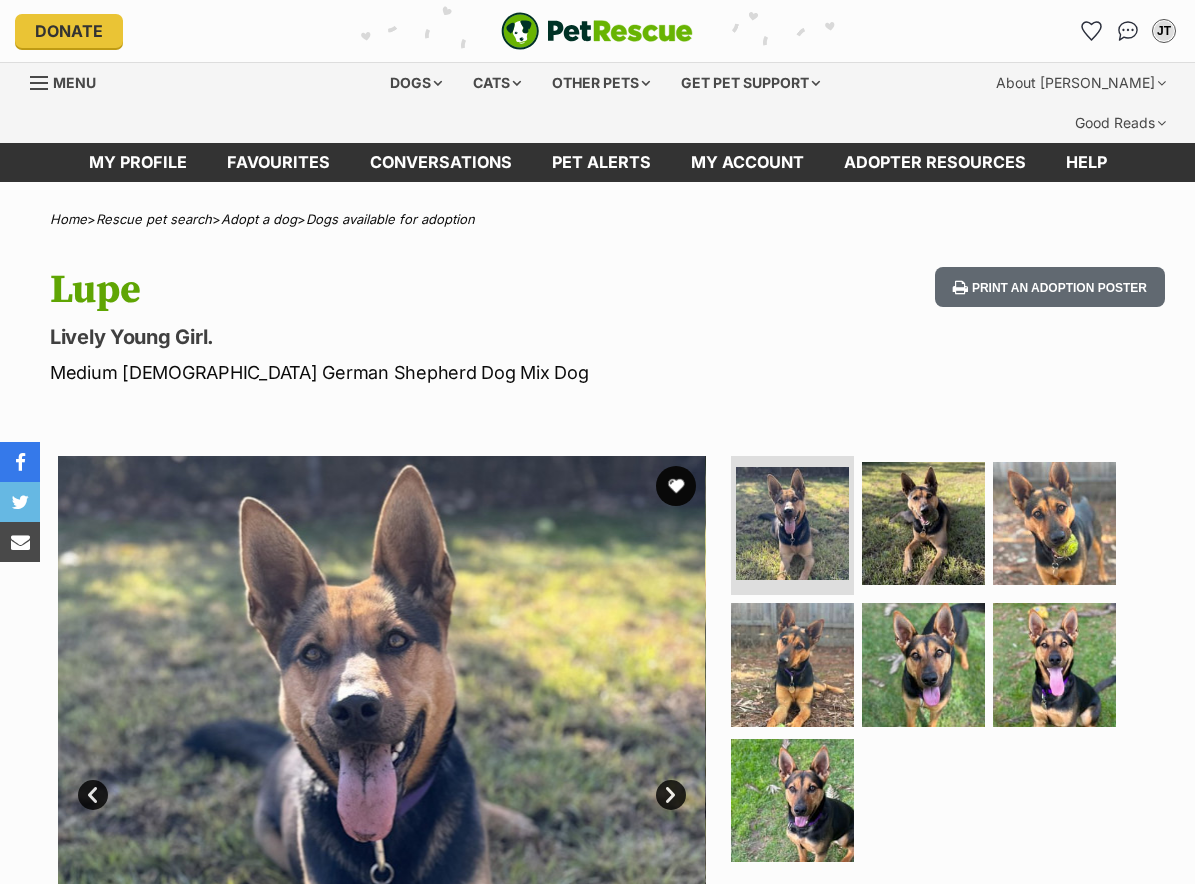 scroll, scrollTop: 0, scrollLeft: 0, axis: both 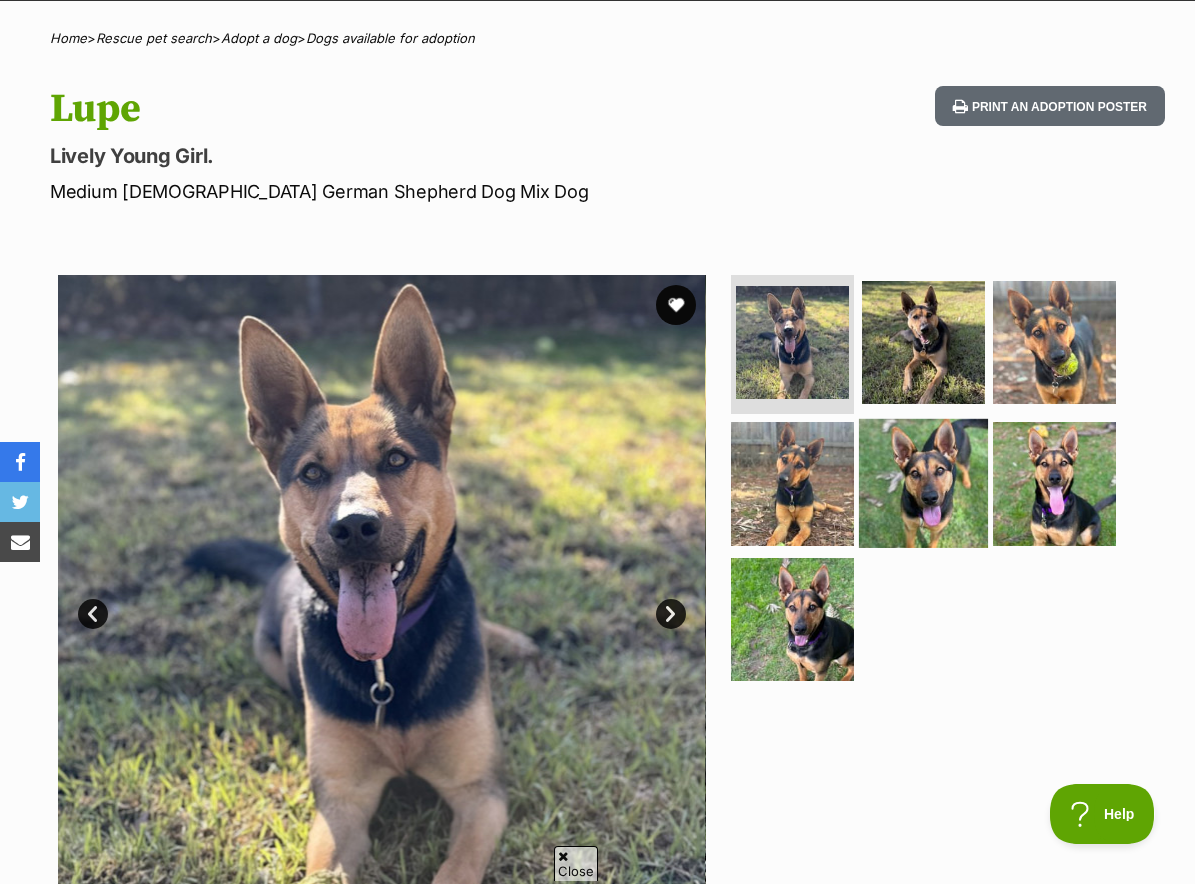 click at bounding box center [923, 483] 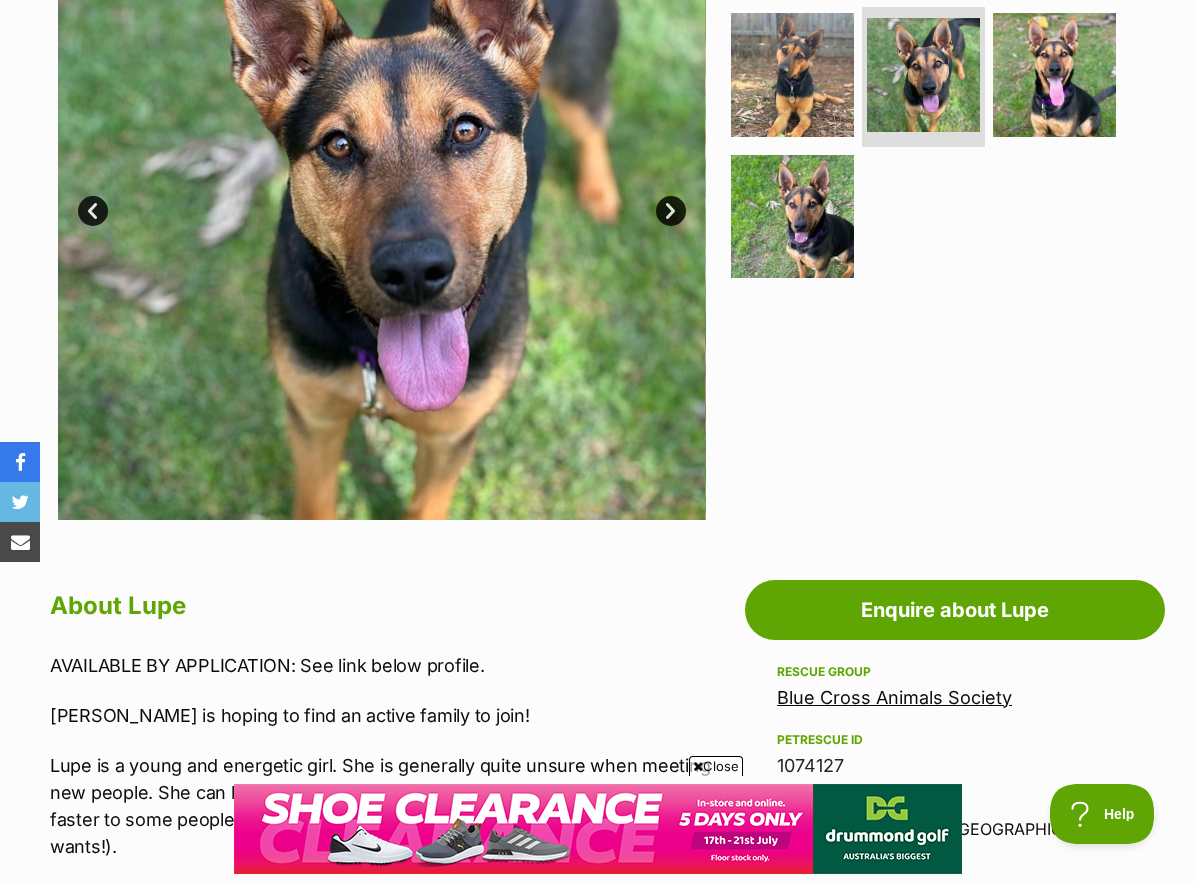 scroll, scrollTop: 741, scrollLeft: 0, axis: vertical 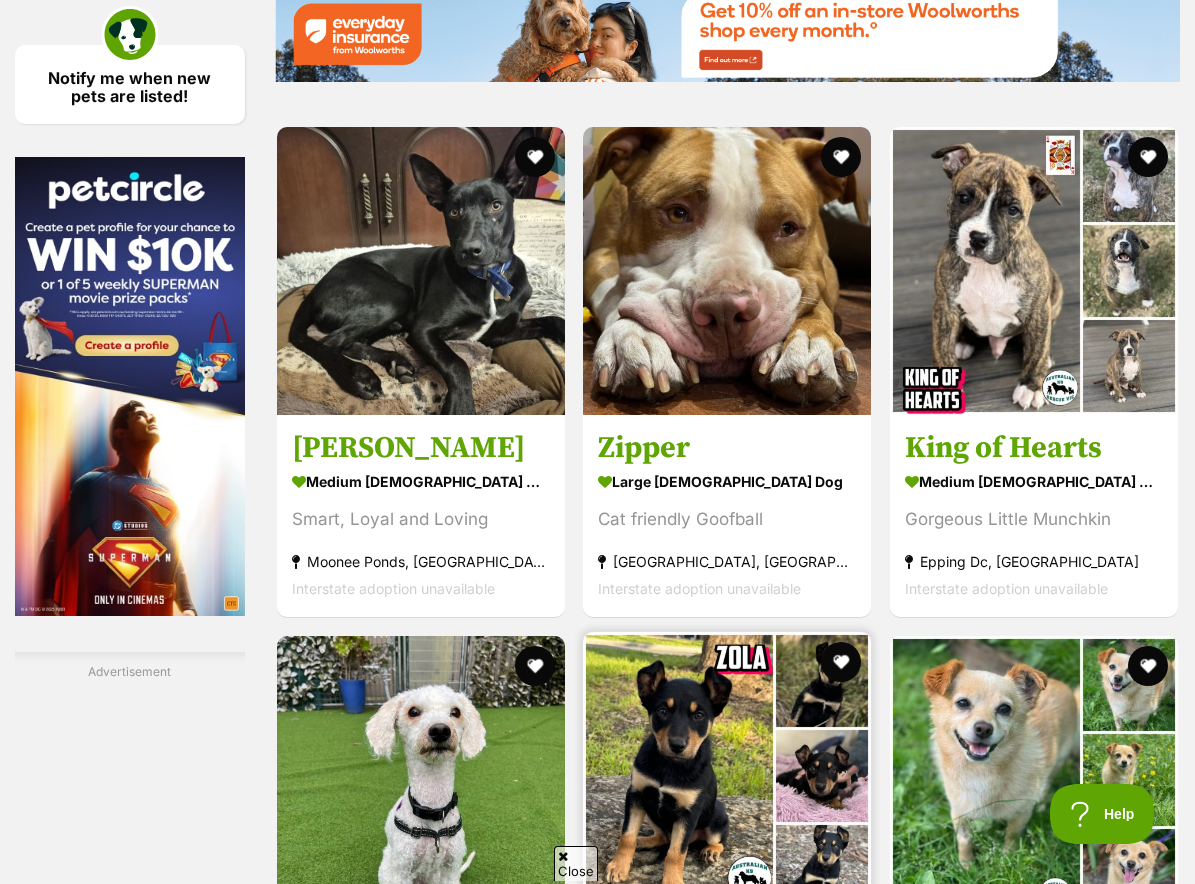 click at bounding box center (727, 776) 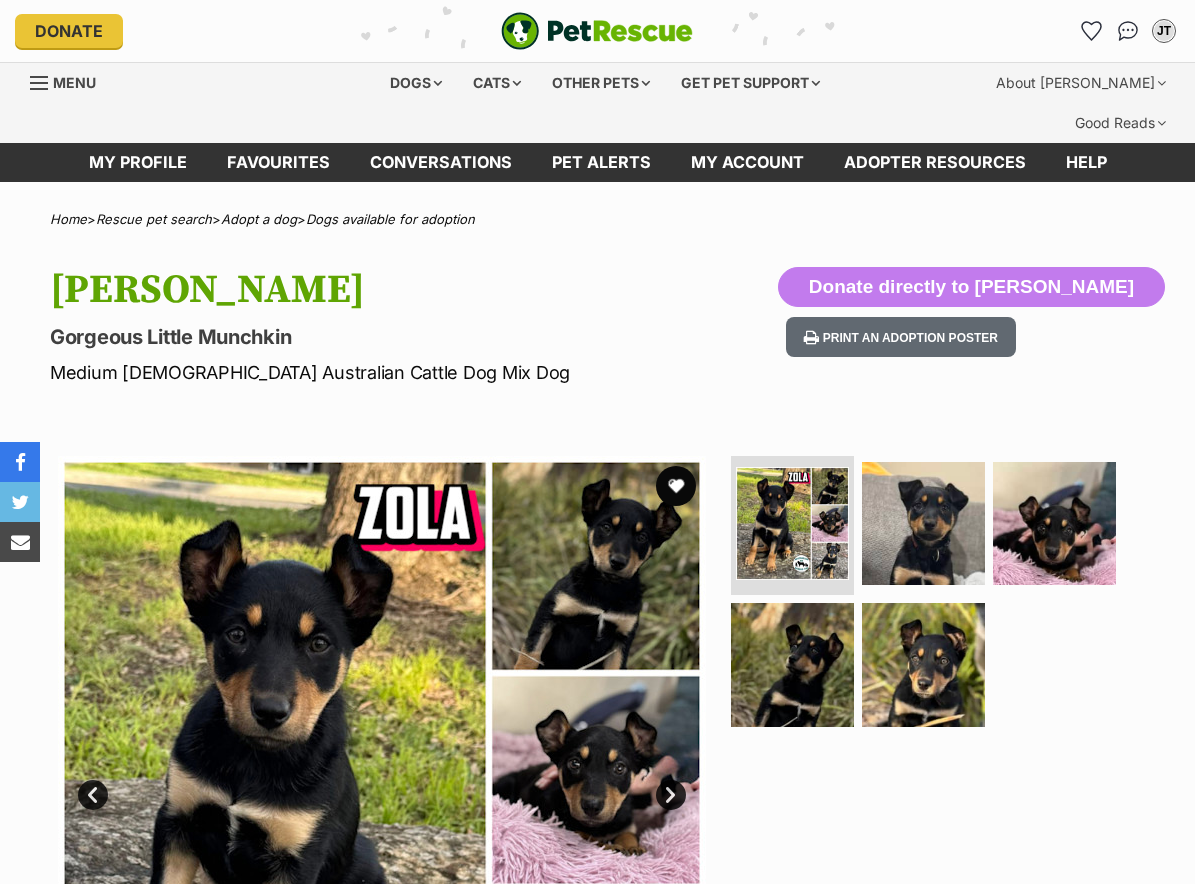 scroll, scrollTop: 0, scrollLeft: 0, axis: both 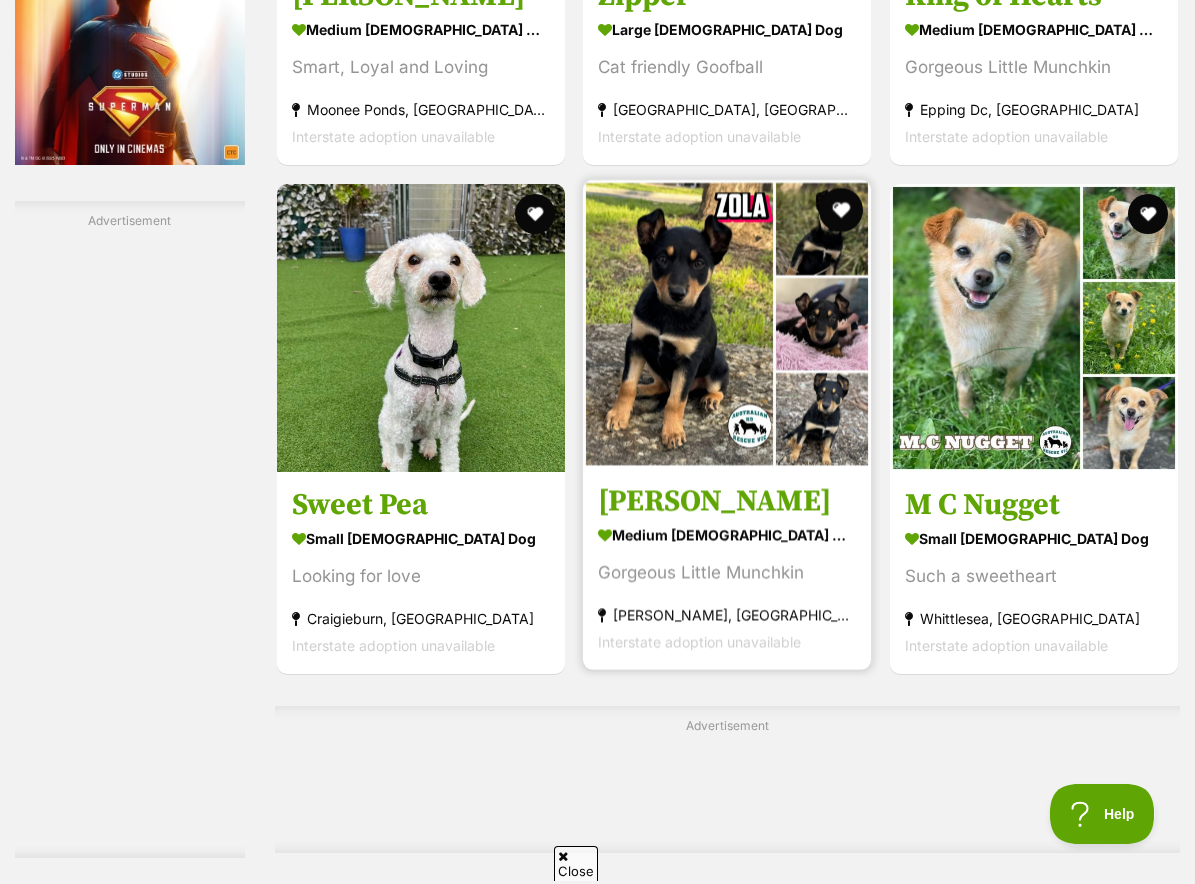 click at bounding box center [841, 210] 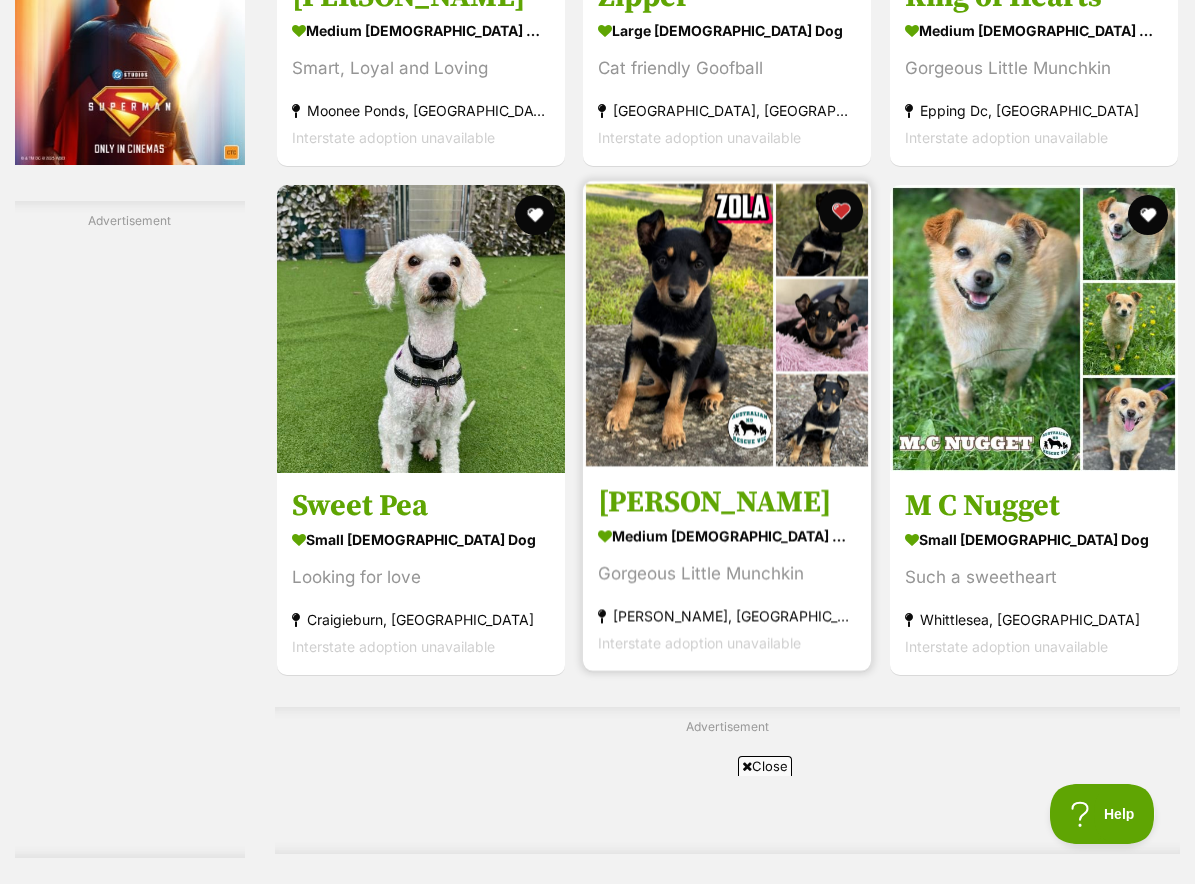 scroll, scrollTop: 0, scrollLeft: 0, axis: both 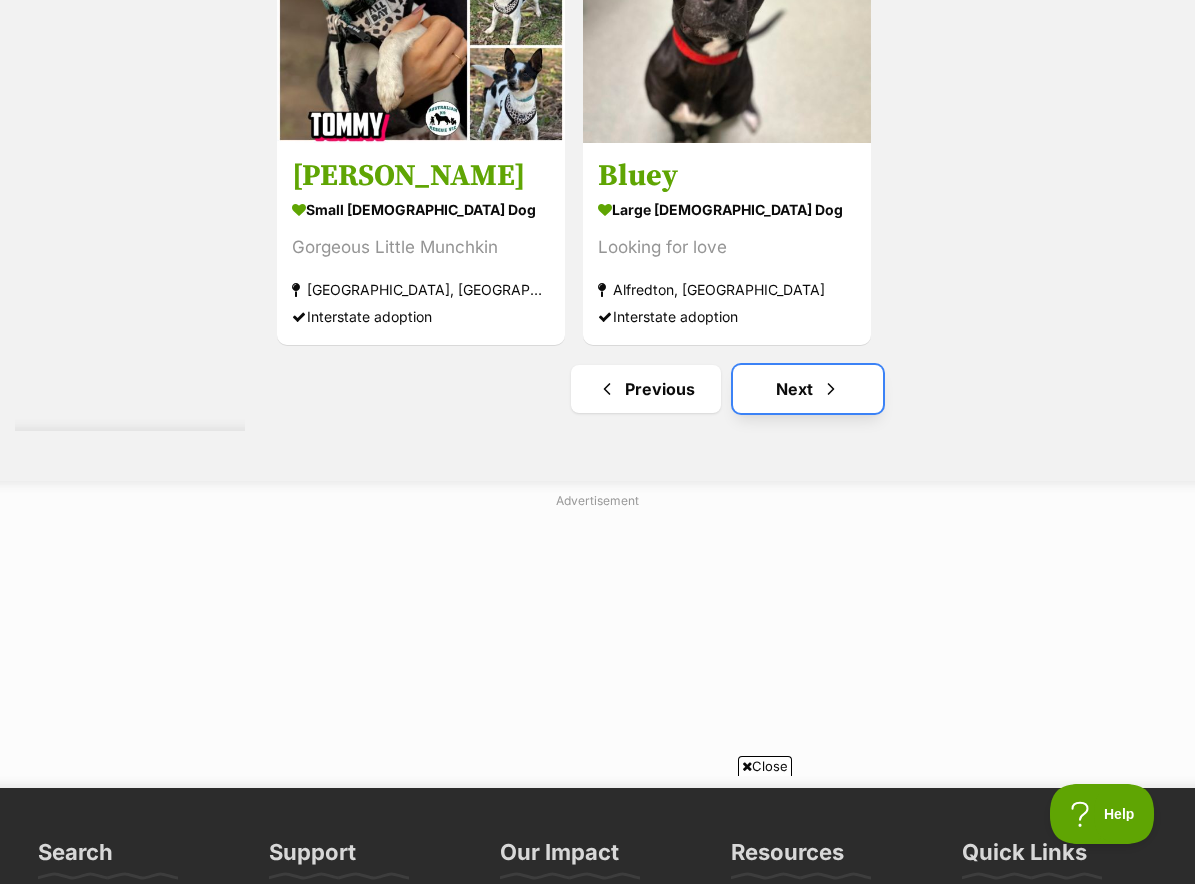 click on "Next" at bounding box center [808, 389] 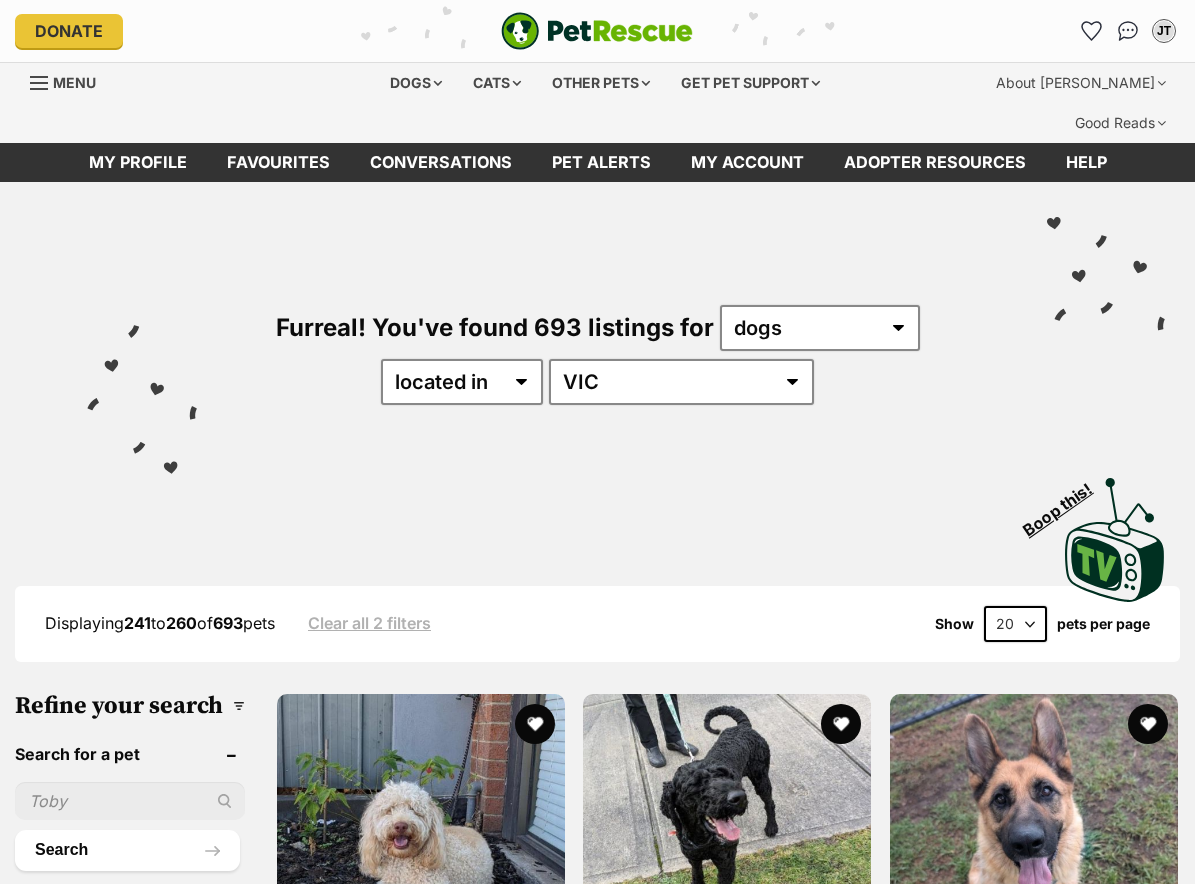scroll, scrollTop: 0, scrollLeft: 0, axis: both 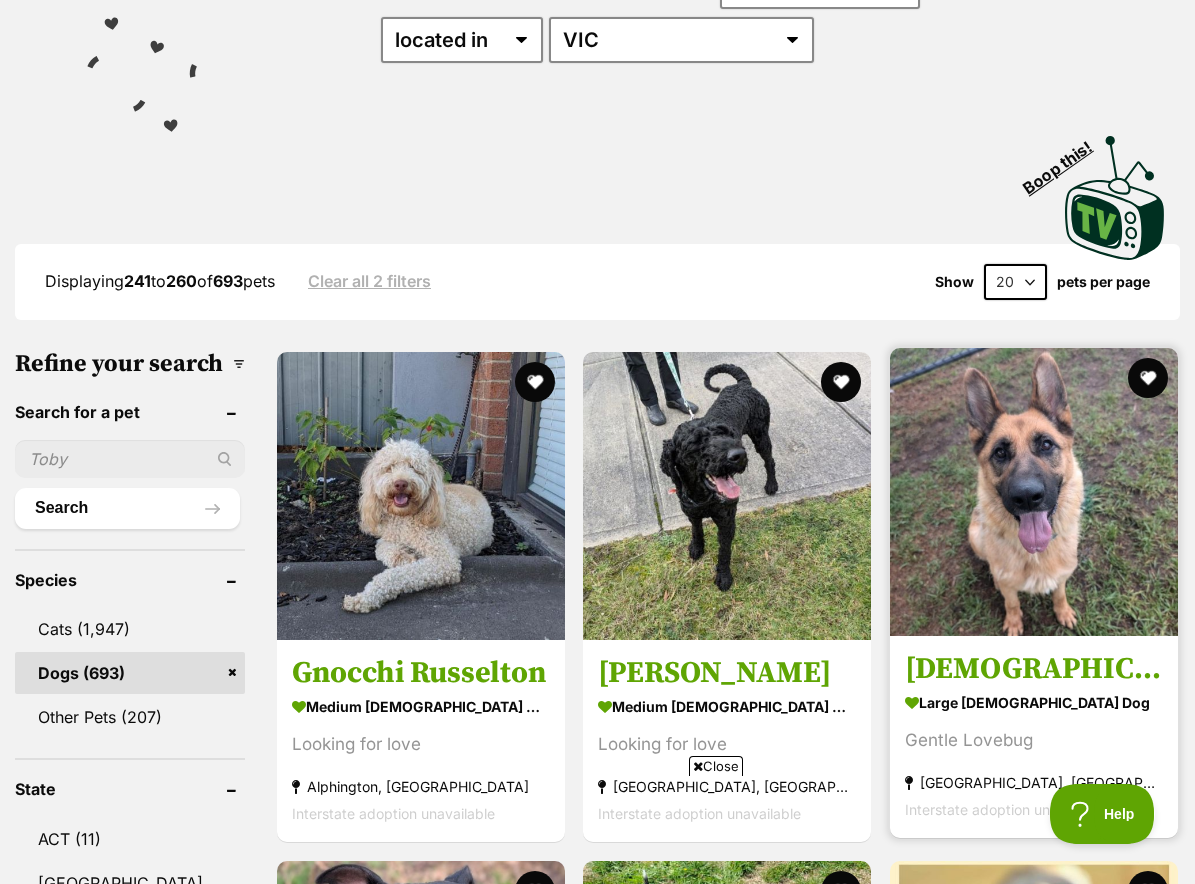click at bounding box center [1034, 492] 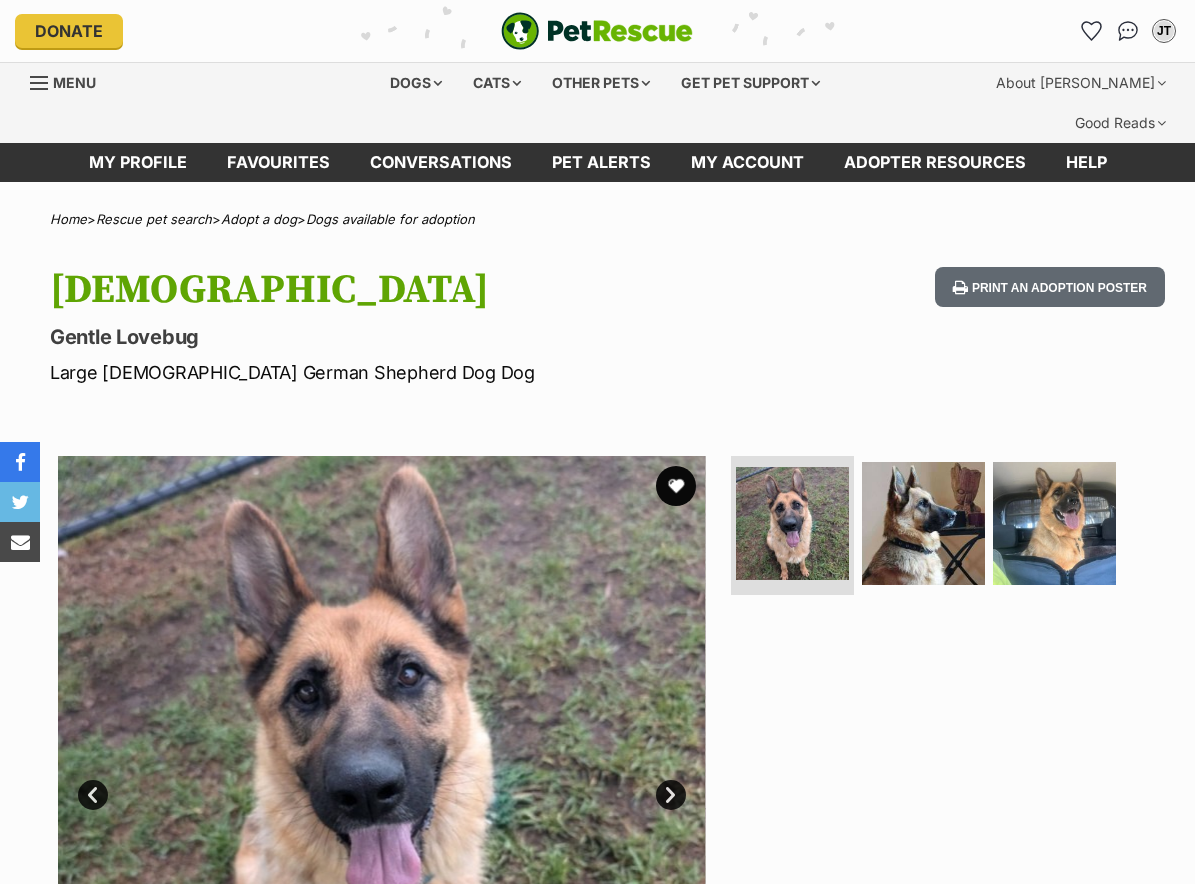 scroll, scrollTop: 0, scrollLeft: 0, axis: both 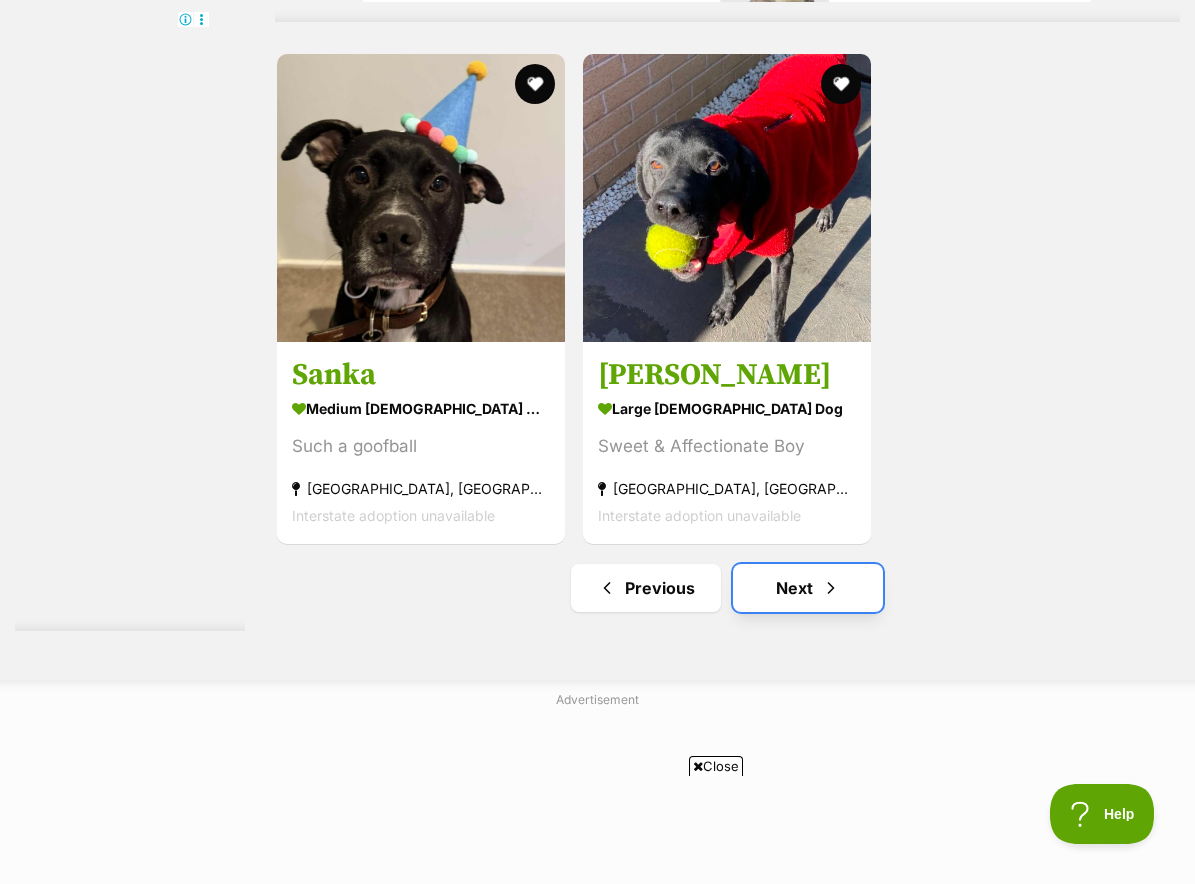 click on "Next" at bounding box center [808, 588] 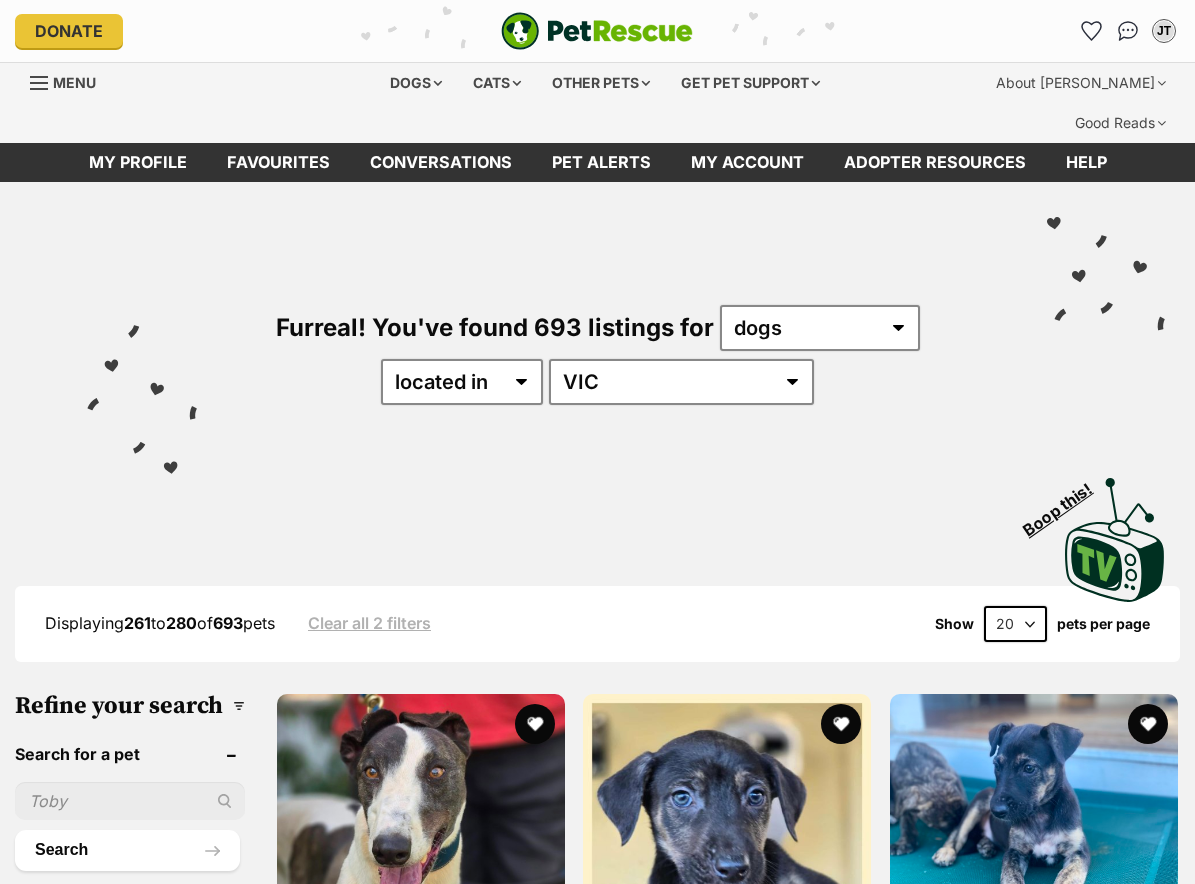 scroll, scrollTop: 0, scrollLeft: 0, axis: both 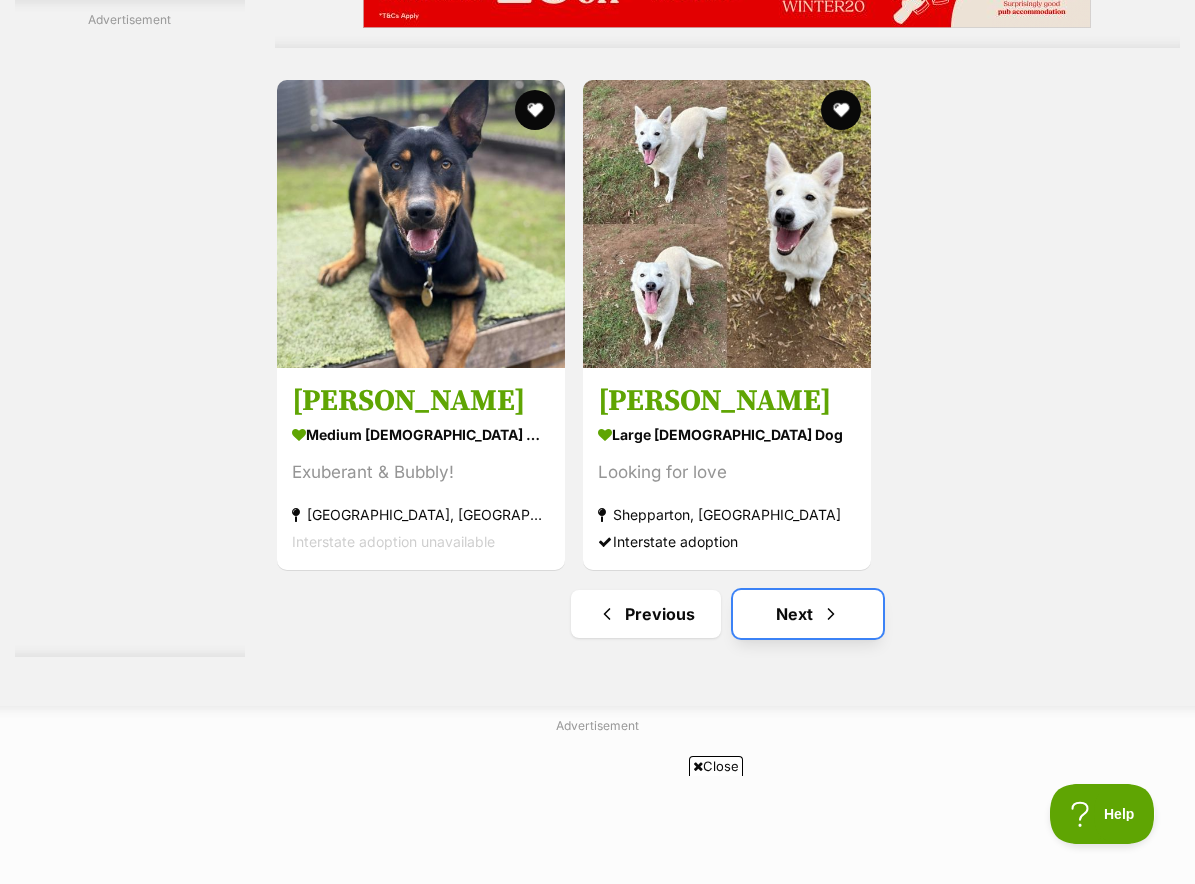 click on "Next" at bounding box center [808, 614] 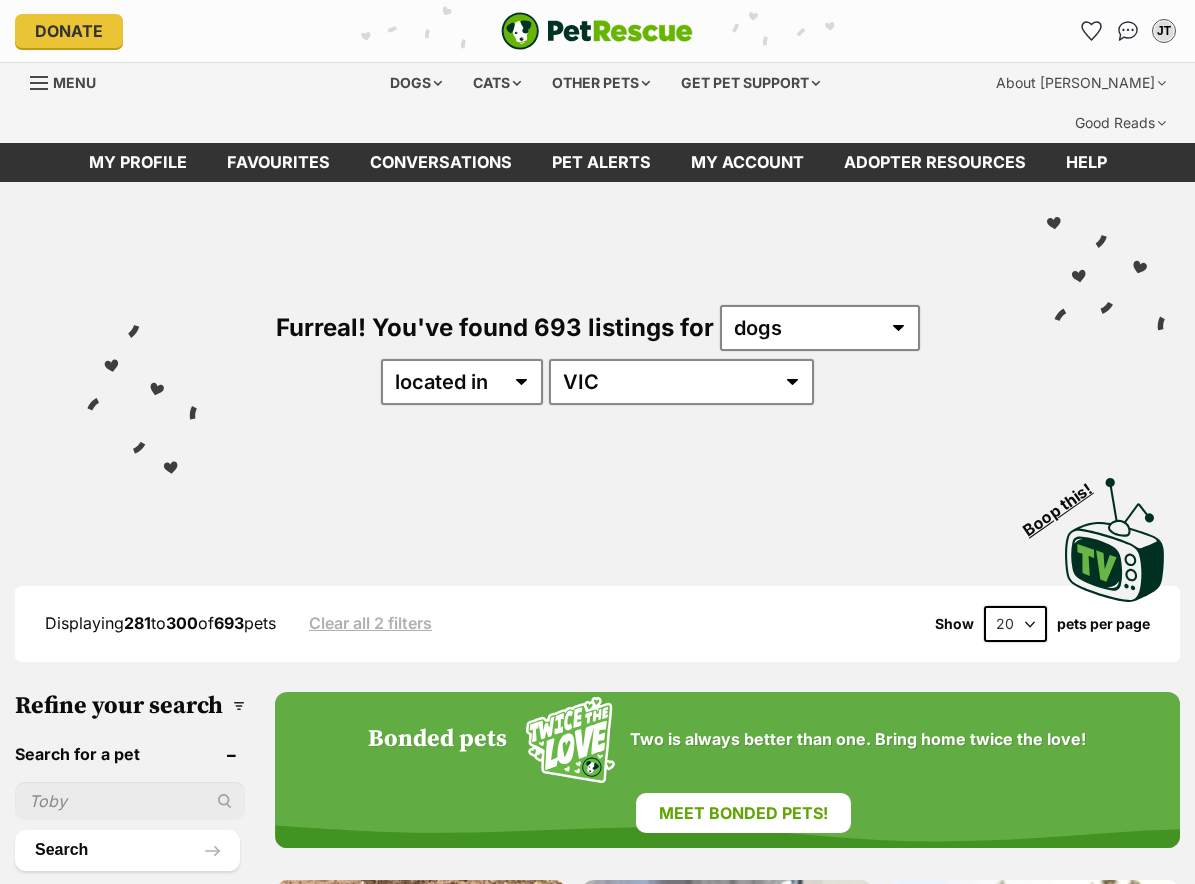 scroll, scrollTop: 0, scrollLeft: 0, axis: both 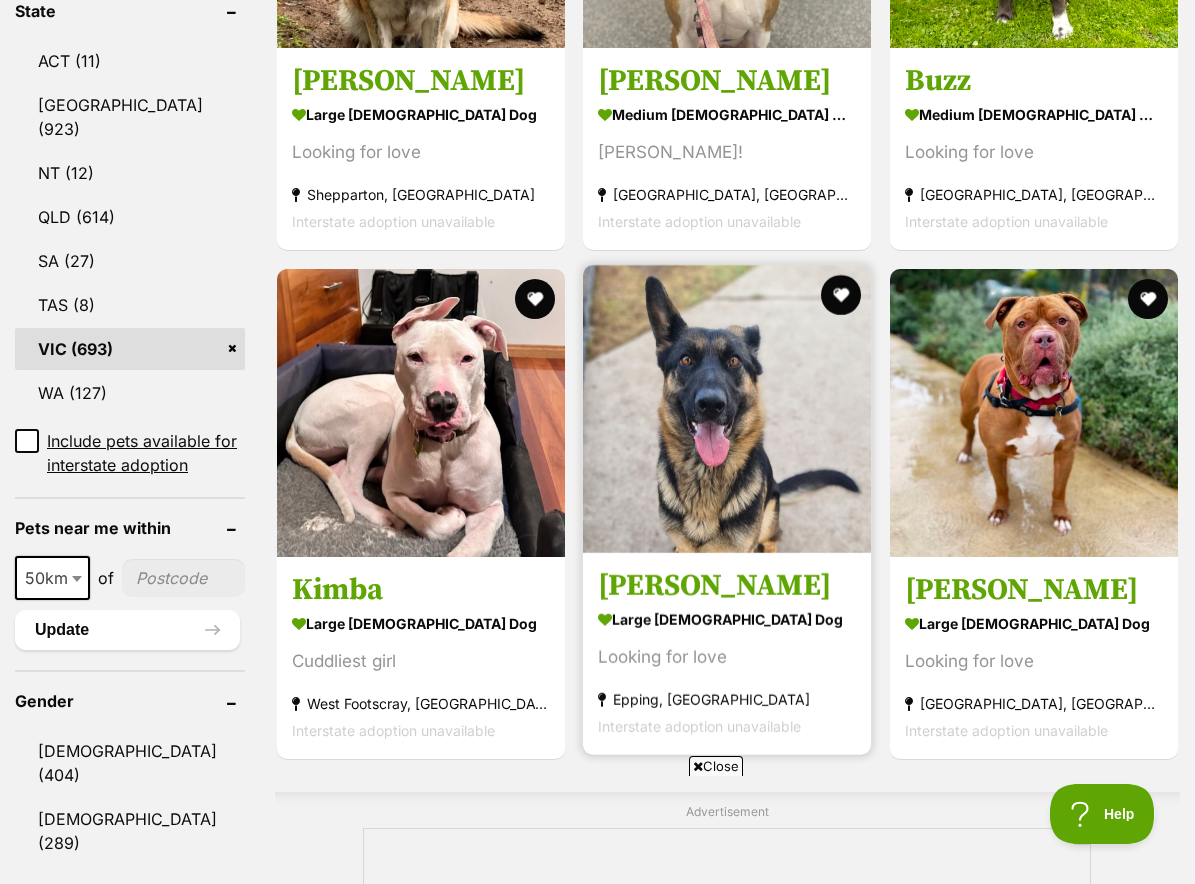 click at bounding box center (727, 409) 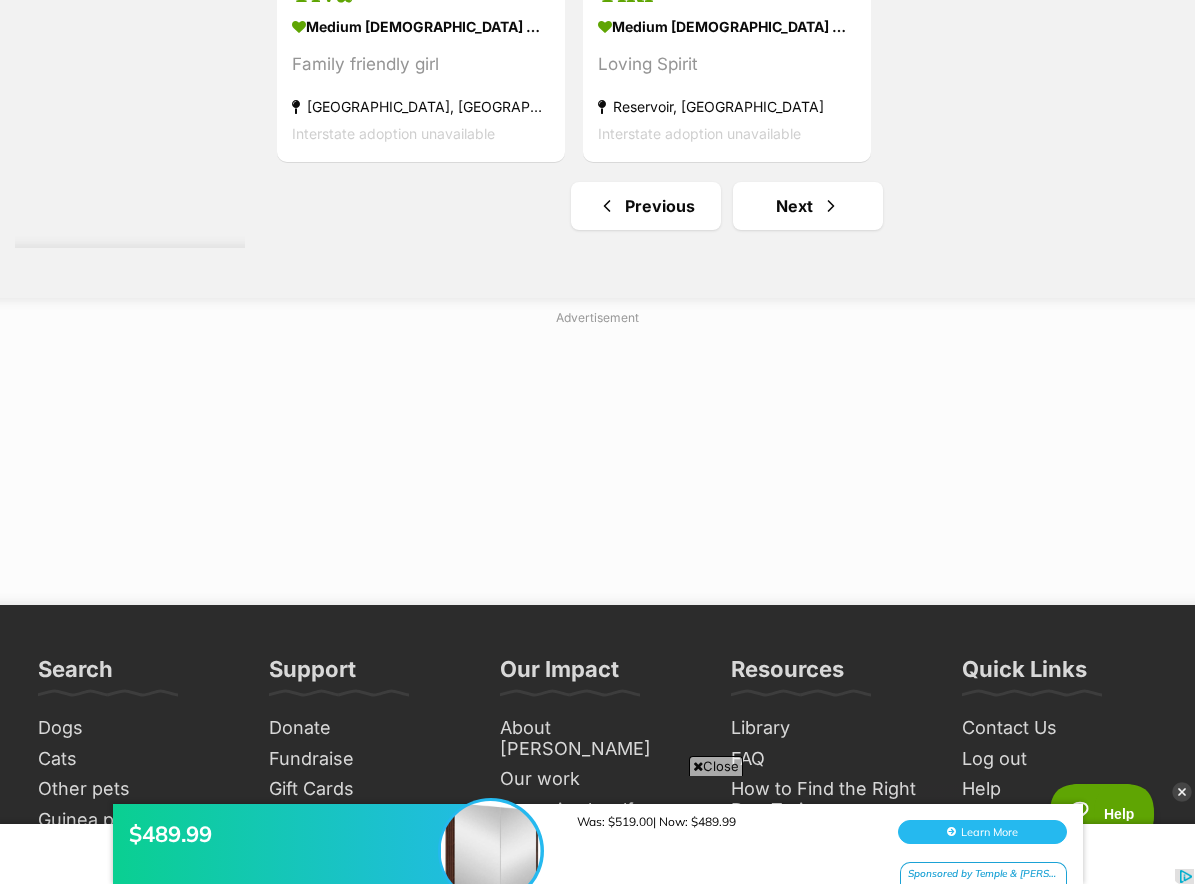 scroll, scrollTop: 4846, scrollLeft: 0, axis: vertical 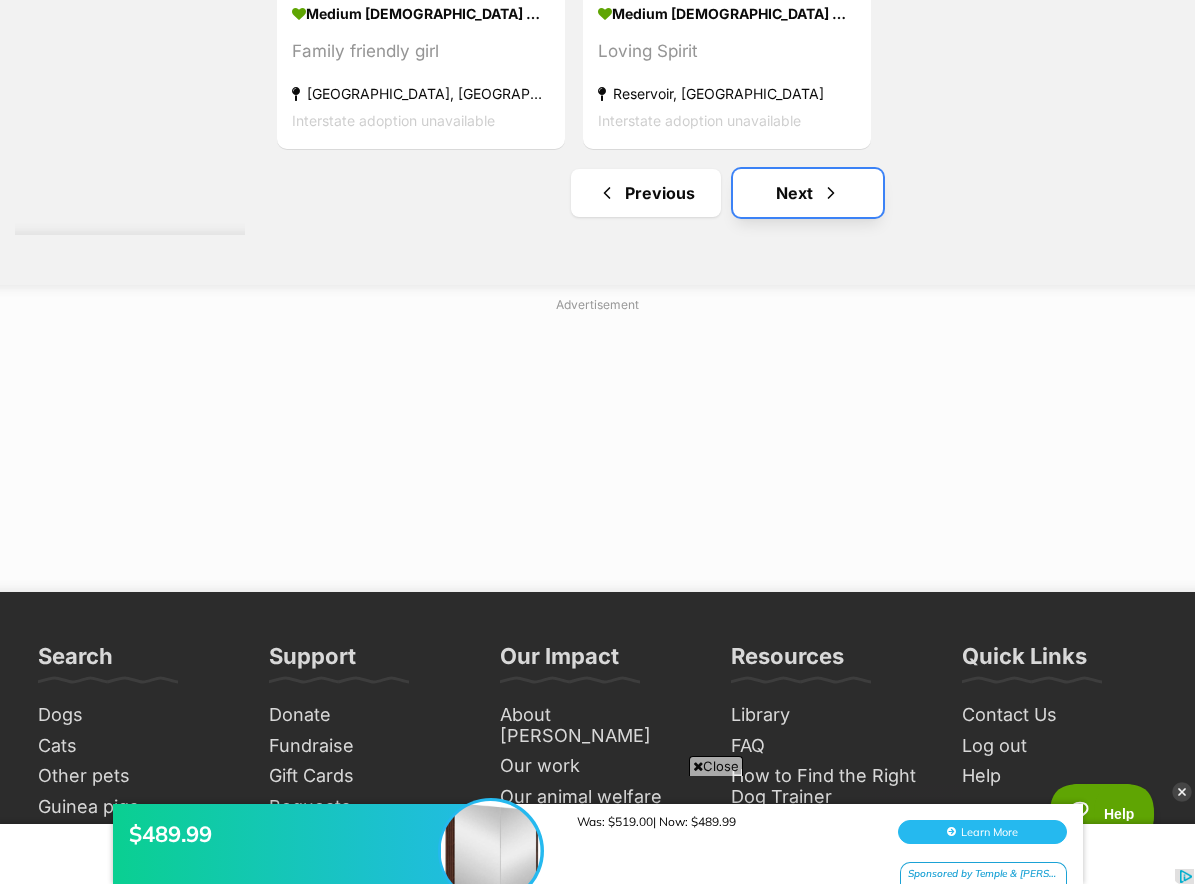 click at bounding box center [831, 193] 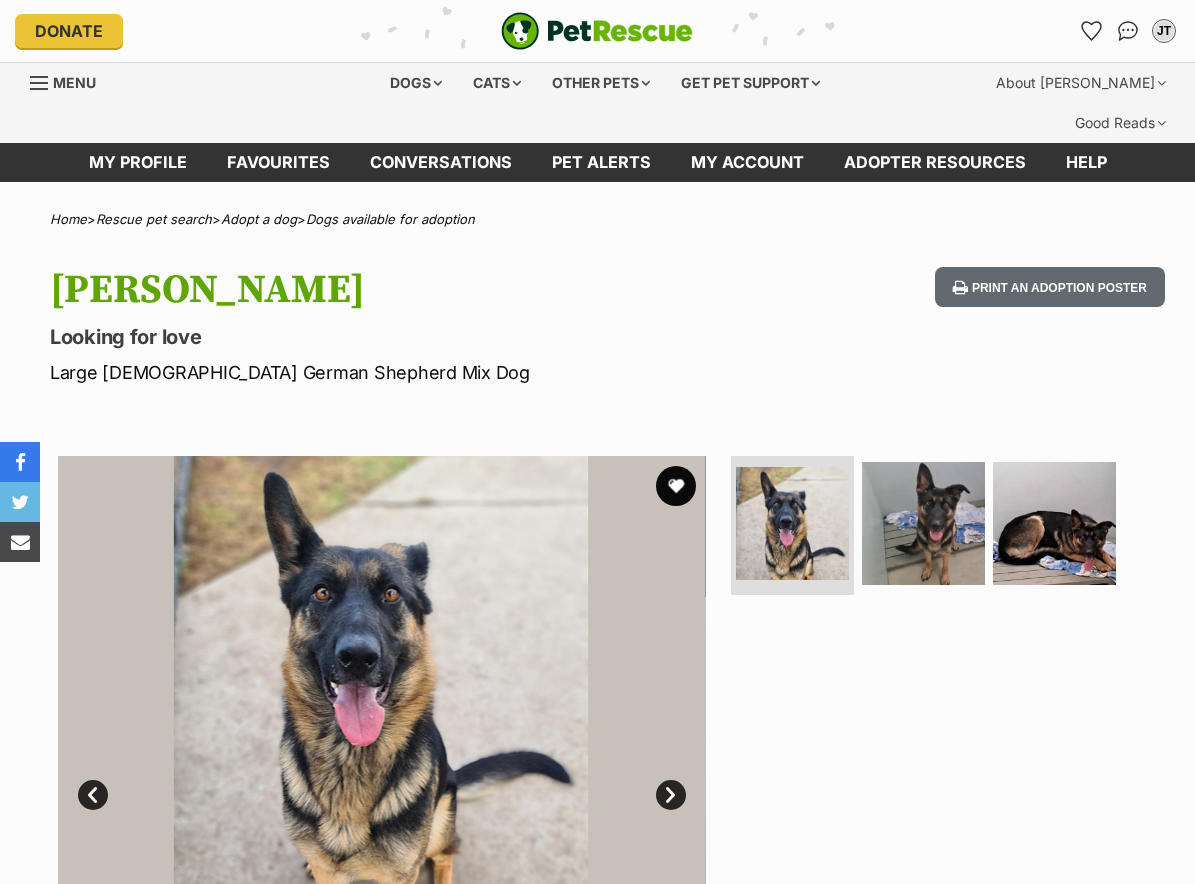 scroll, scrollTop: 0, scrollLeft: 0, axis: both 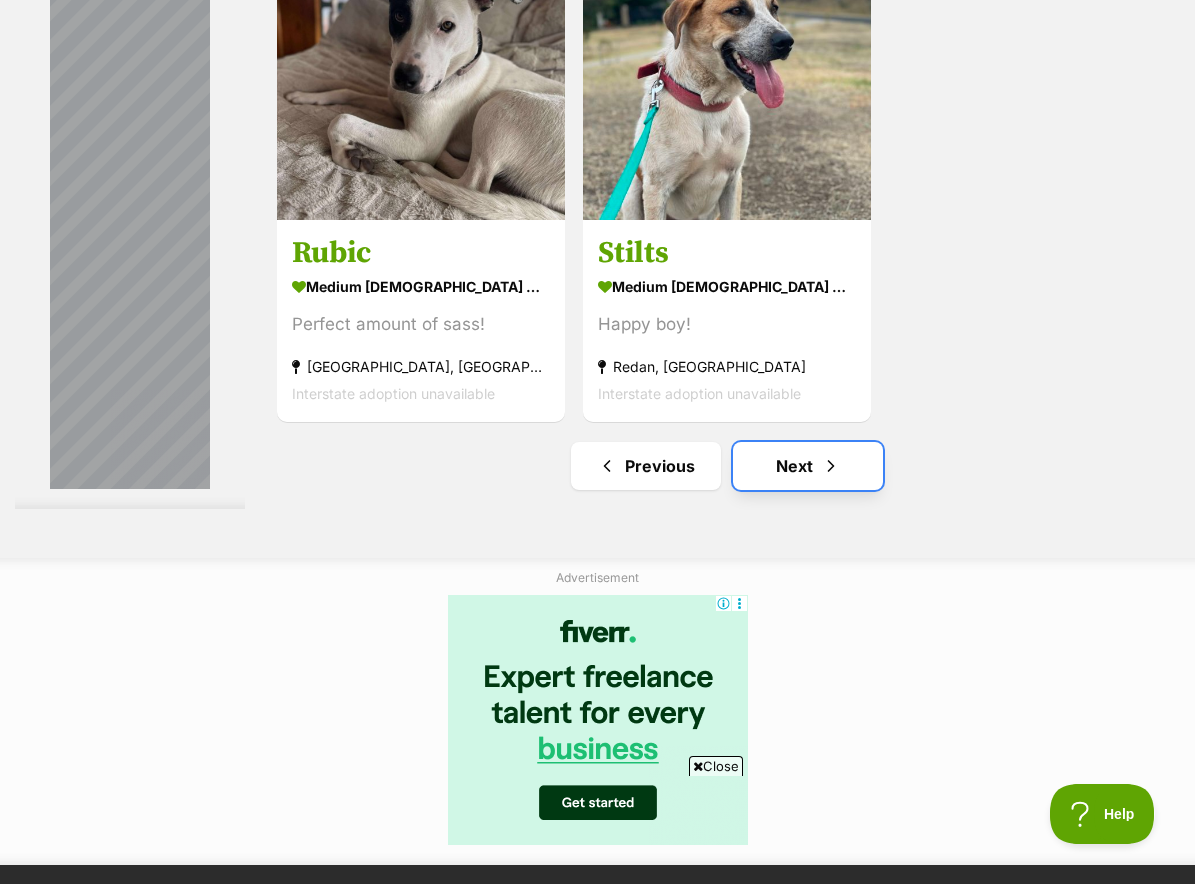 click on "Next" at bounding box center [808, 466] 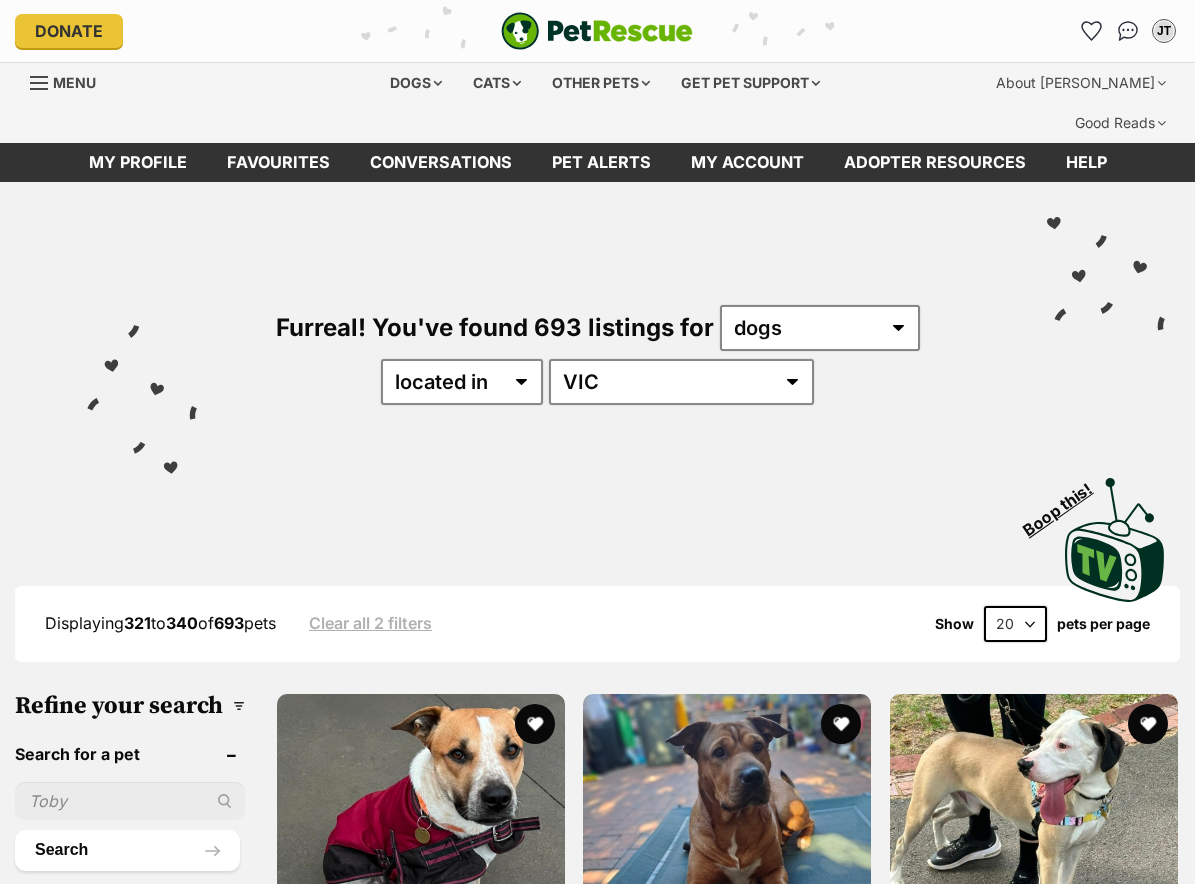 scroll, scrollTop: 0, scrollLeft: 0, axis: both 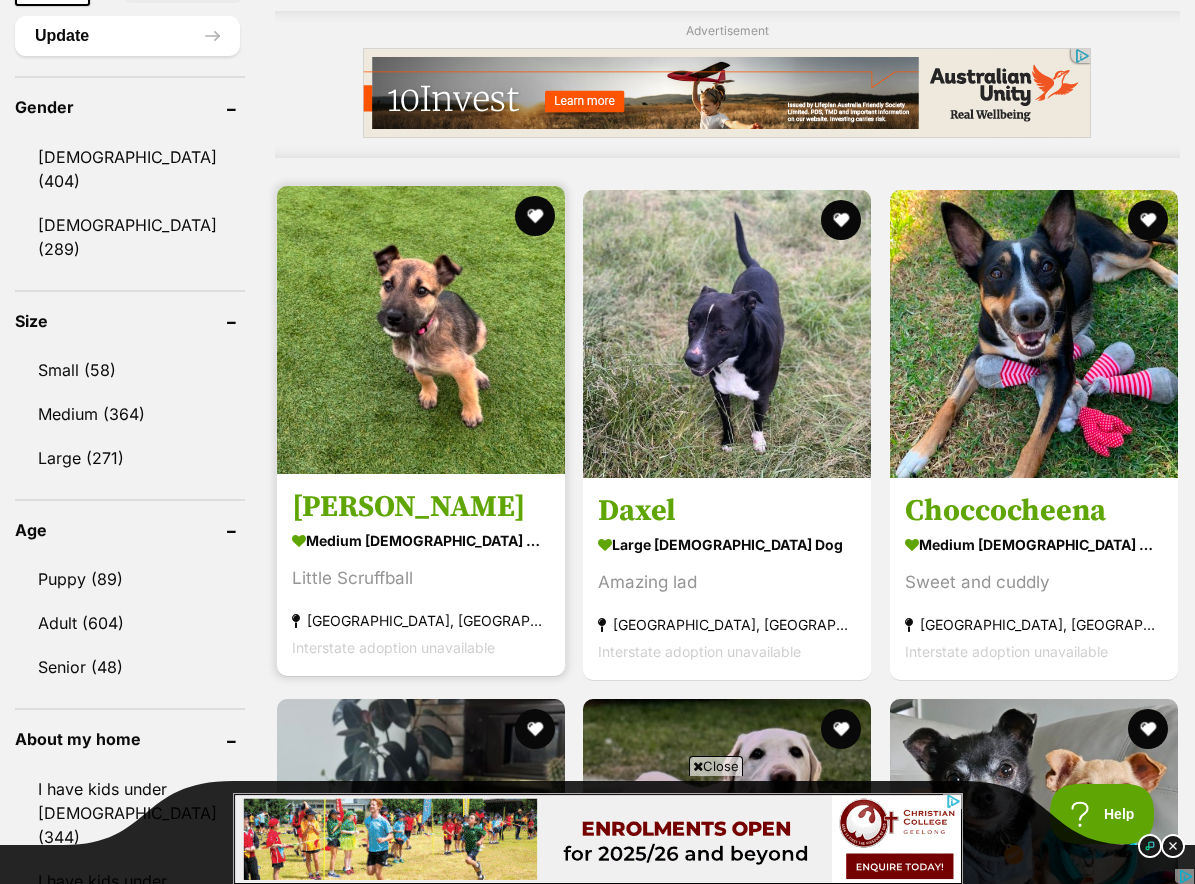 click at bounding box center (421, 330) 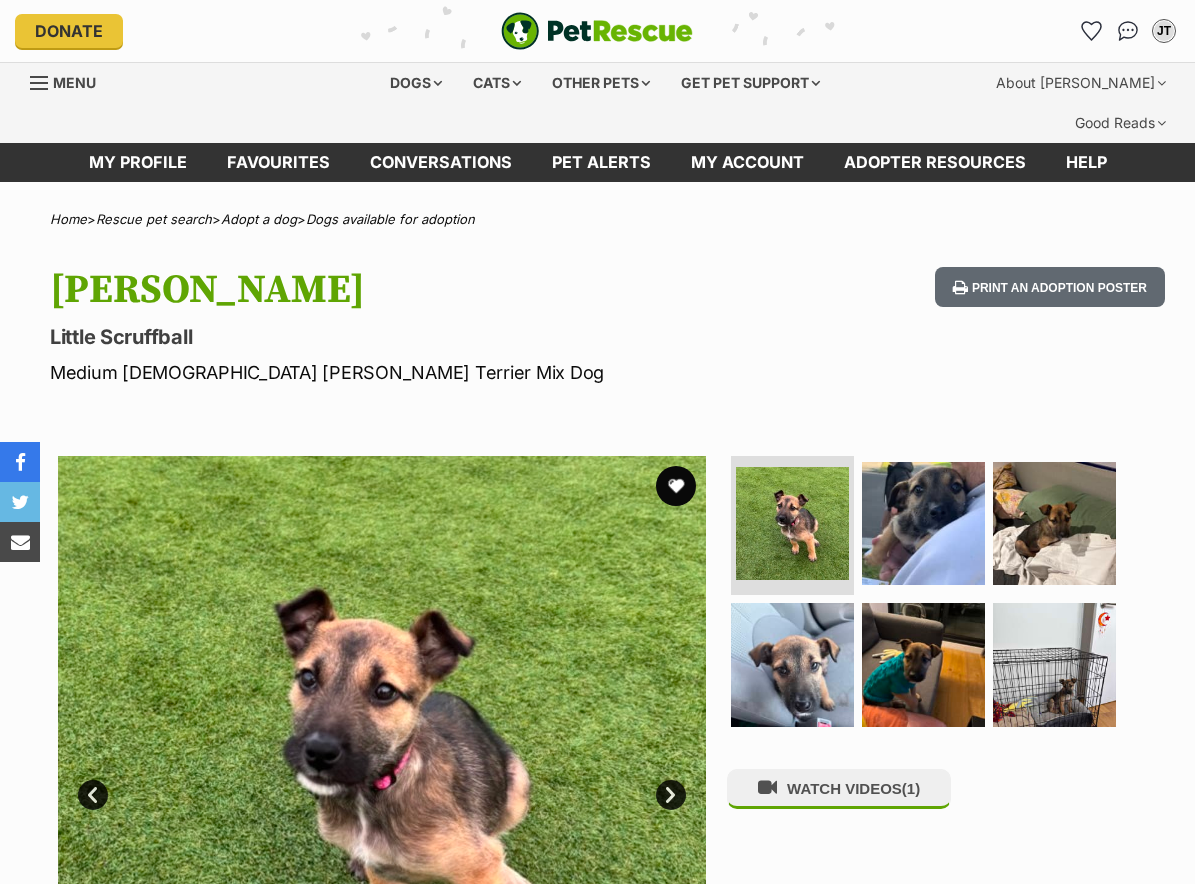 scroll, scrollTop: 0, scrollLeft: 0, axis: both 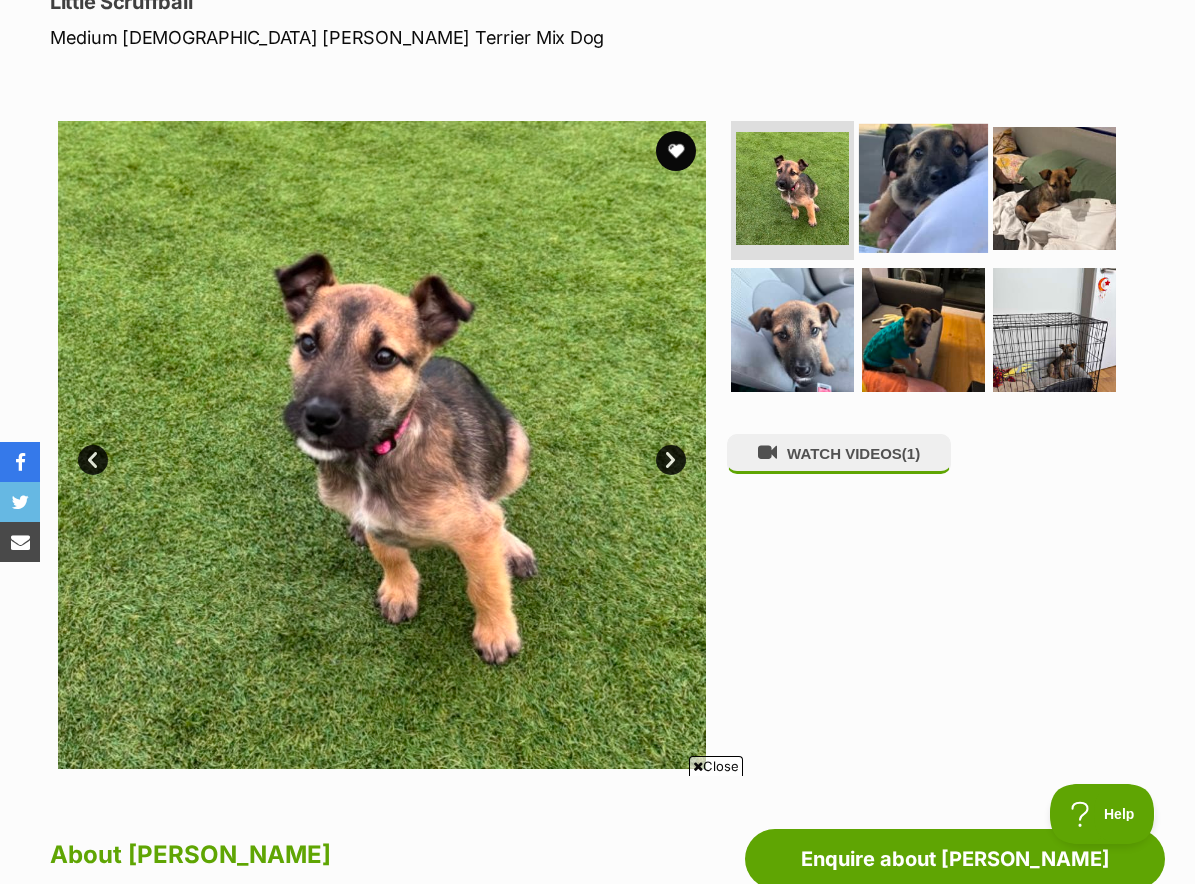 click at bounding box center (923, 187) 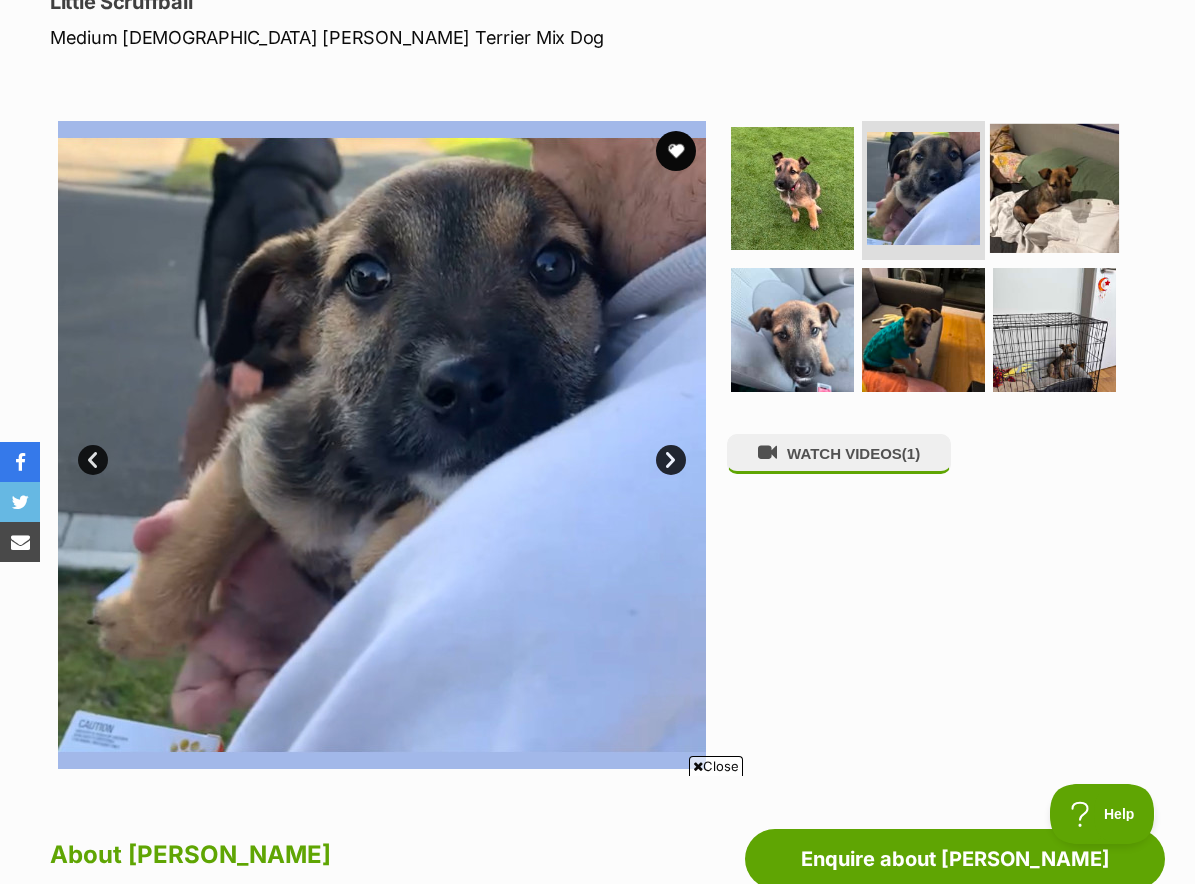 click at bounding box center [1054, 187] 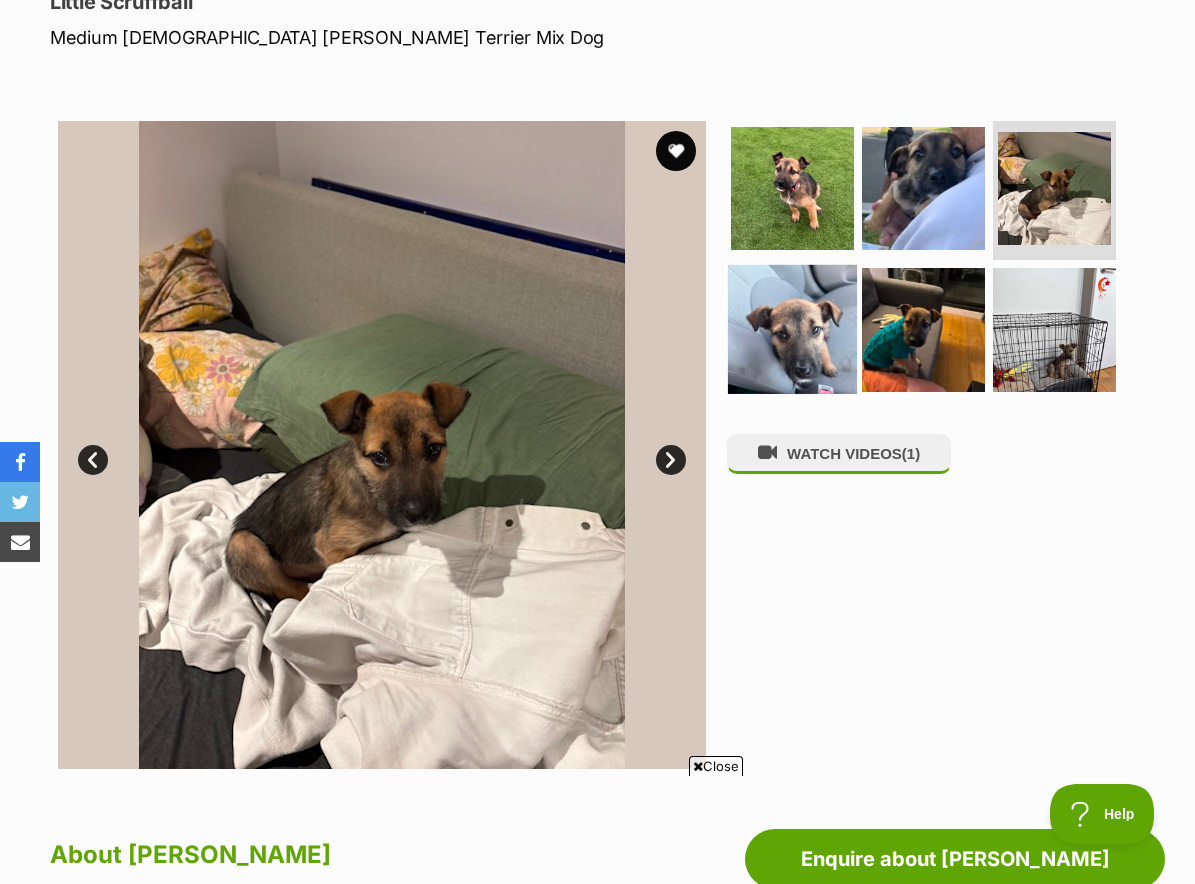 click at bounding box center [792, 329] 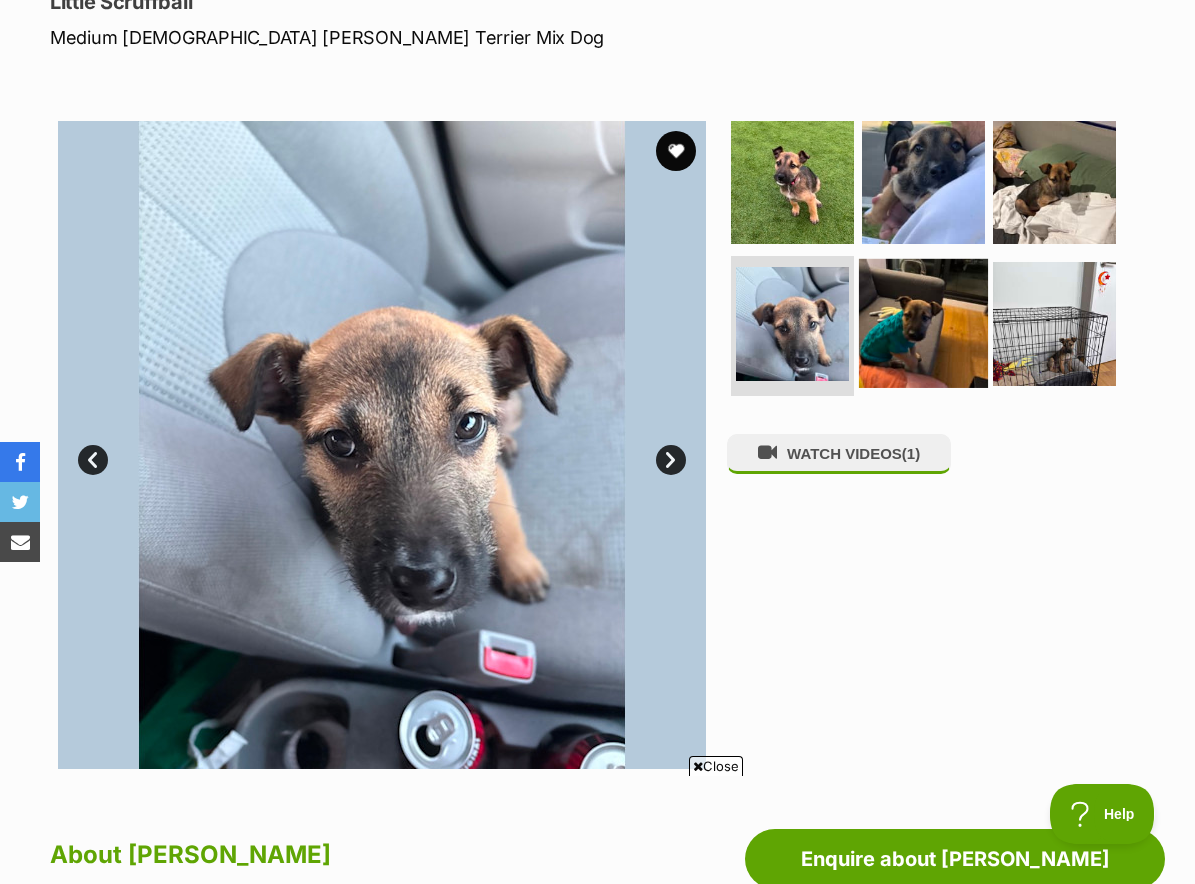 click at bounding box center (923, 323) 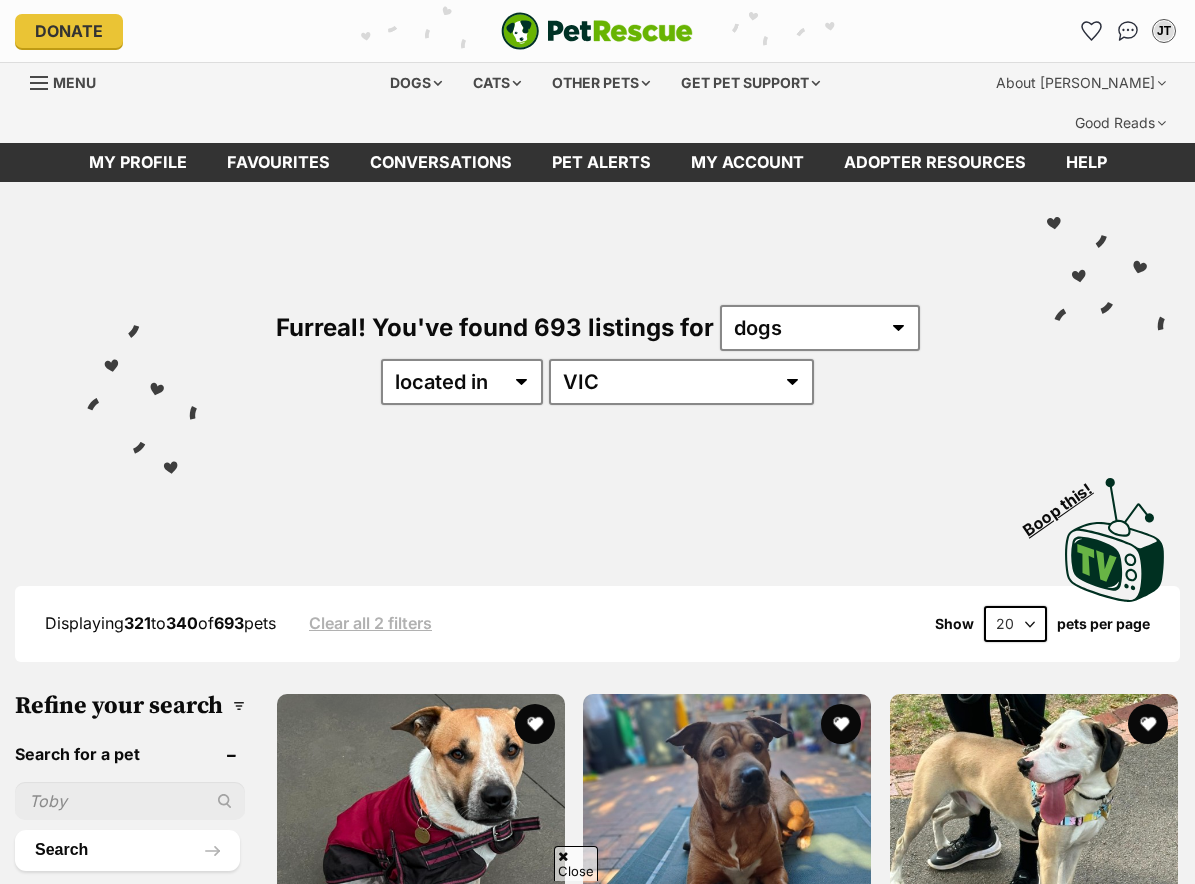 scroll, scrollTop: 1703, scrollLeft: 0, axis: vertical 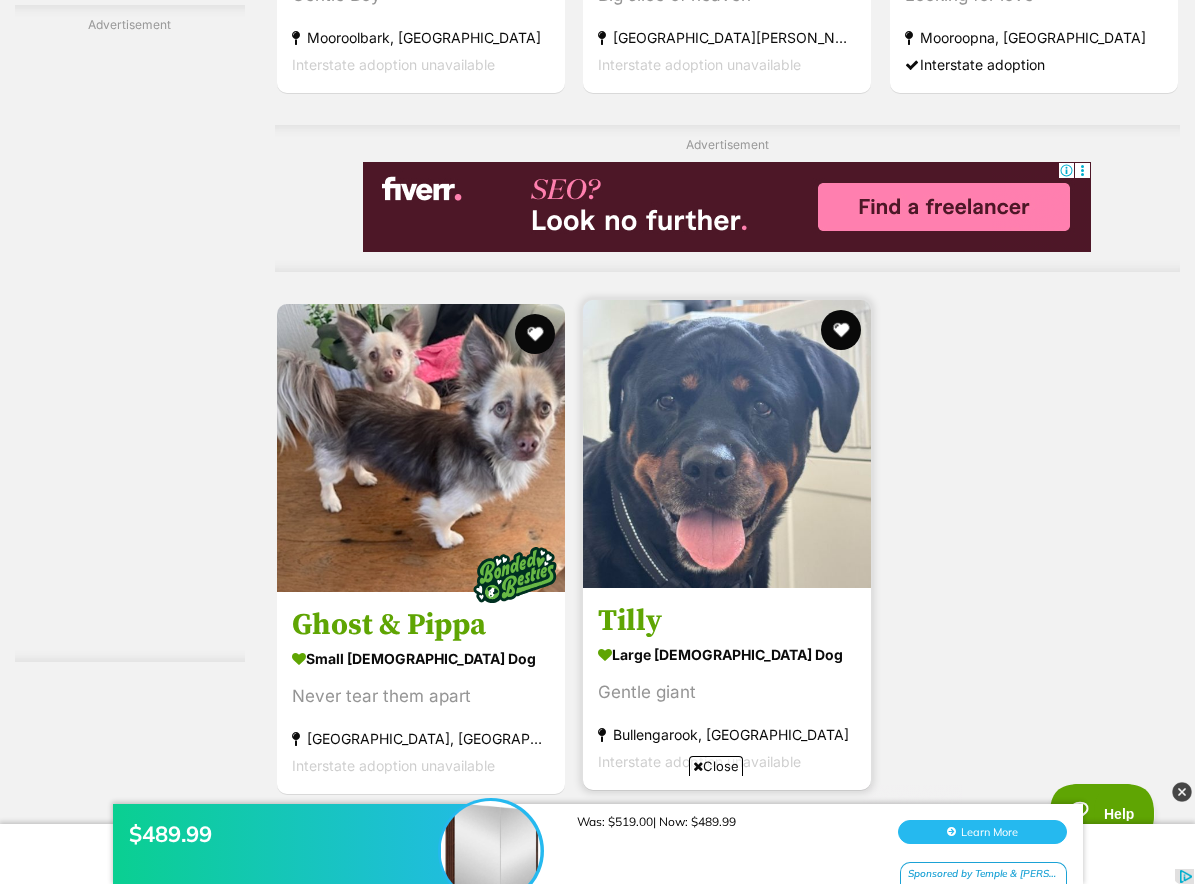 click at bounding box center (727, 444) 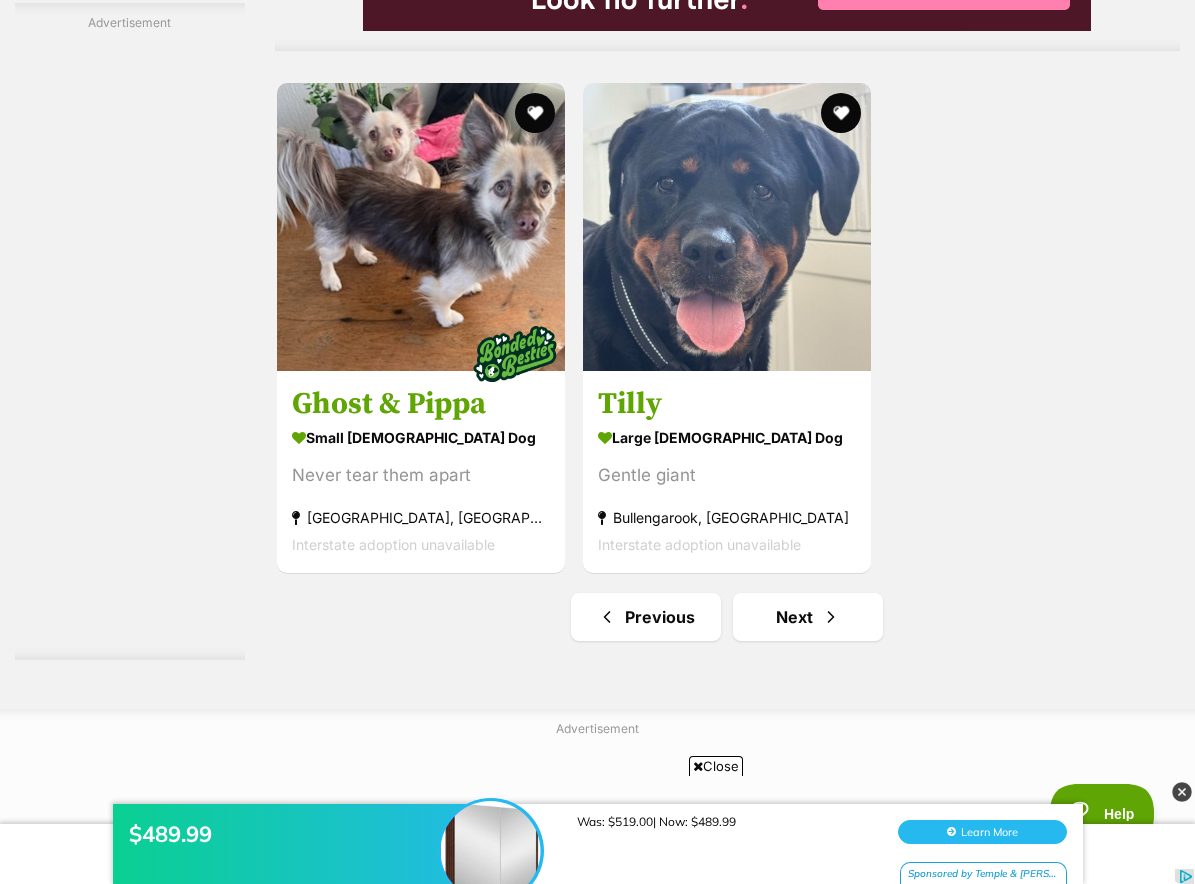 scroll, scrollTop: 4566, scrollLeft: 0, axis: vertical 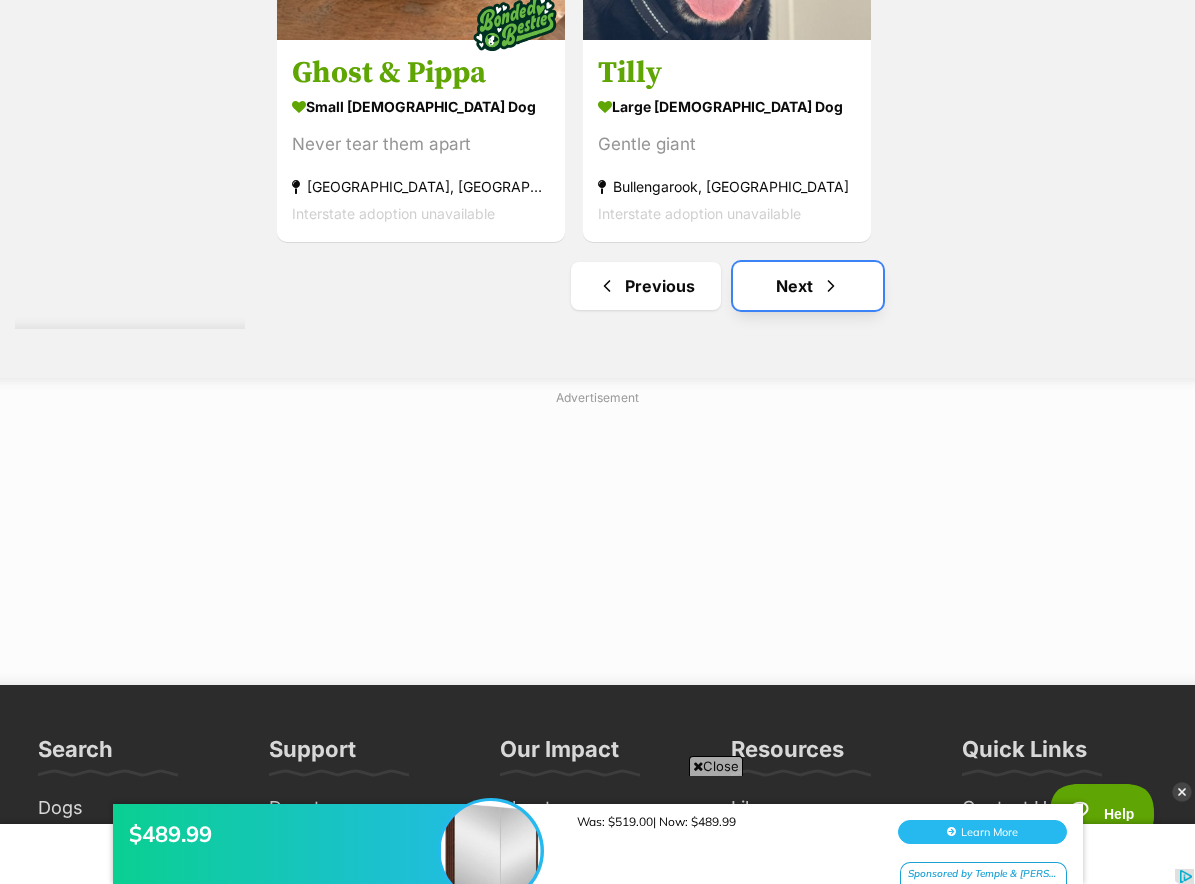 click on "Next" at bounding box center [808, 286] 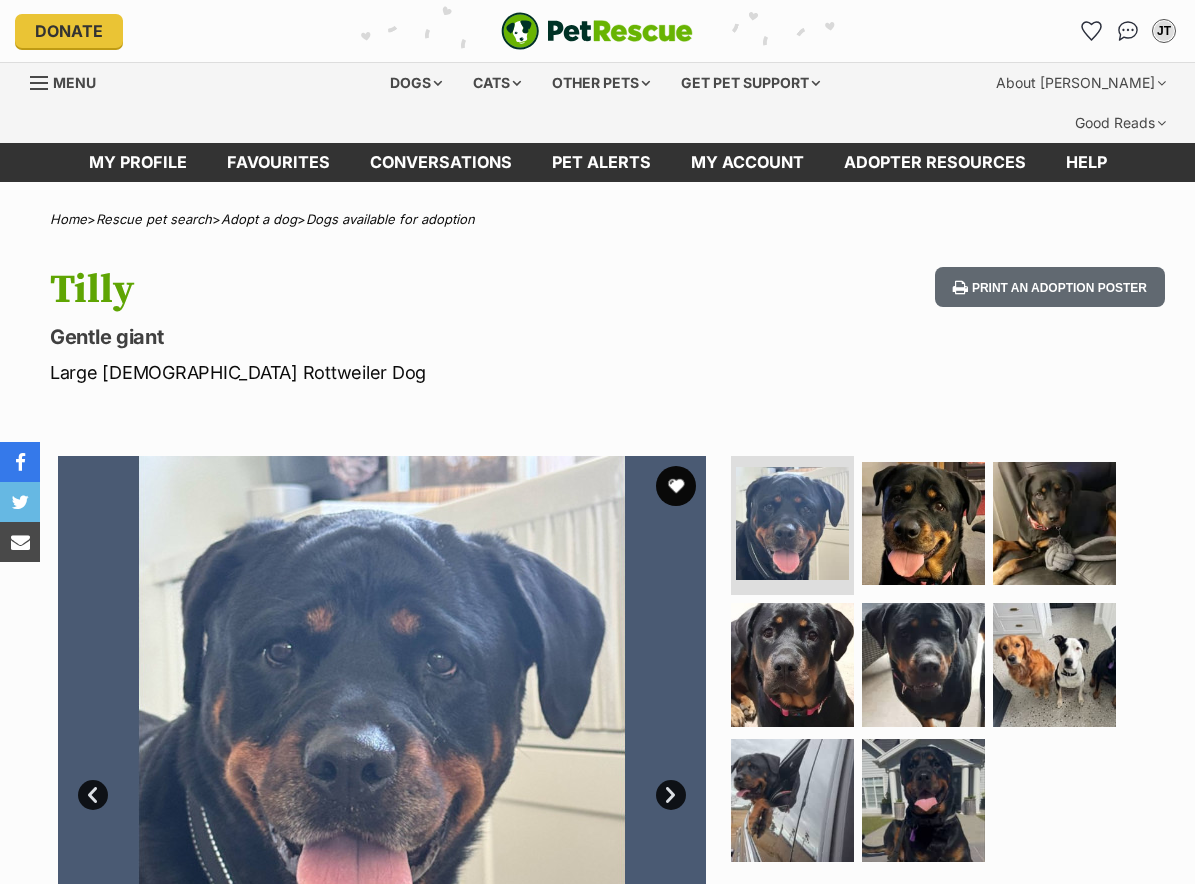 scroll, scrollTop: 0, scrollLeft: 0, axis: both 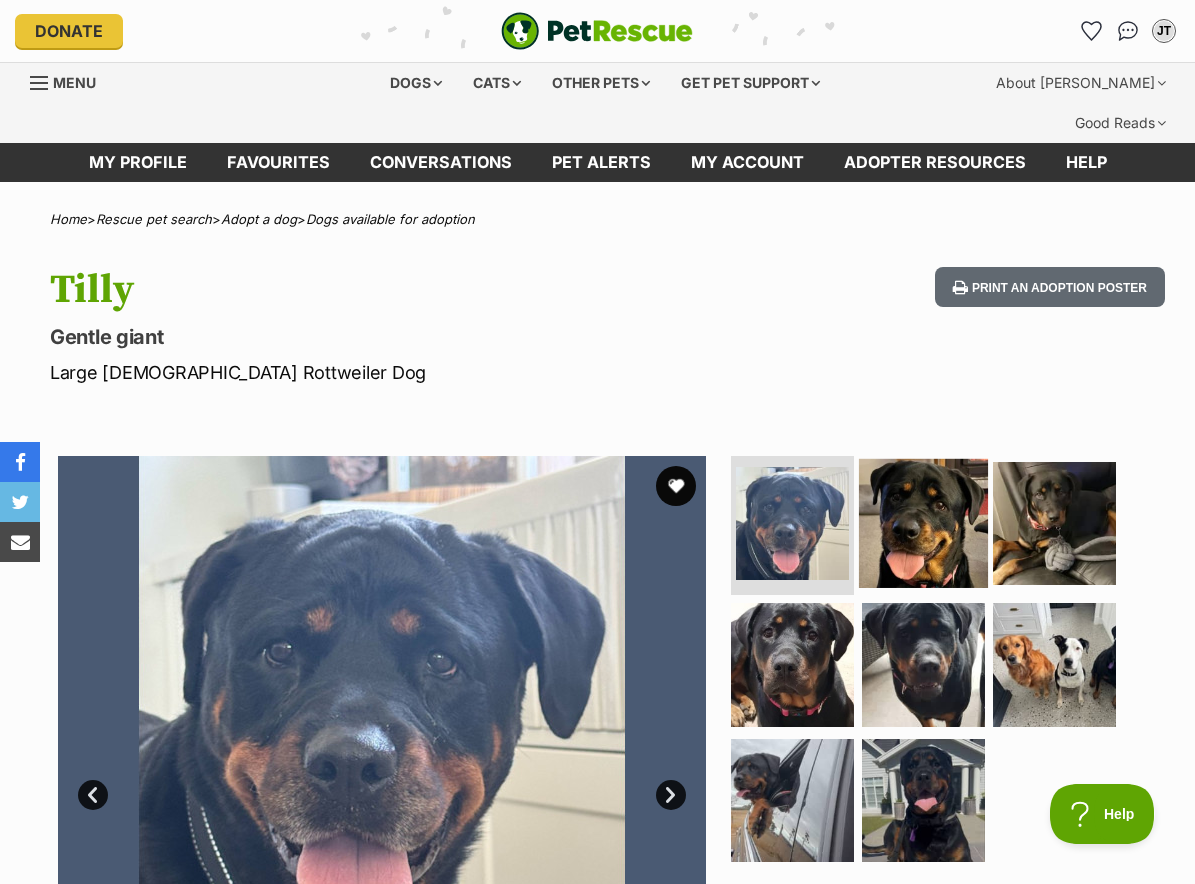 click at bounding box center (923, 522) 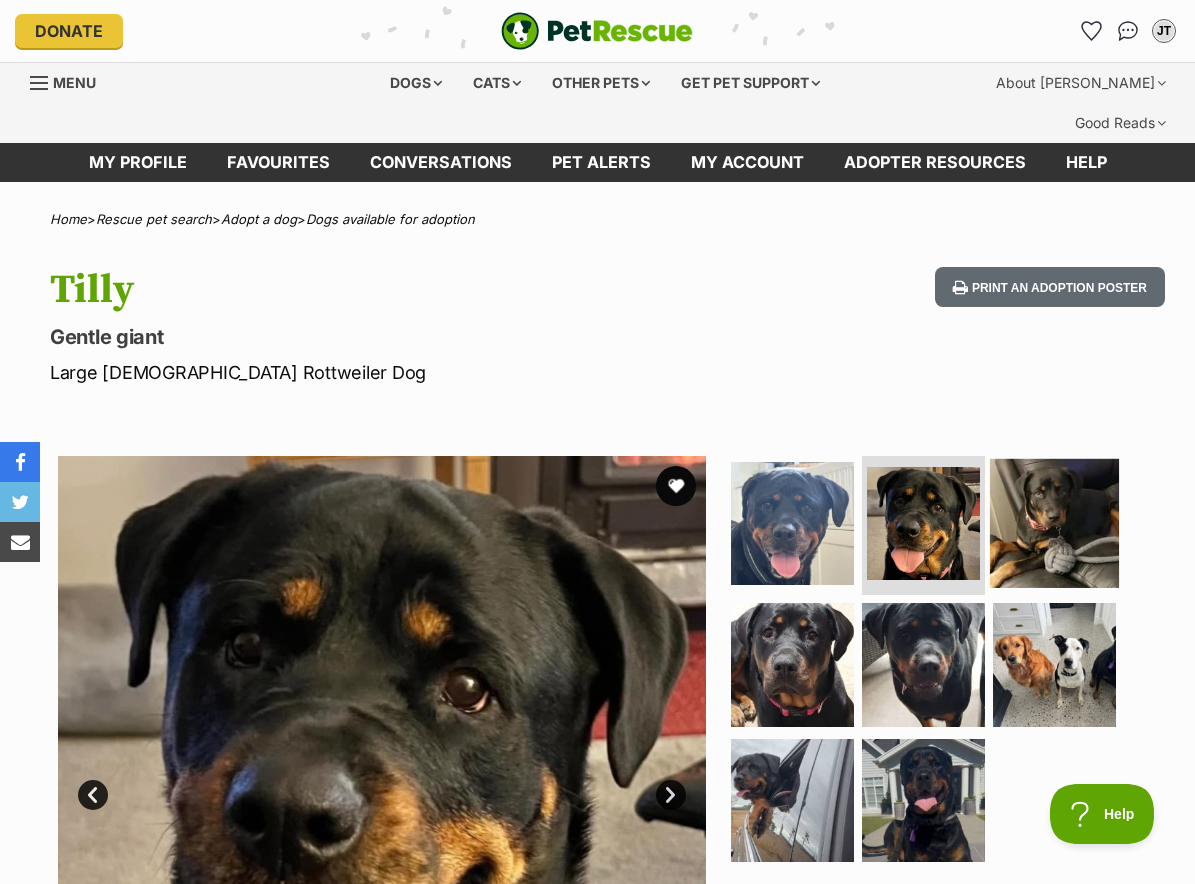 click at bounding box center (1054, 522) 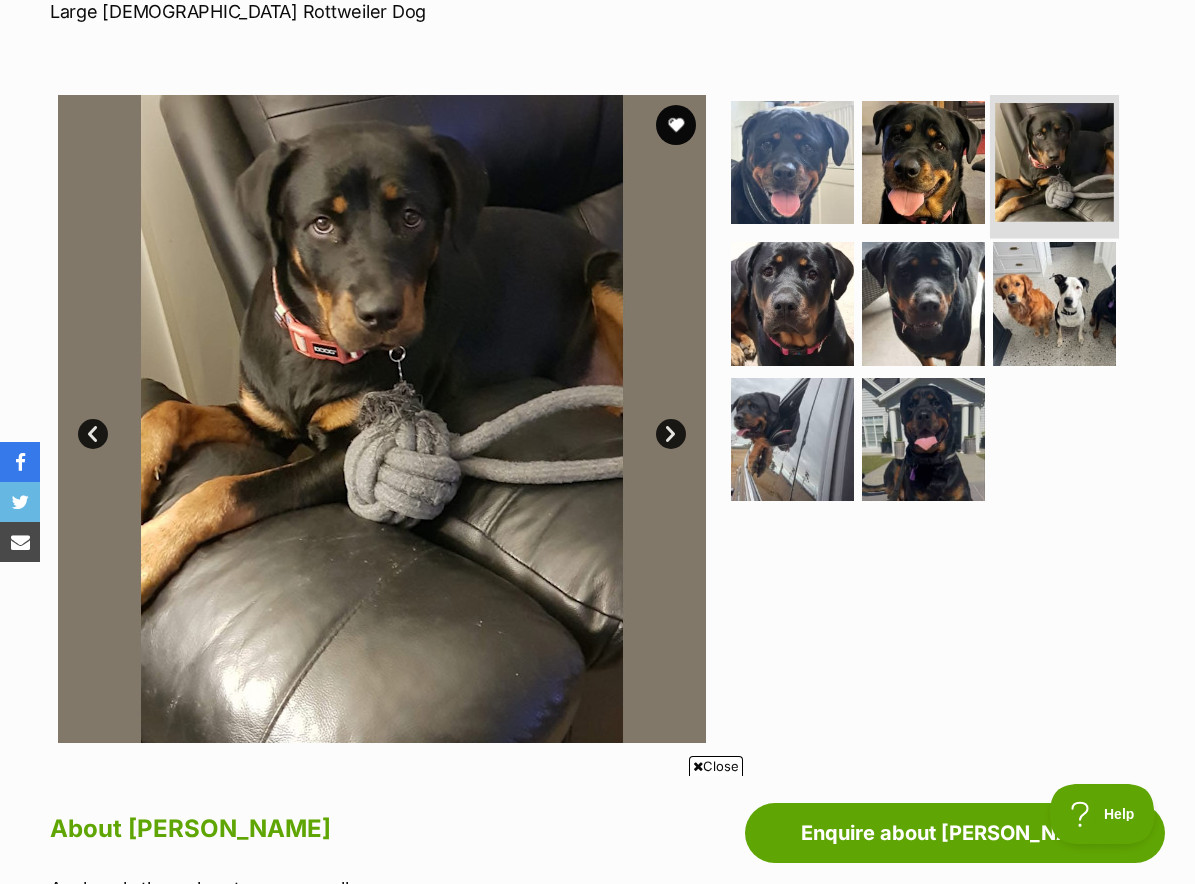 scroll, scrollTop: 0, scrollLeft: 0, axis: both 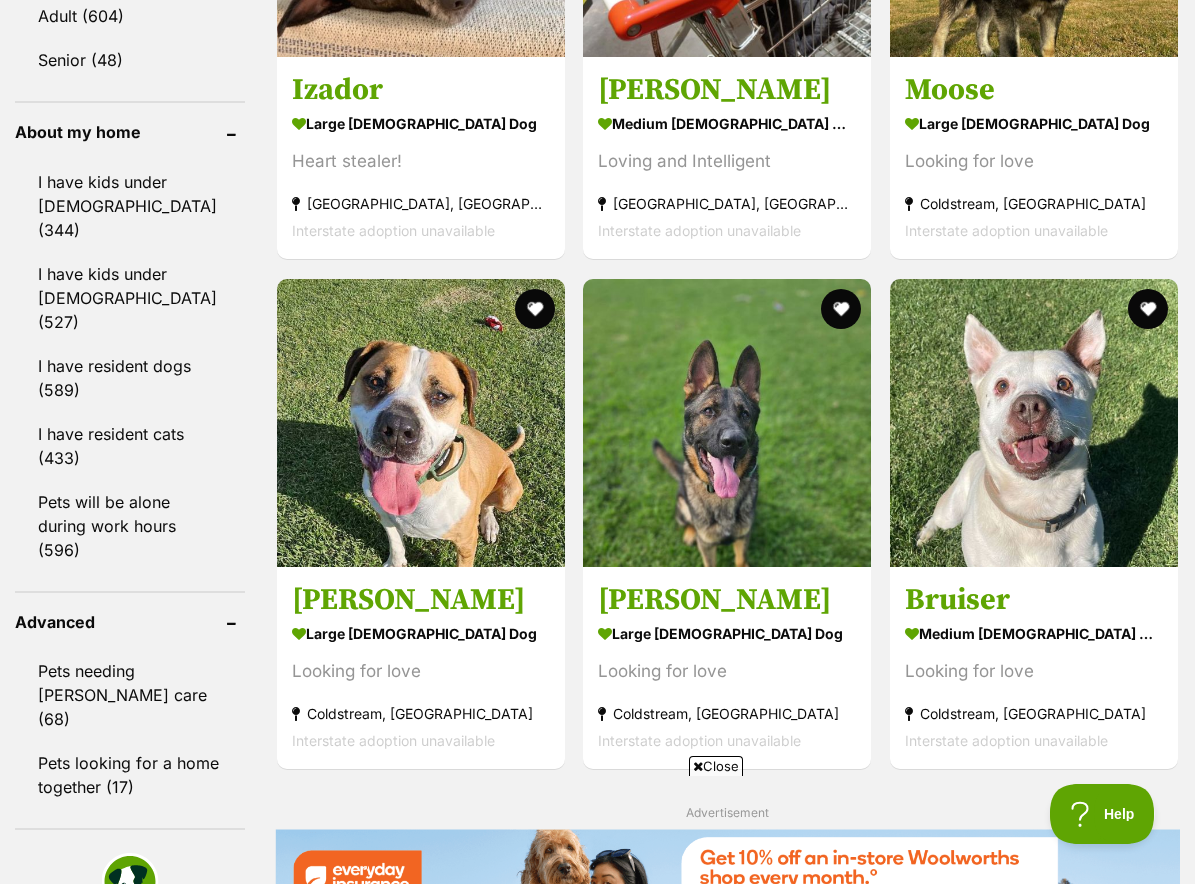 click at bounding box center [727, 423] 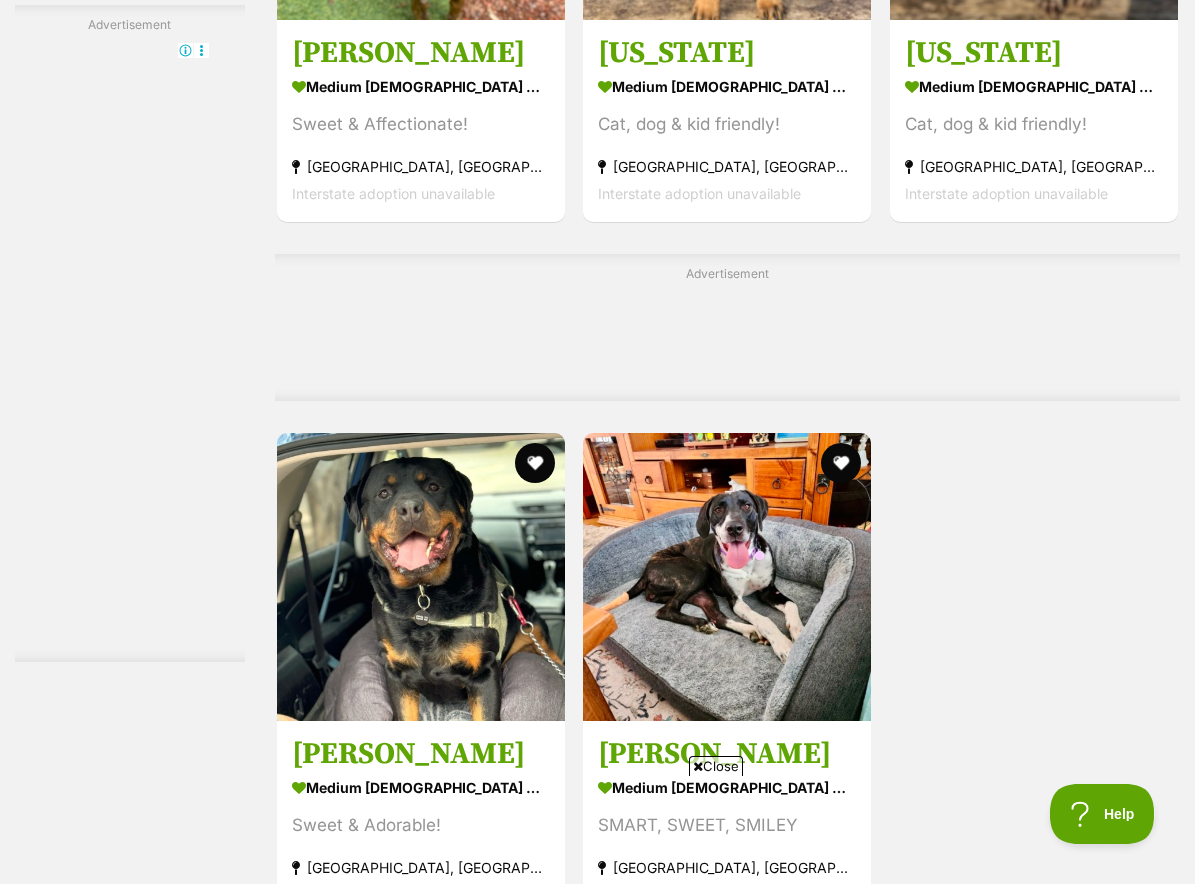 scroll, scrollTop: 4225, scrollLeft: 0, axis: vertical 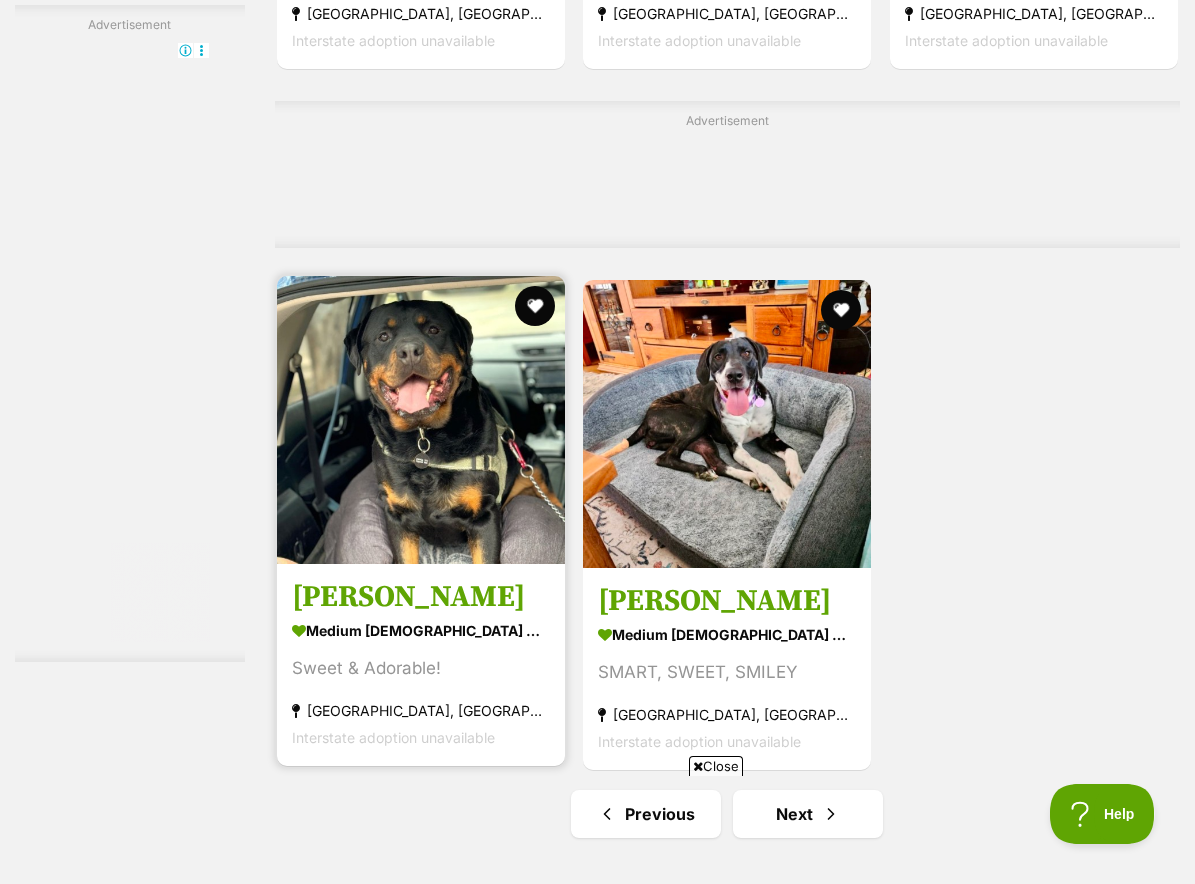 click at bounding box center (421, 420) 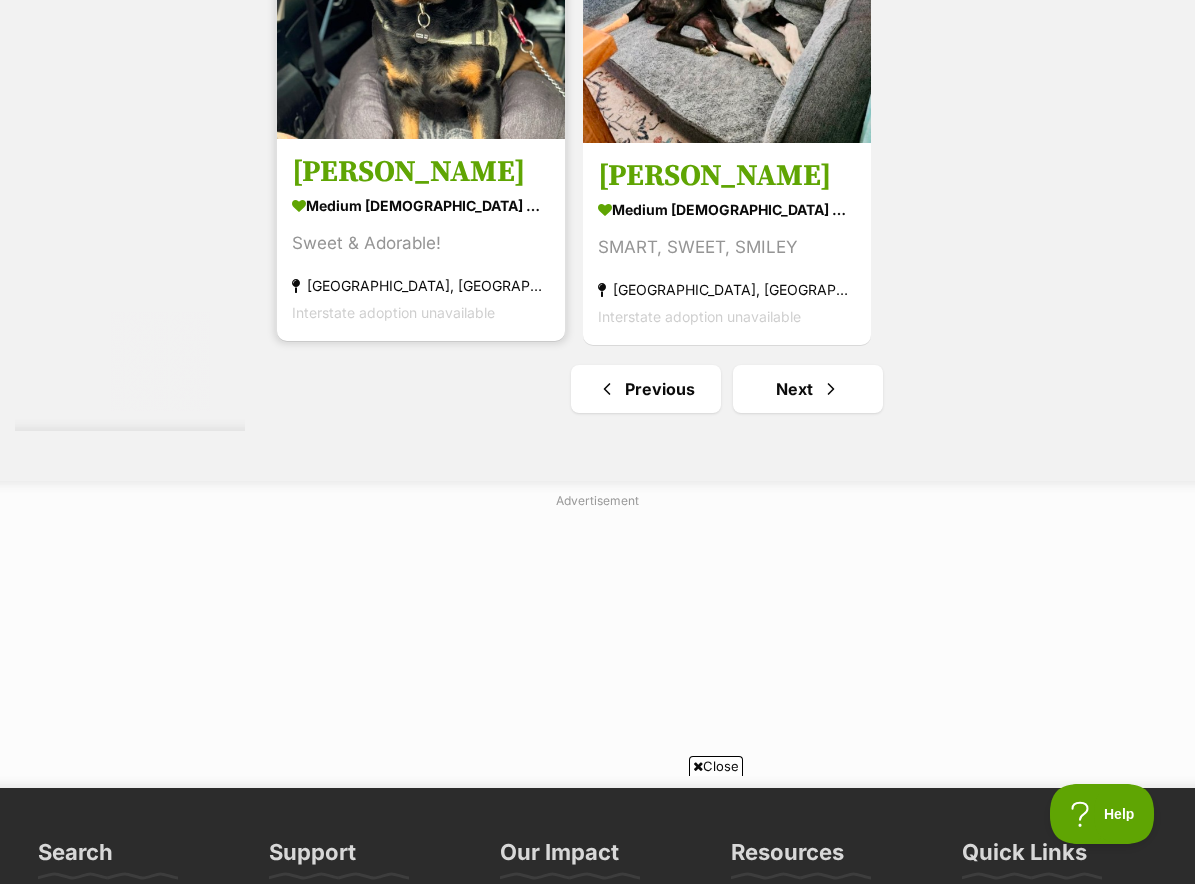 scroll, scrollTop: 5031, scrollLeft: 0, axis: vertical 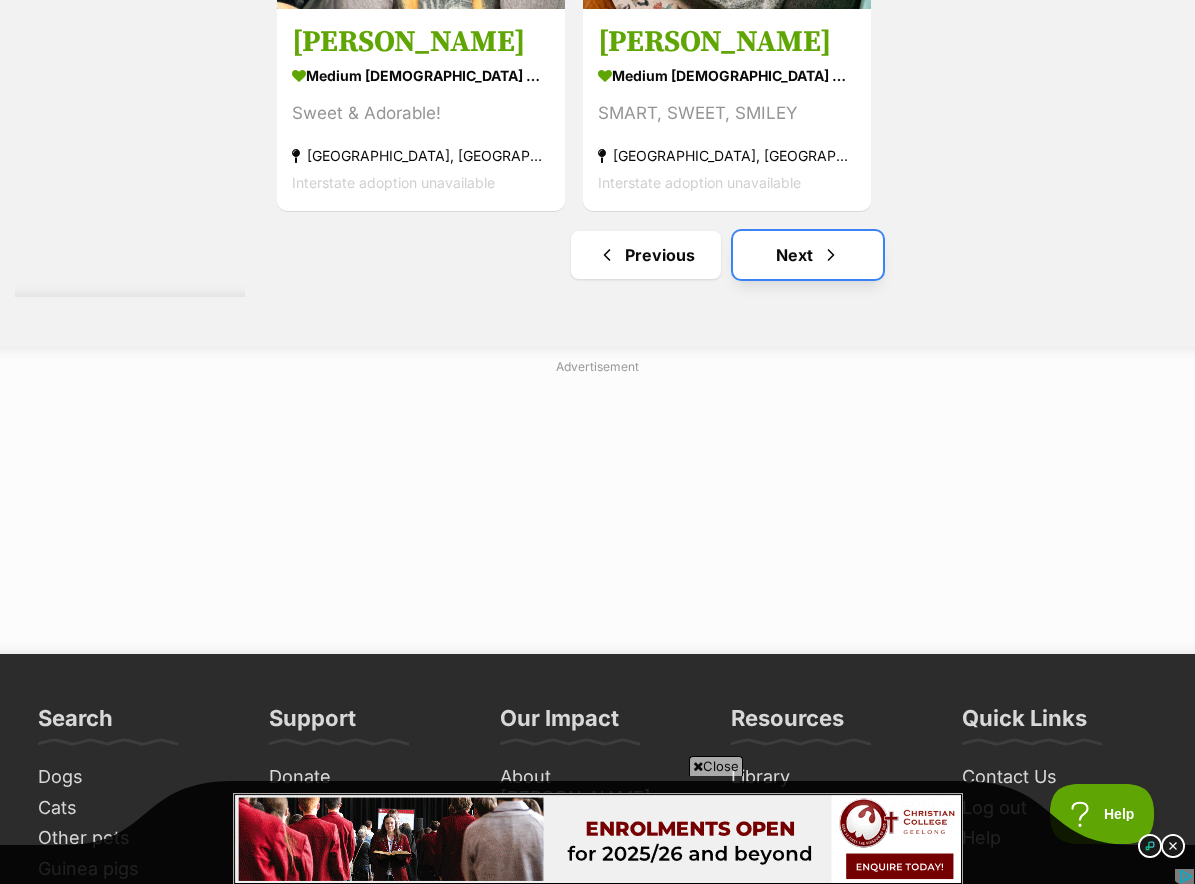 click on "Next" at bounding box center [808, 255] 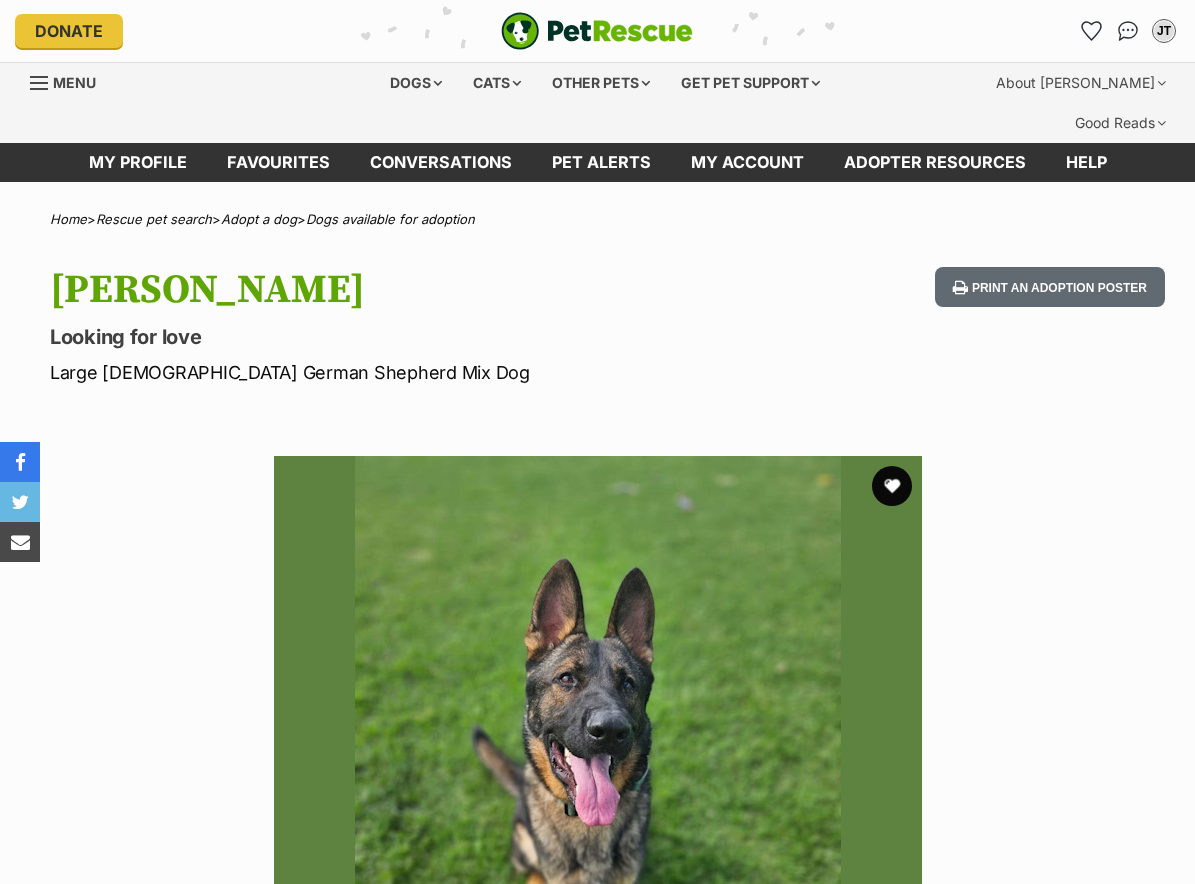 scroll, scrollTop: 0, scrollLeft: 0, axis: both 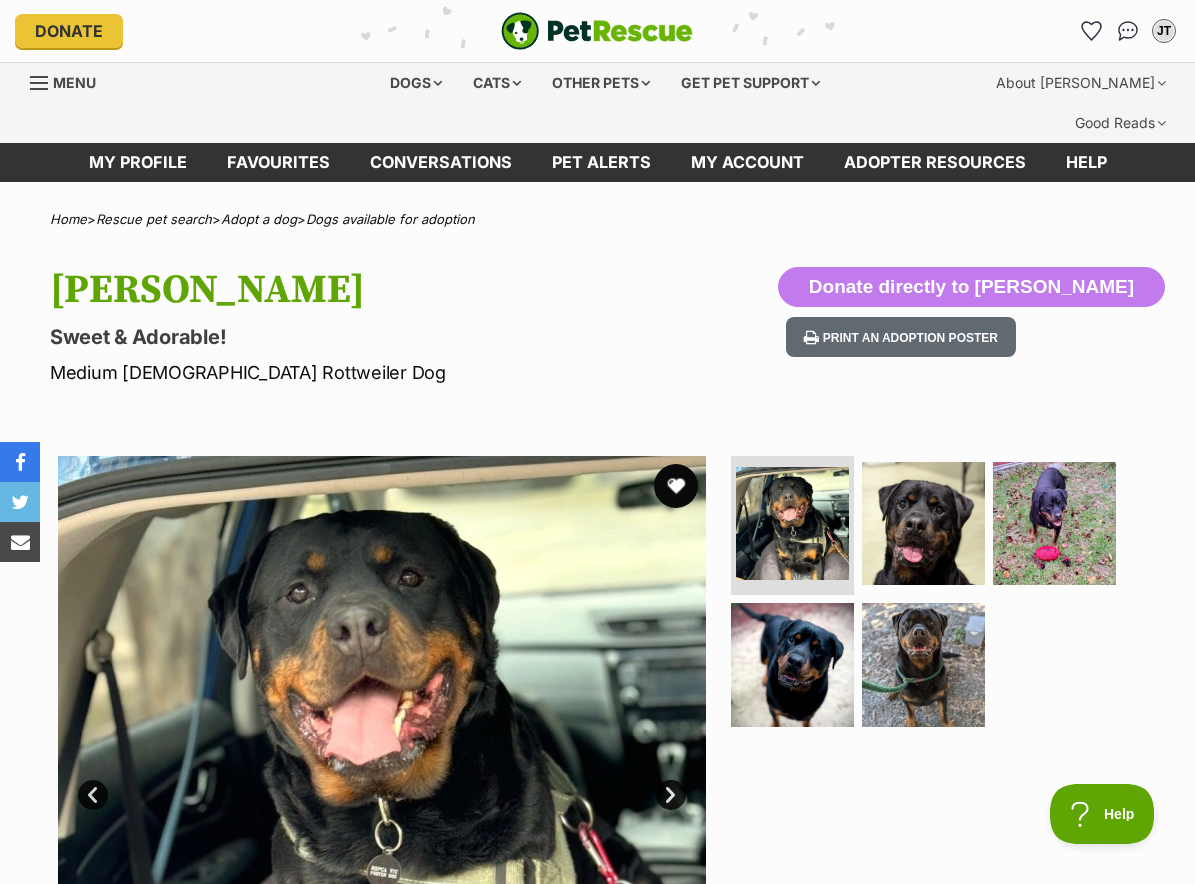 click at bounding box center [676, 486] 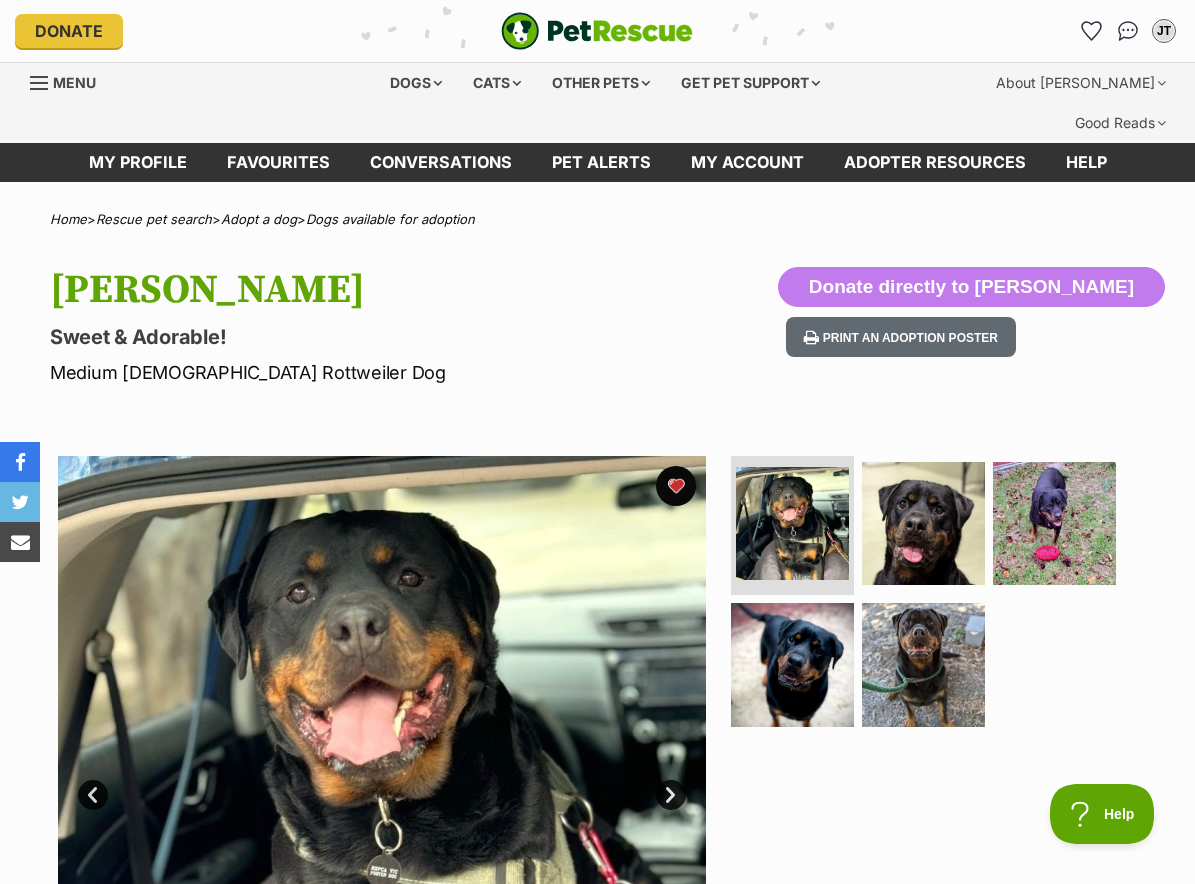 scroll, scrollTop: 0, scrollLeft: 0, axis: both 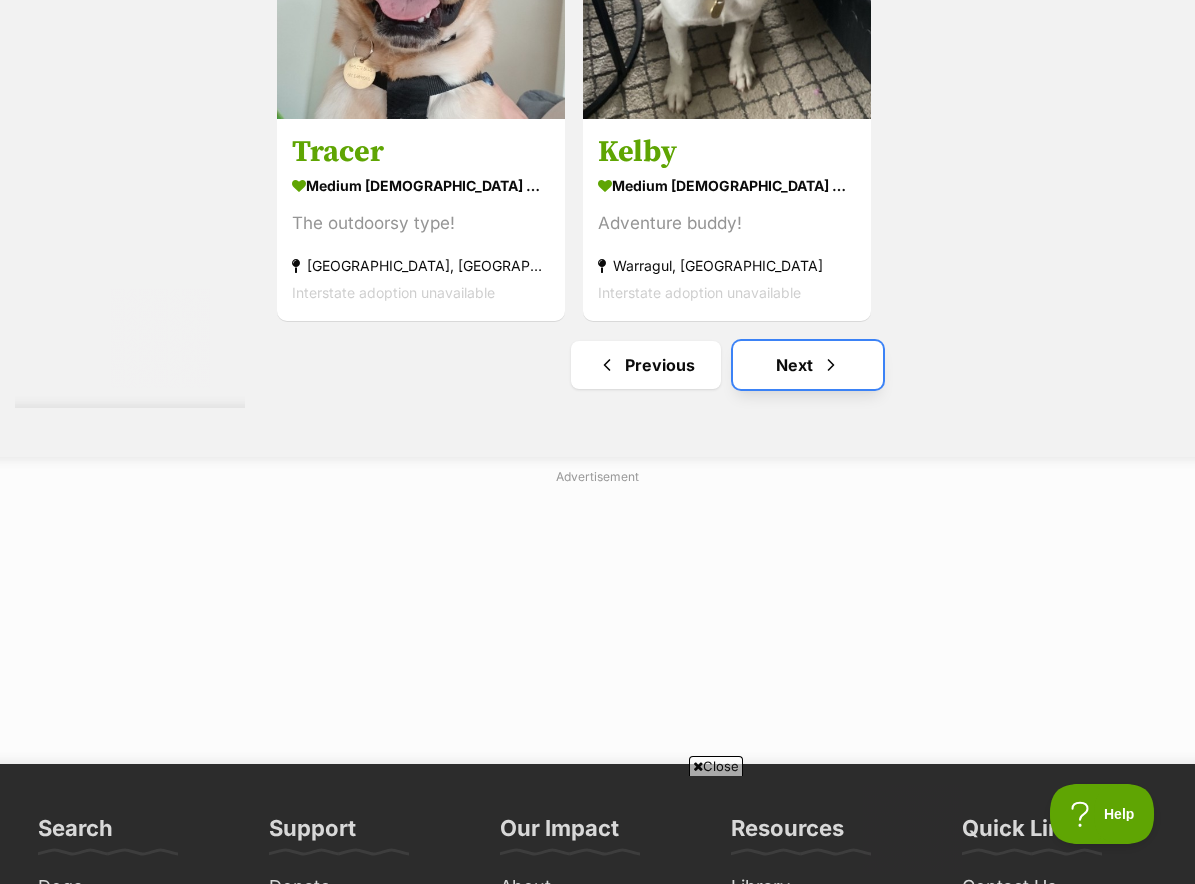click on "Next" at bounding box center [808, 365] 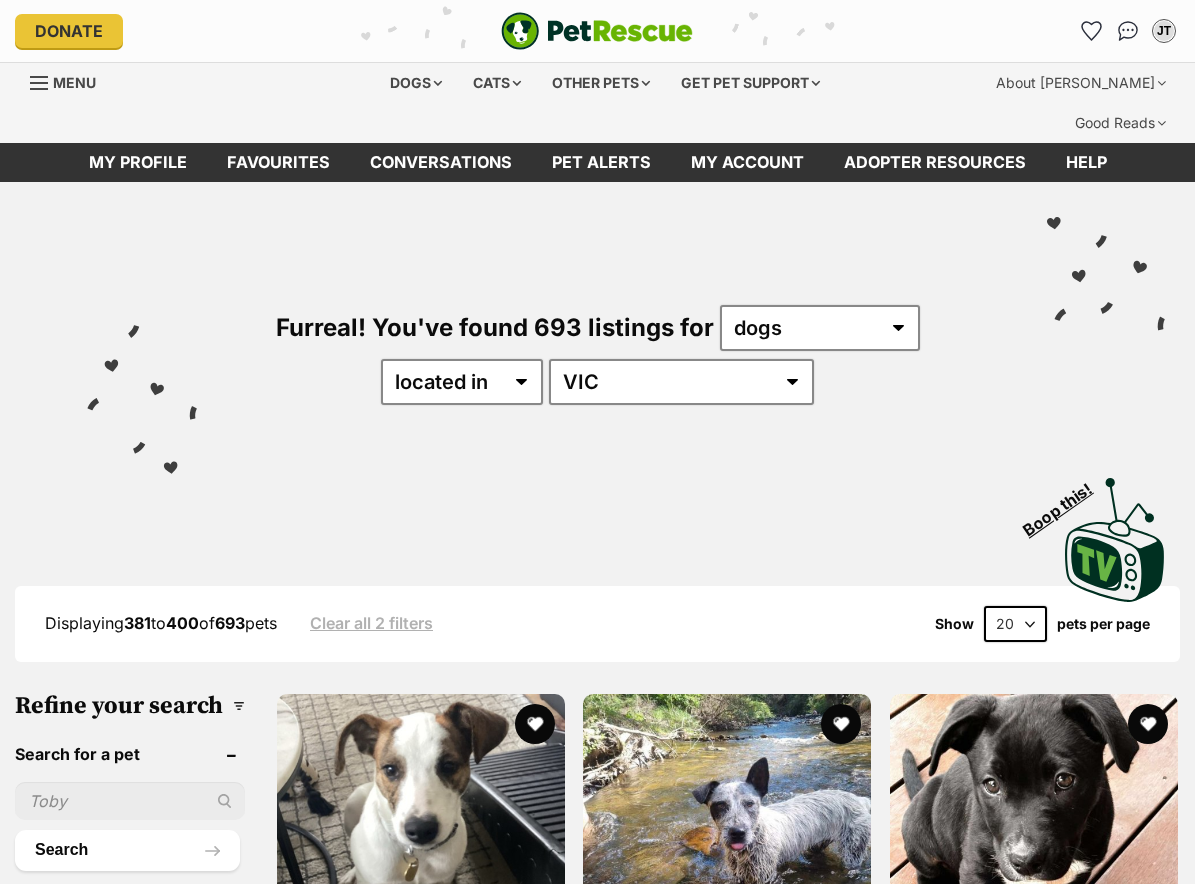 scroll, scrollTop: 0, scrollLeft: 0, axis: both 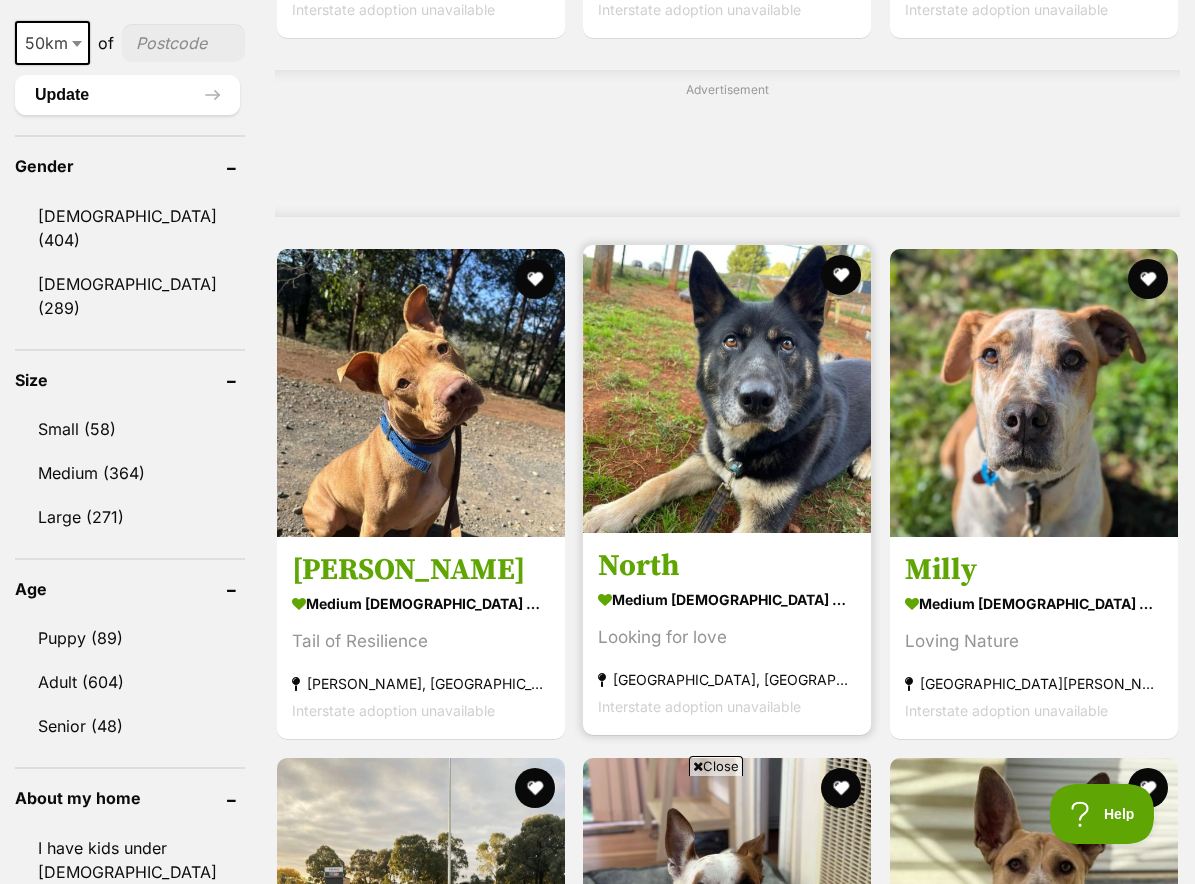 click at bounding box center (727, 389) 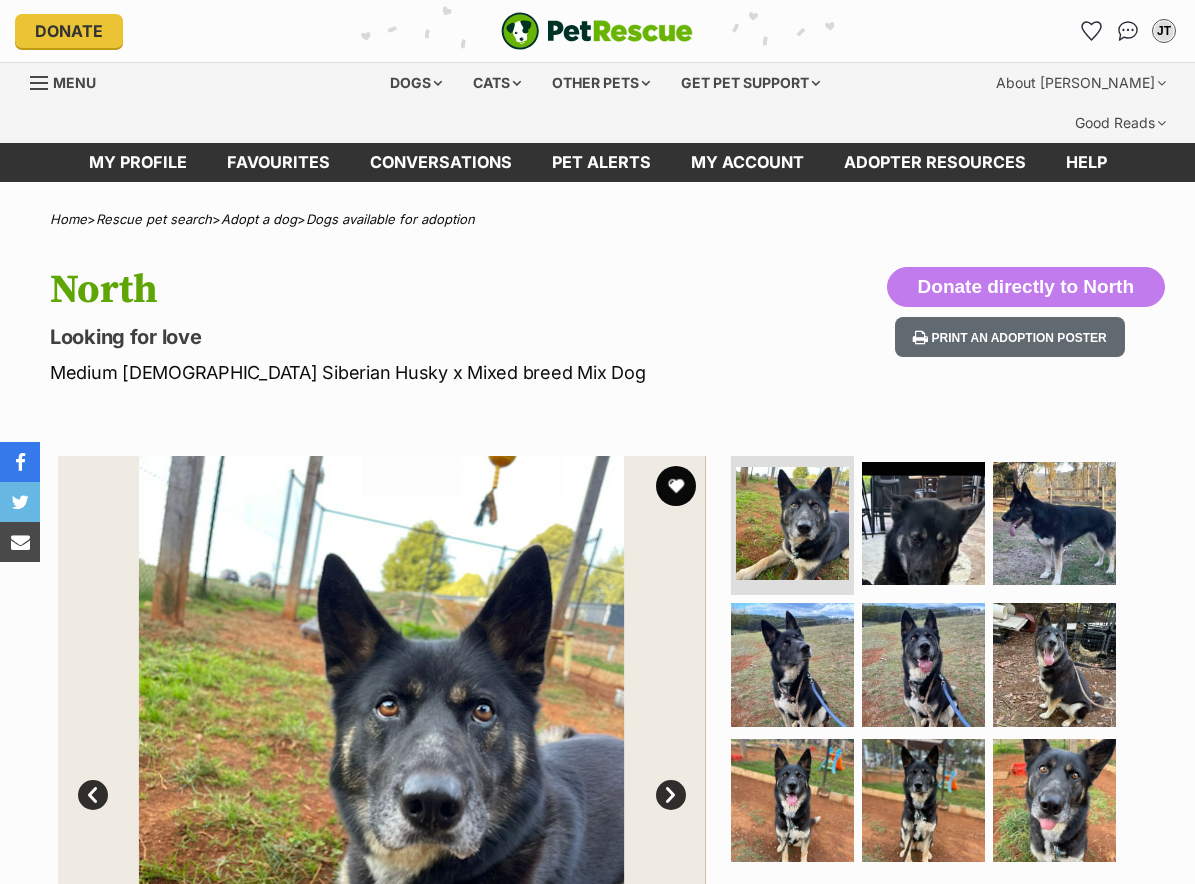 scroll, scrollTop: 0, scrollLeft: 0, axis: both 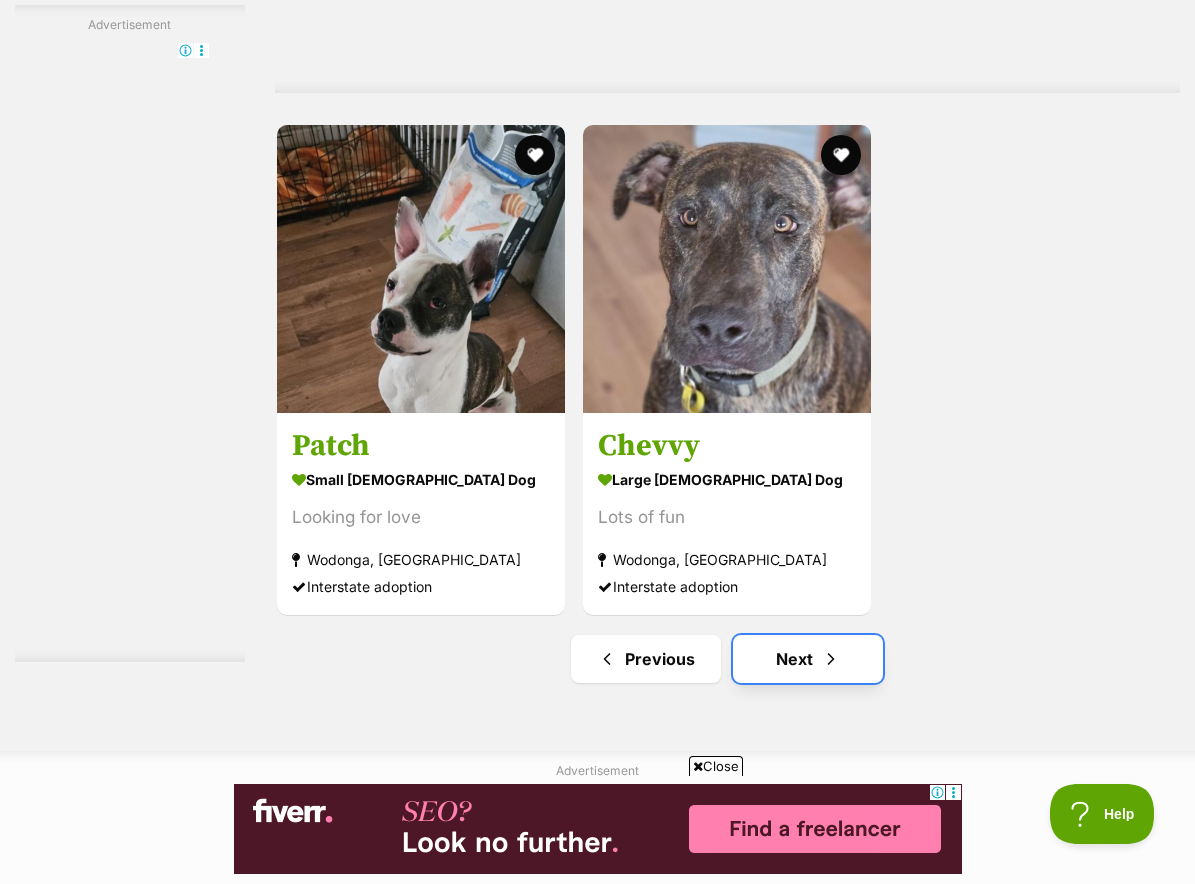 click on "Next" at bounding box center [808, 659] 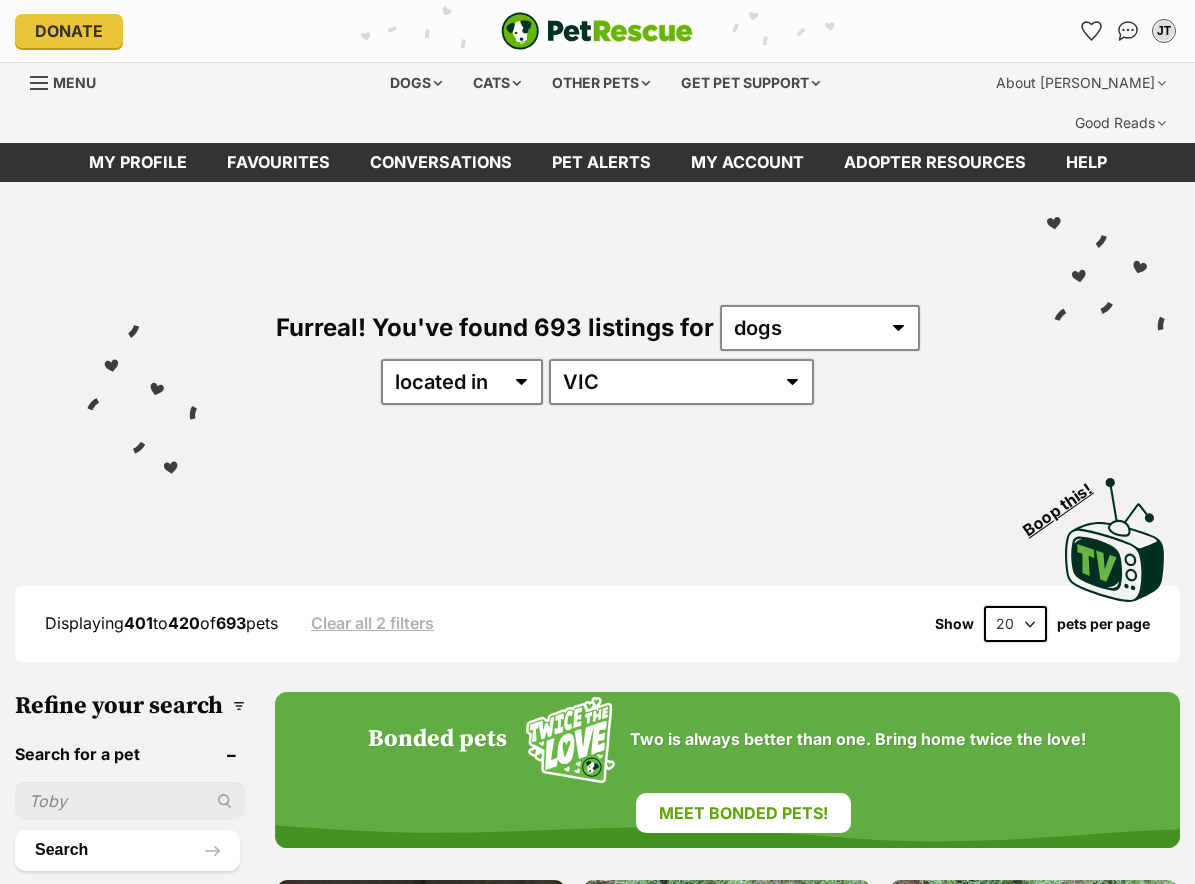 scroll, scrollTop: 0, scrollLeft: 0, axis: both 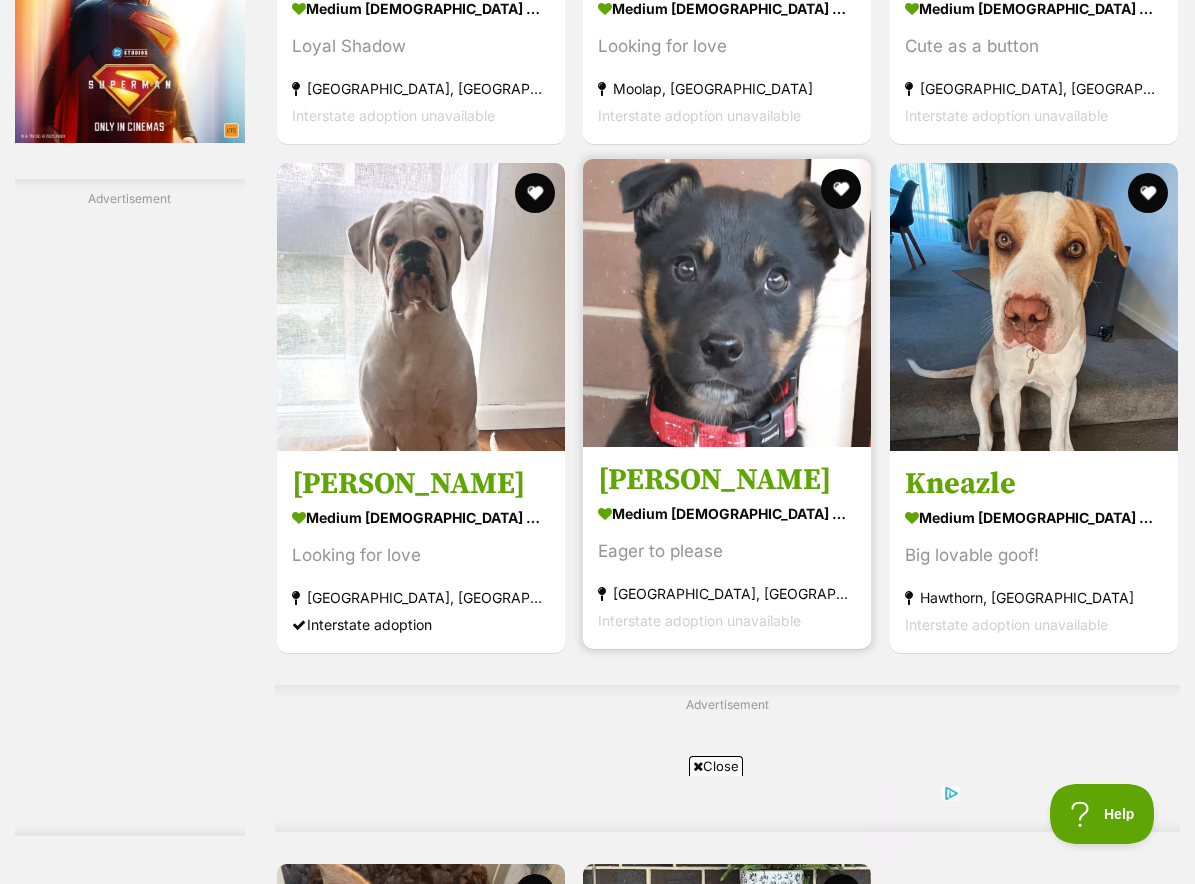 click at bounding box center [727, 303] 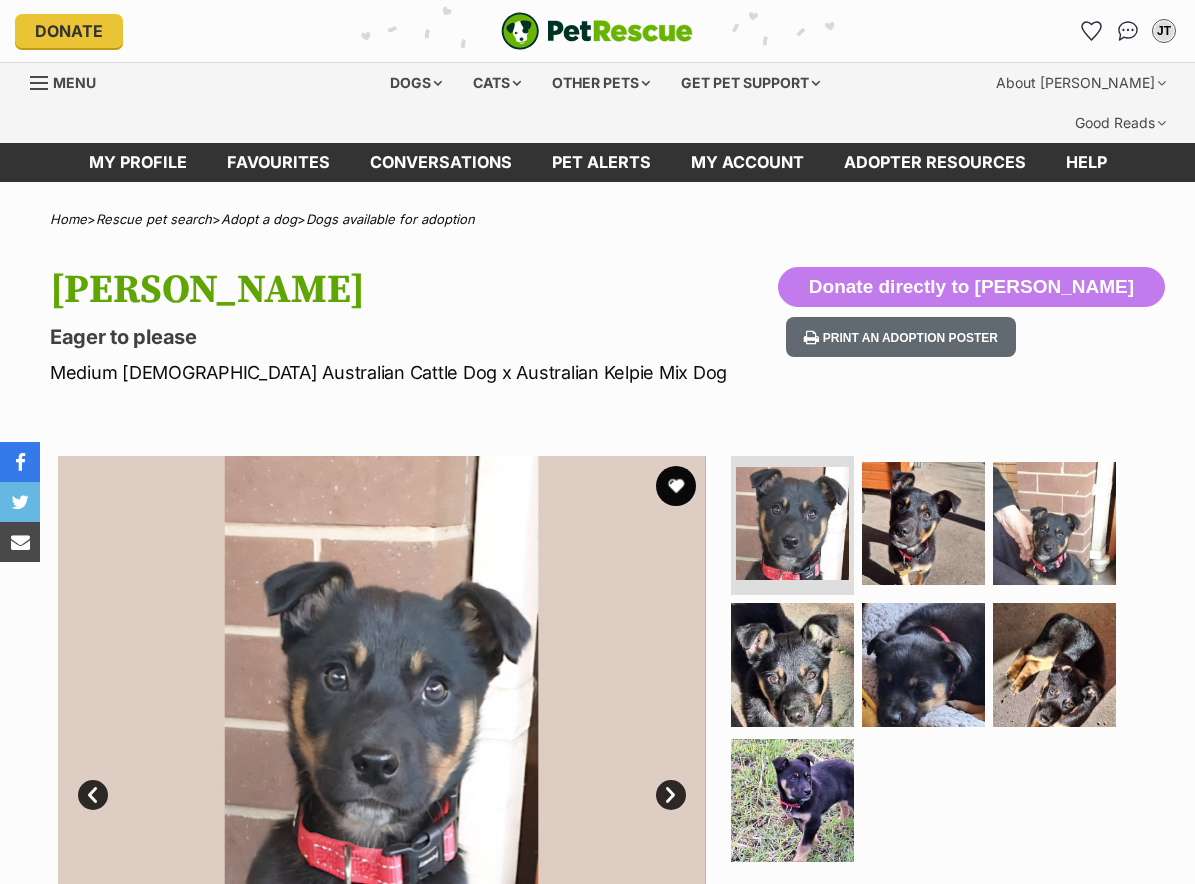 scroll, scrollTop: 0, scrollLeft: 0, axis: both 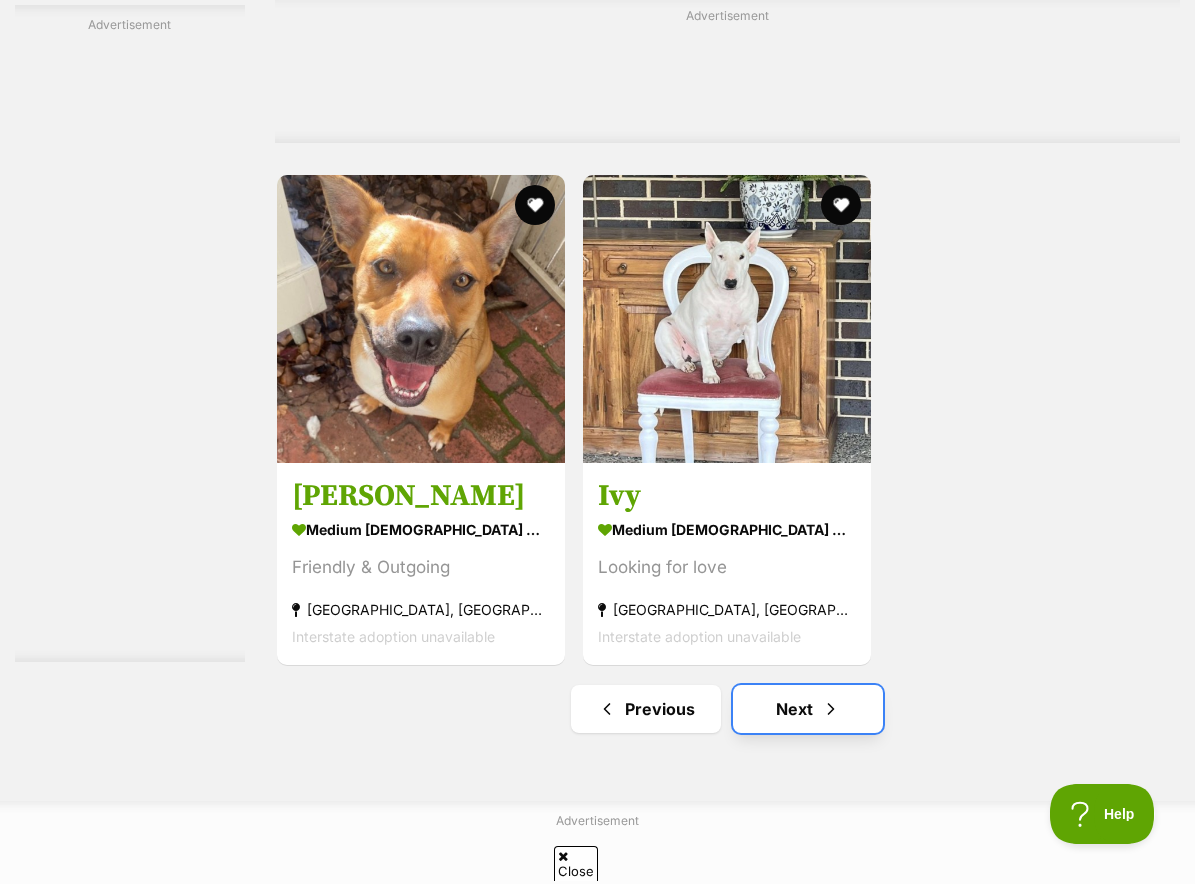click at bounding box center (831, 709) 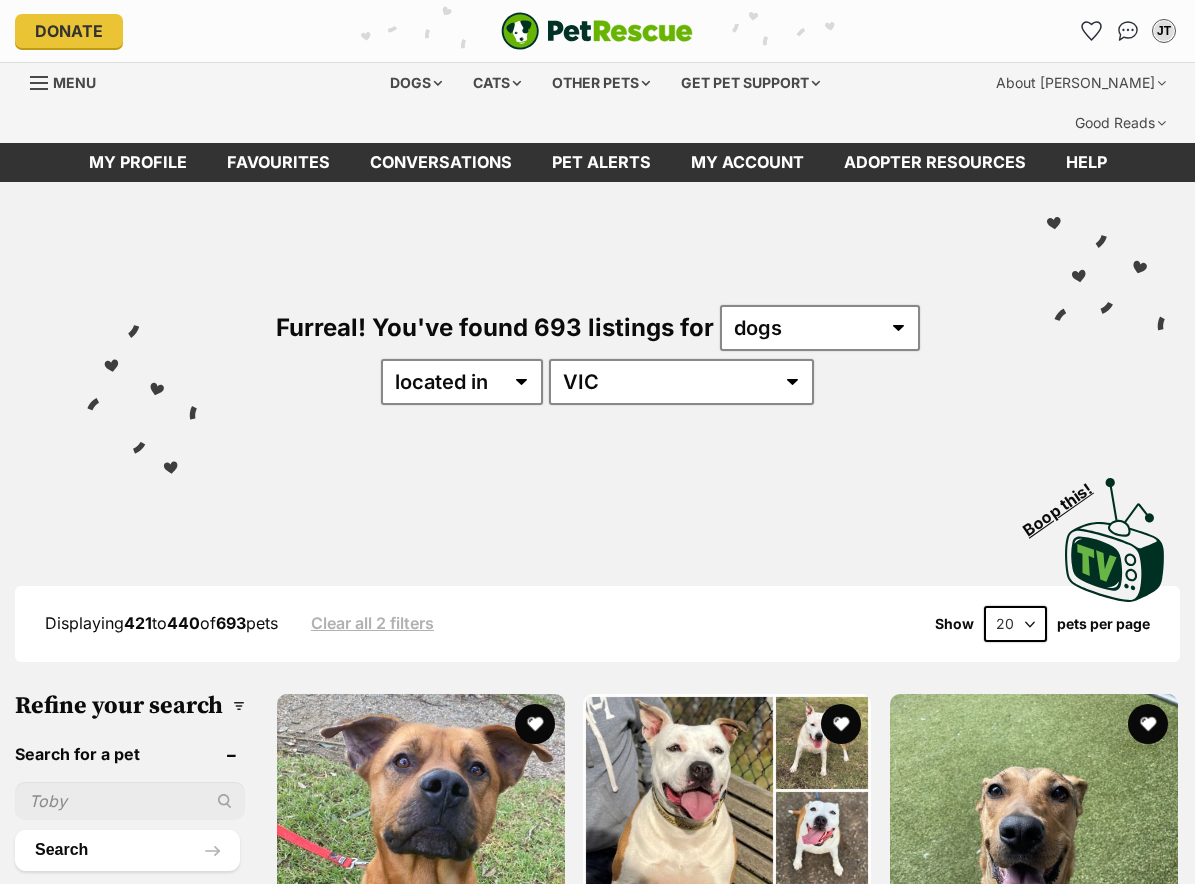 scroll, scrollTop: 0, scrollLeft: 0, axis: both 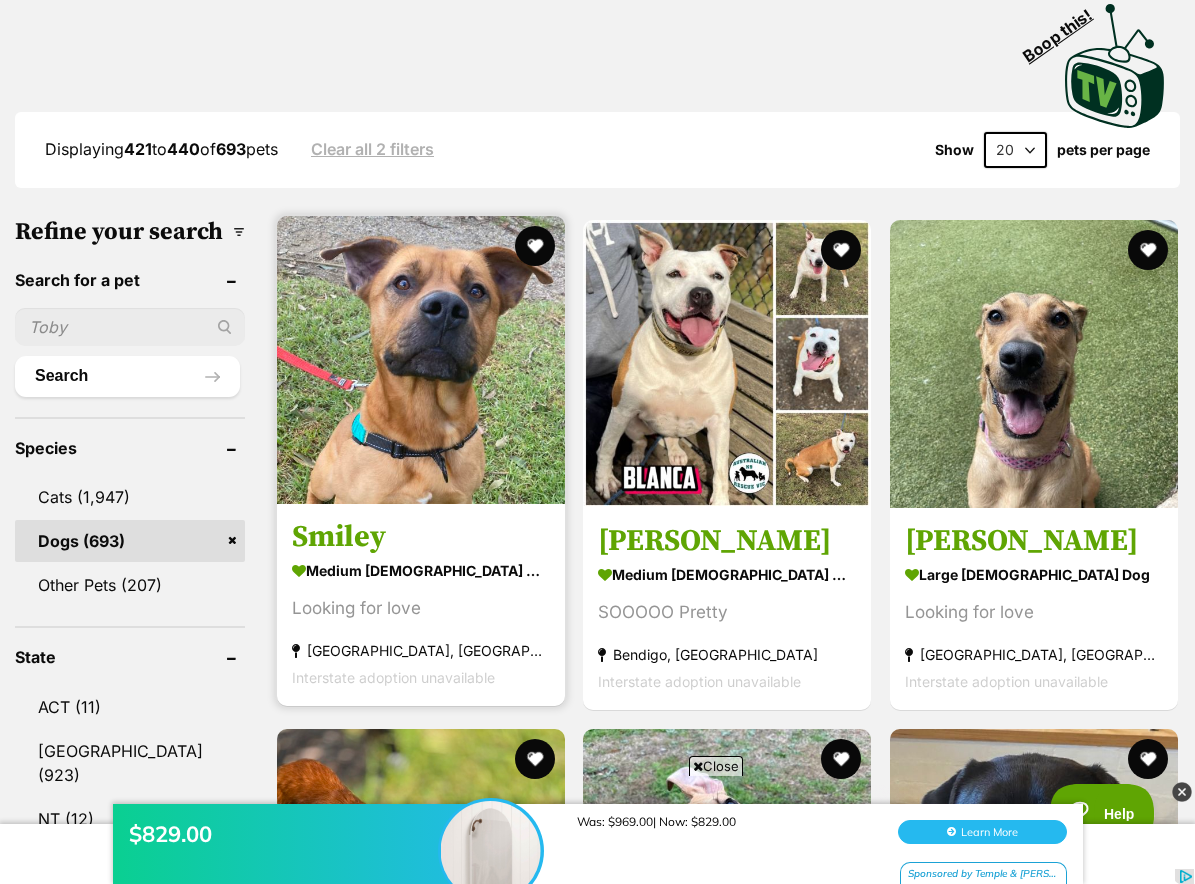 click at bounding box center [421, 360] 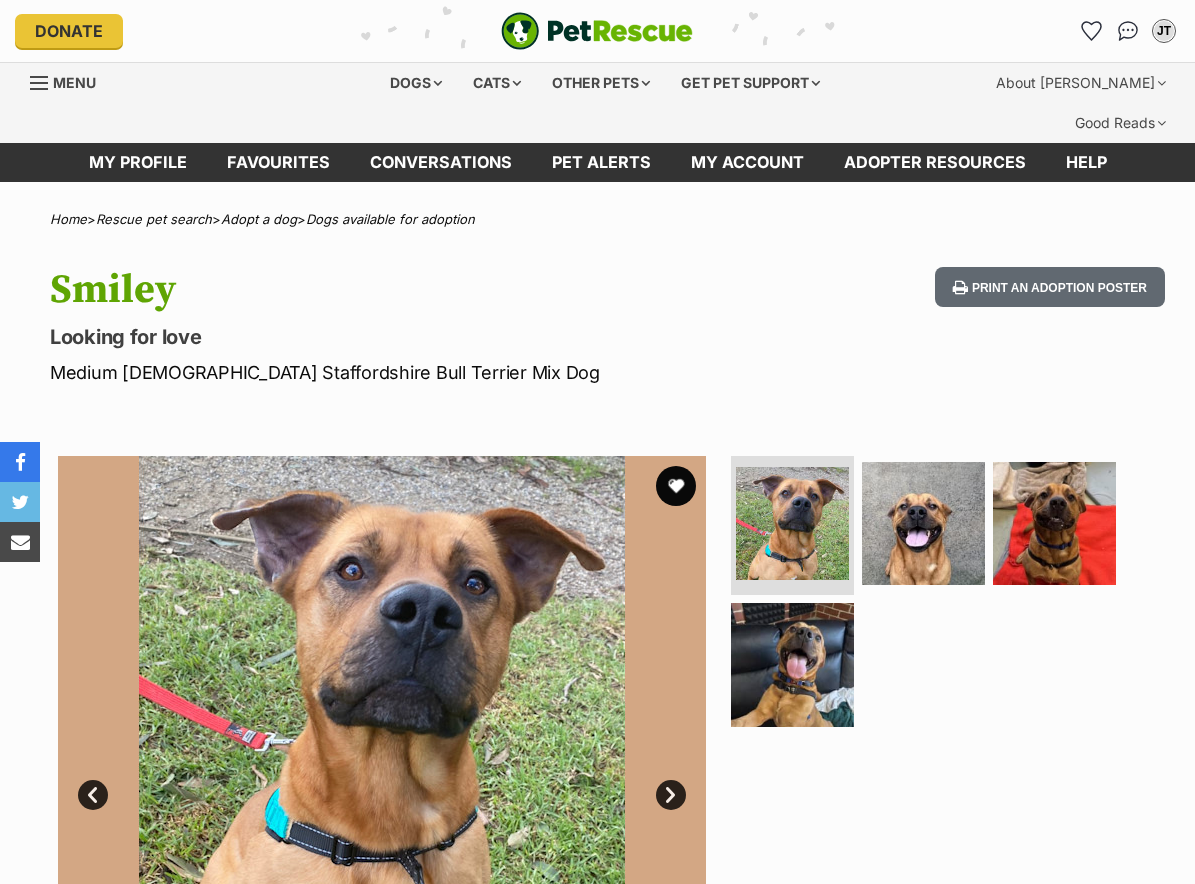 scroll, scrollTop: 0, scrollLeft: 0, axis: both 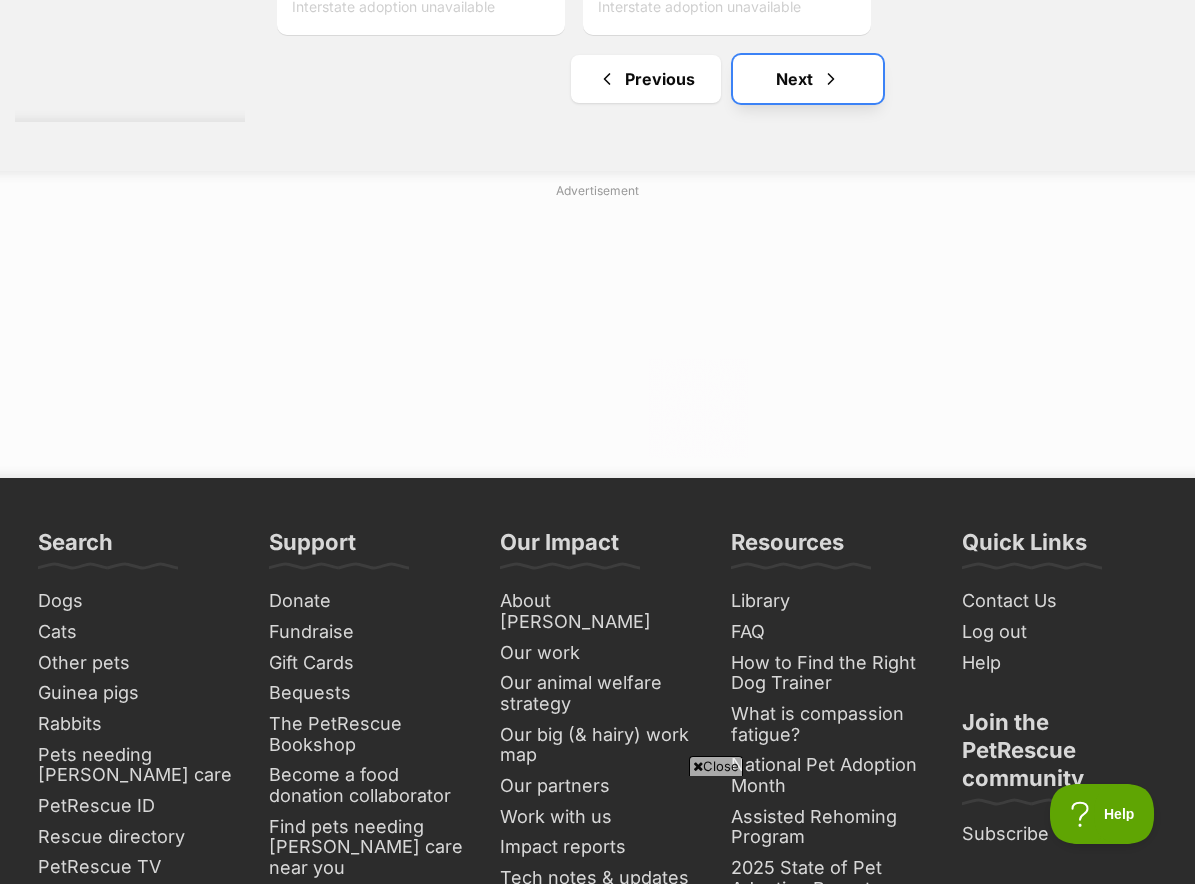 click on "Next" at bounding box center (808, 79) 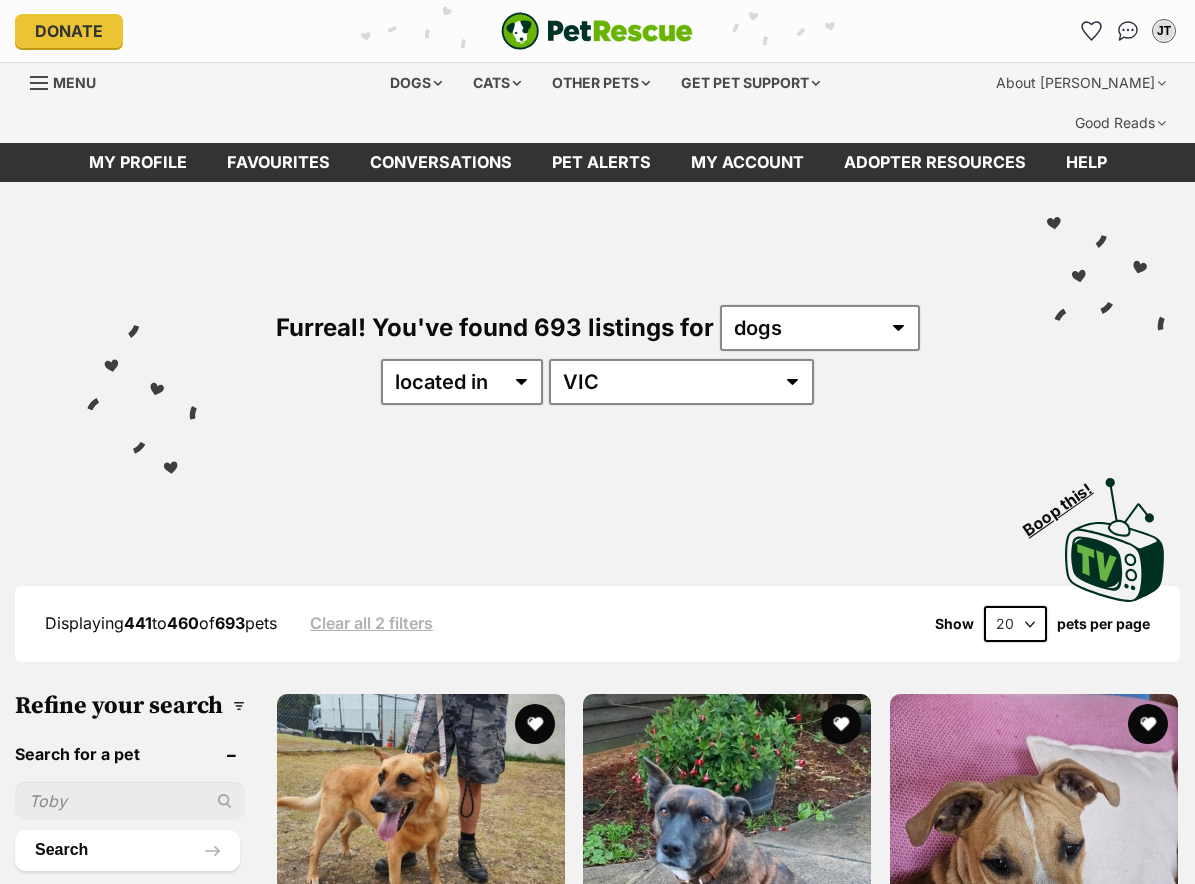 scroll, scrollTop: 0, scrollLeft: 0, axis: both 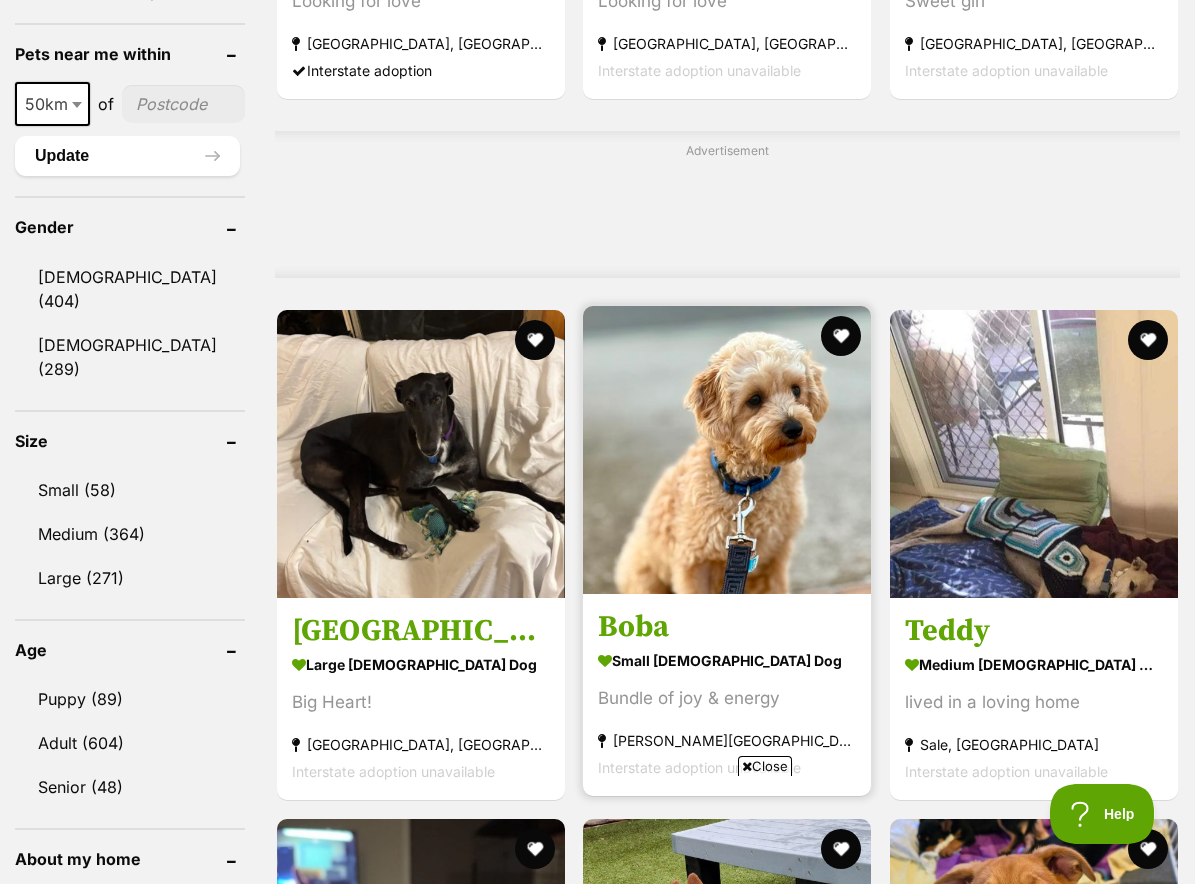 click at bounding box center [727, 450] 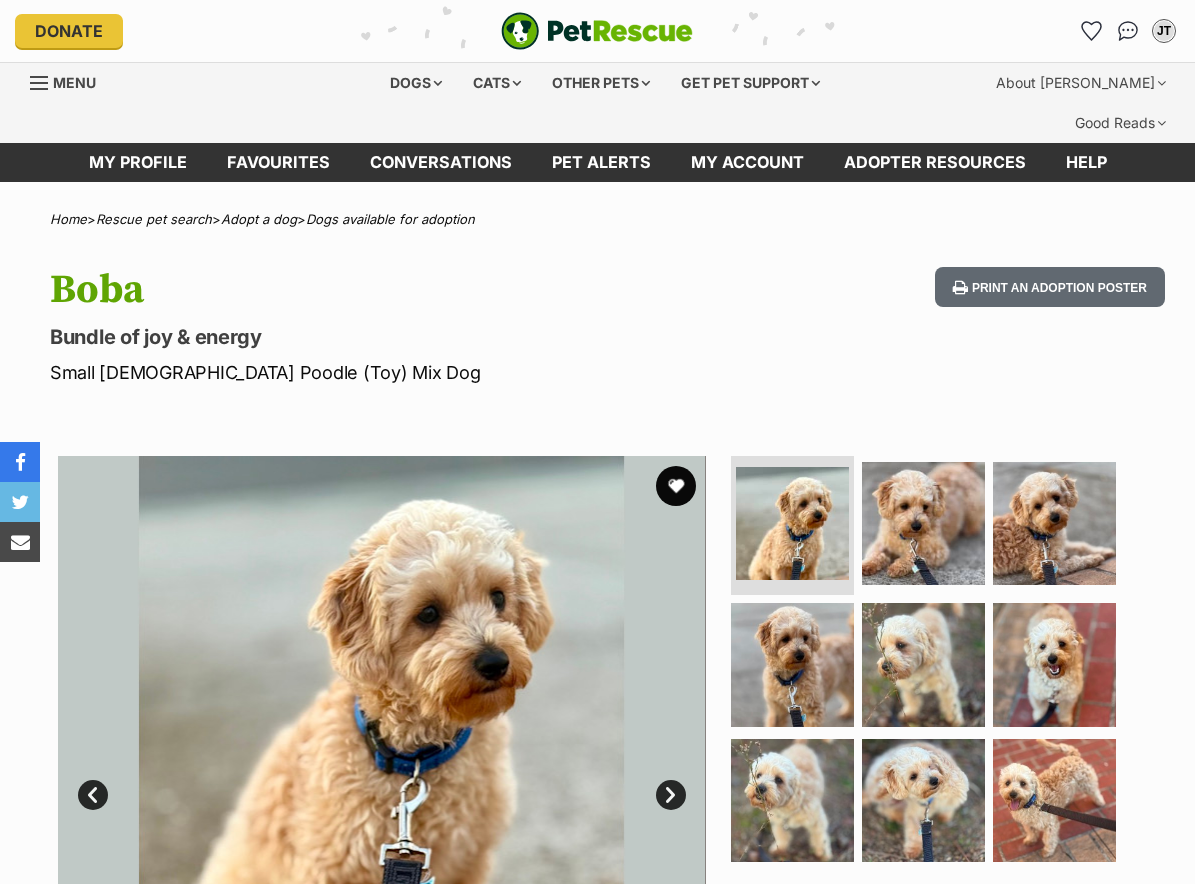 scroll, scrollTop: 0, scrollLeft: 0, axis: both 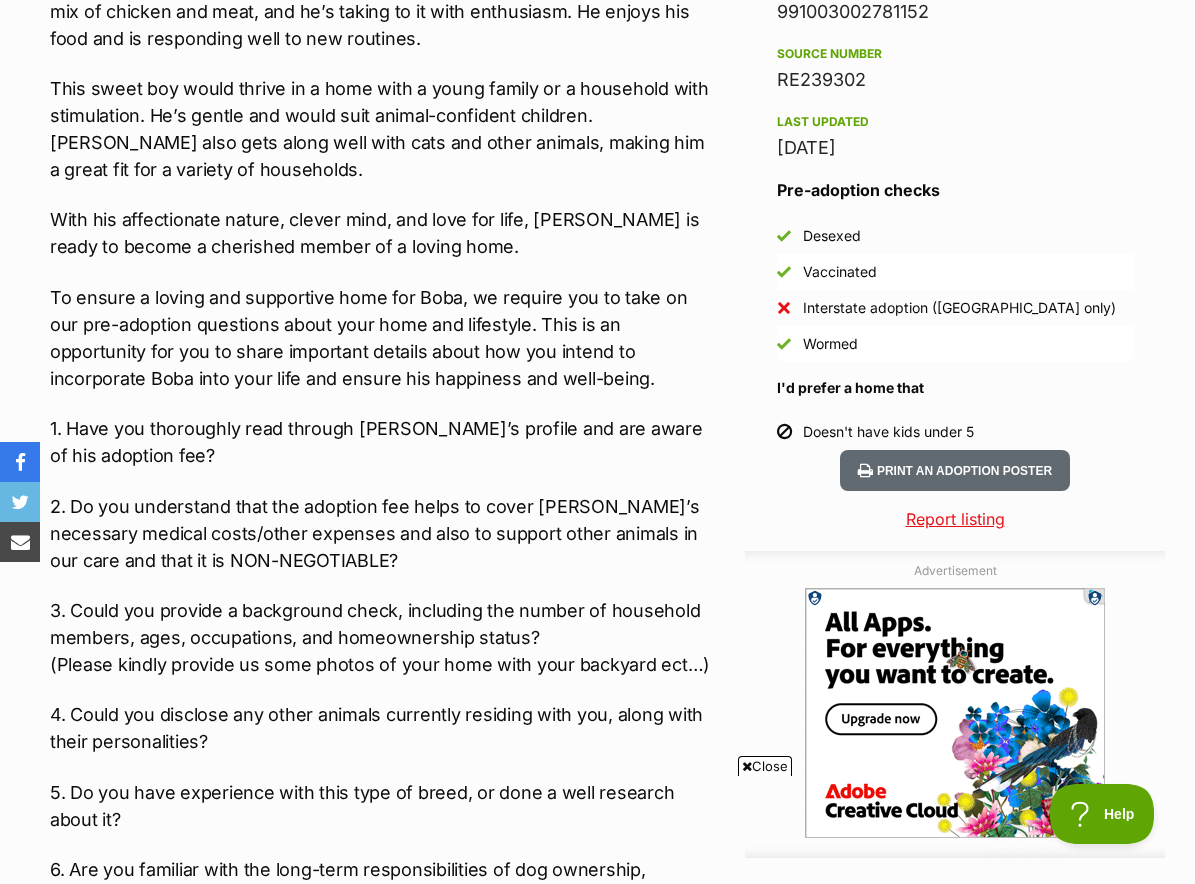 click on "**Updated bio**
Meet [PERSON_NAME] – Your Next Best Friend! 🐾
[PERSON_NAME] is a happy, confident, and lovable [PERSON_NAME] who currently weighs about 4.5kg and is ready to find his forever home.
He’s a quick learner with a playful spirit and a big heart. [PERSON_NAME] is incredibly people-oriented and loves spending time with his humans, whether it’s going for walks, playing in the yard, or just hanging out together. [PERSON_NAME] is still working through separating from his humans, he is building his confidence.
He’s sleeping well indoors with his humans and is going beautifully with his toilet training. Like any young dog, he needs regular outdoor toileting and is quickly learning the routine.
[PERSON_NAME] is currently being introduced to kibble and a balanced diet, including a mix of chicken and meat, and he’s taking to it with enthusiasm. He enjoys his food and is responding well to new routines.
With his affectionate nature, clever mind, and love for life, [PERSON_NAME] is ready to become a cherished member of a loving home." at bounding box center [380, 439] 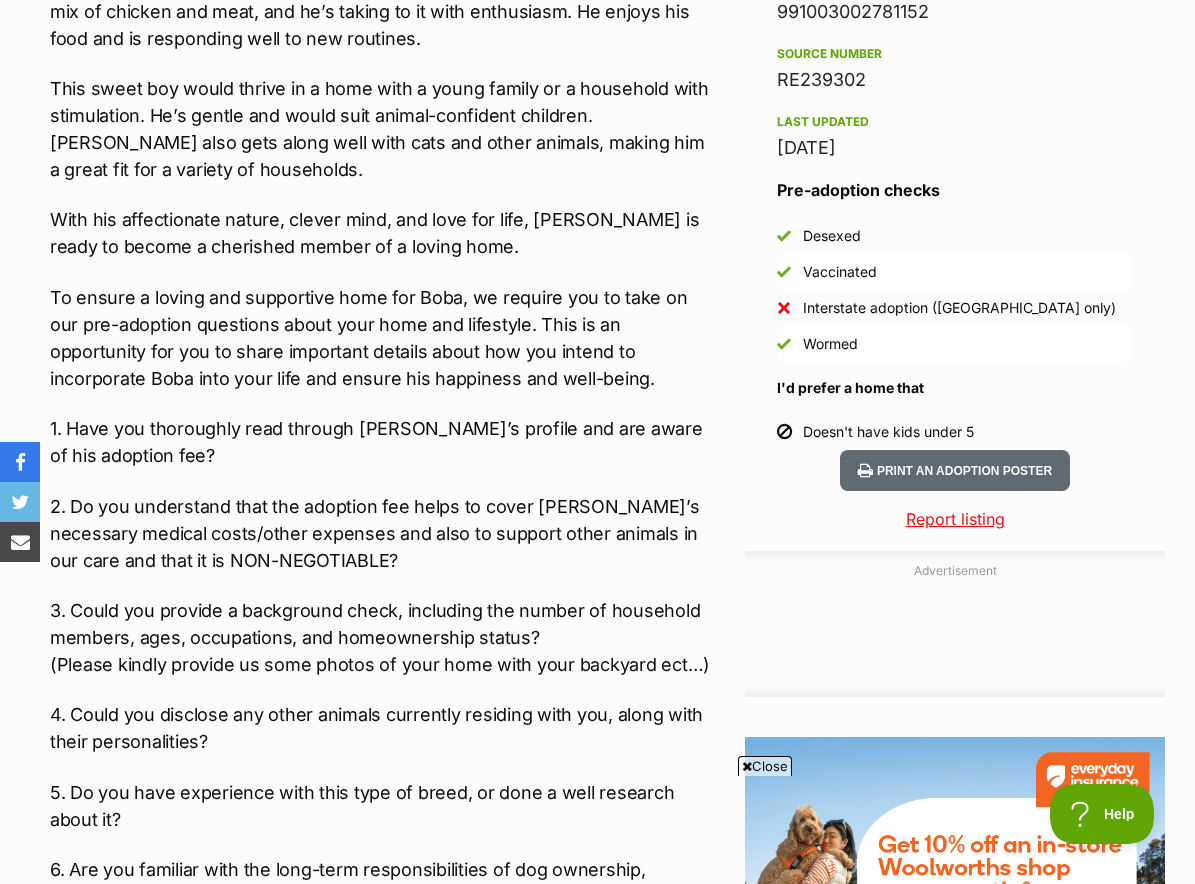 scroll, scrollTop: 0, scrollLeft: 0, axis: both 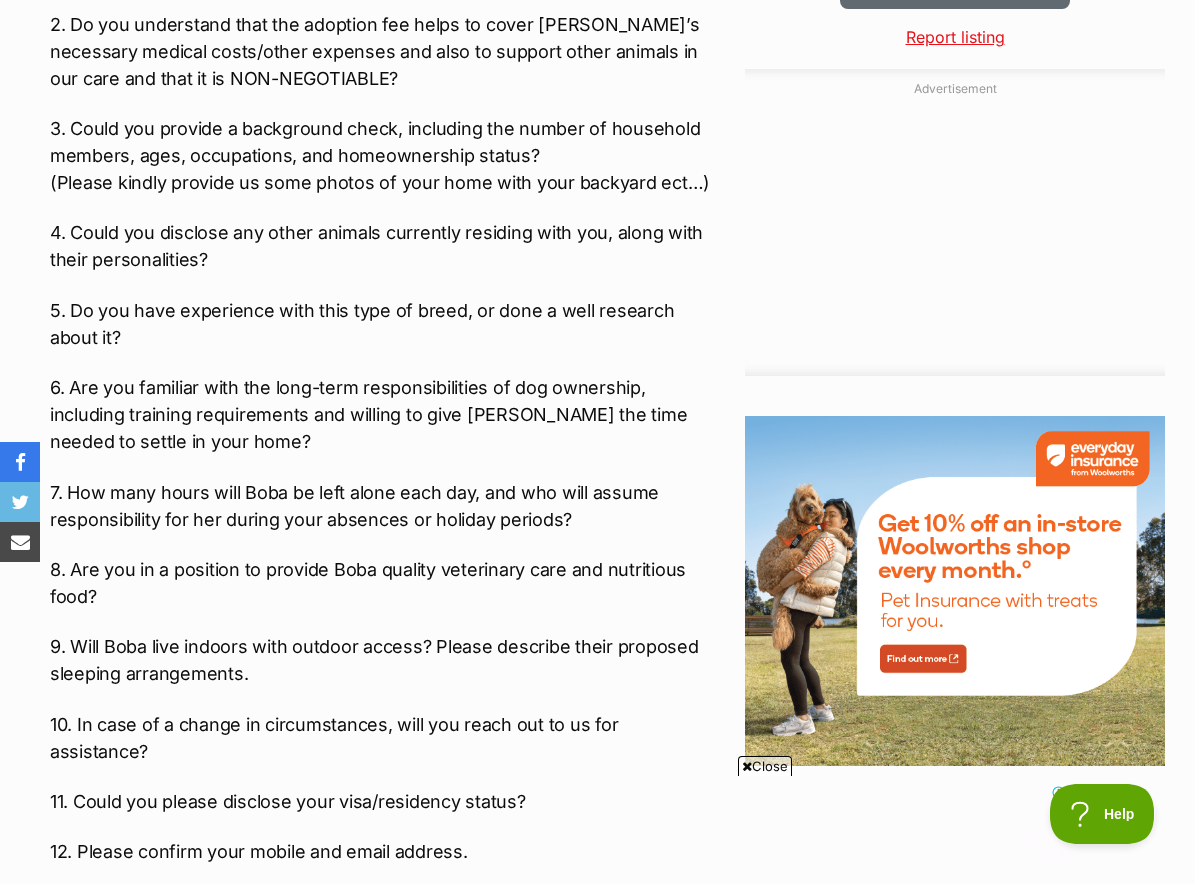 click on "8. Are you in a position to provide Boba quality veterinary care and nutritious food?" at bounding box center (380, 583) 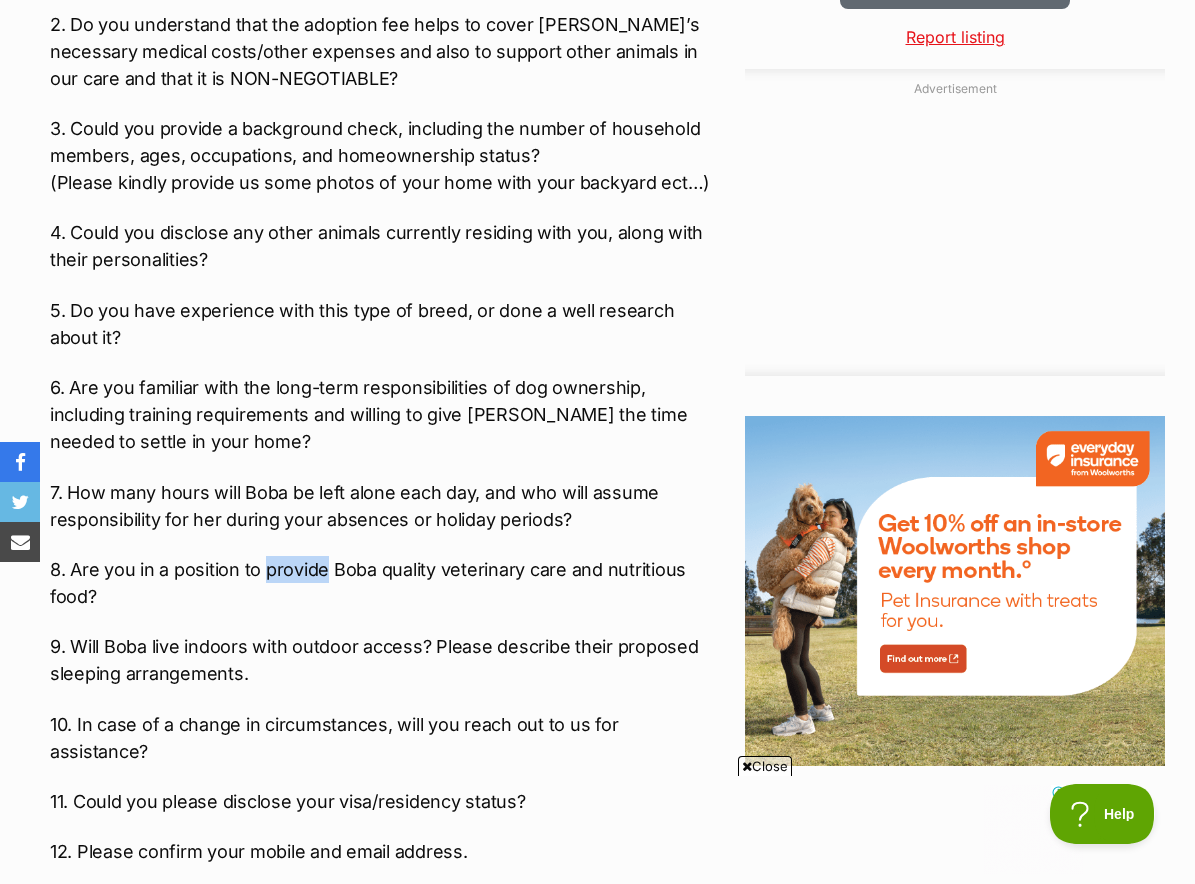 click on "8. Are you in a position to provide Boba quality veterinary care and nutritious food?" at bounding box center (380, 583) 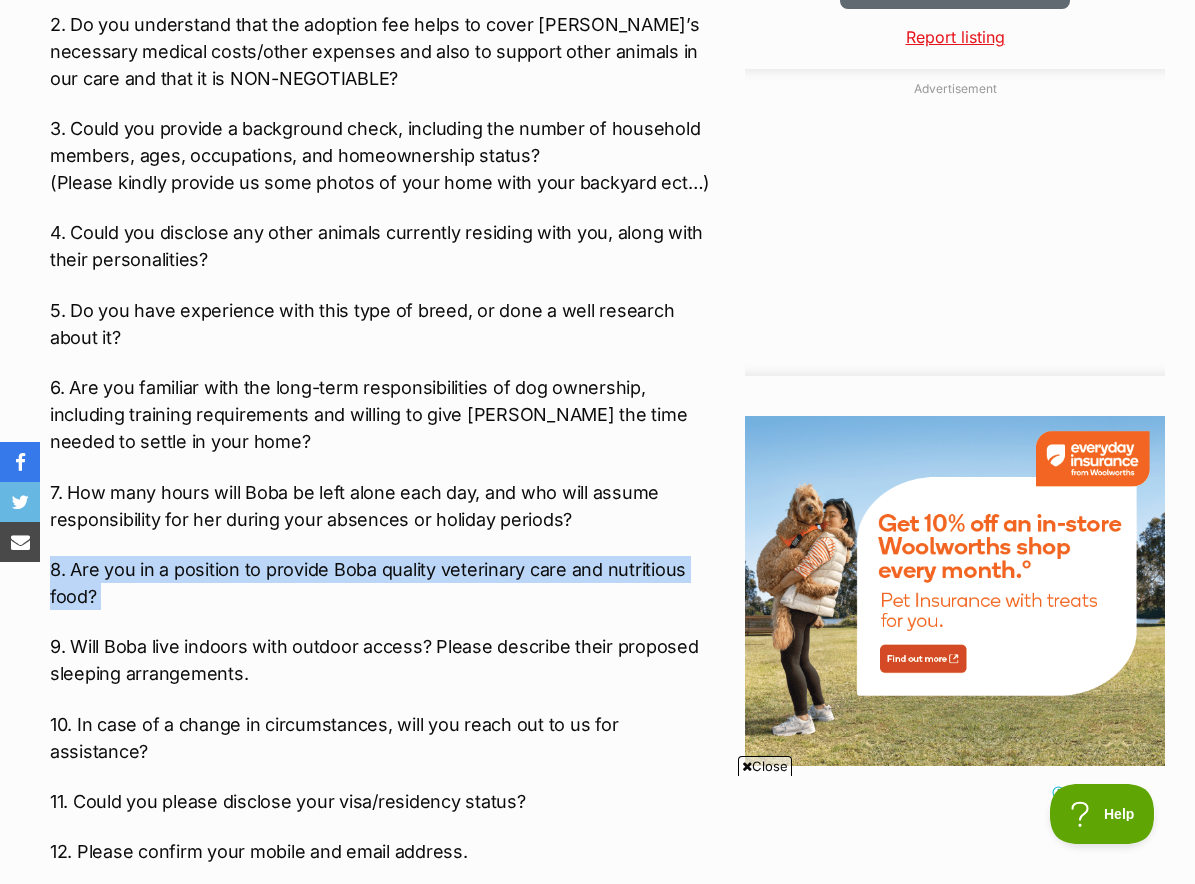 click on "8. Are you in a position to provide Boba quality veterinary care and nutritious food?" at bounding box center (380, 583) 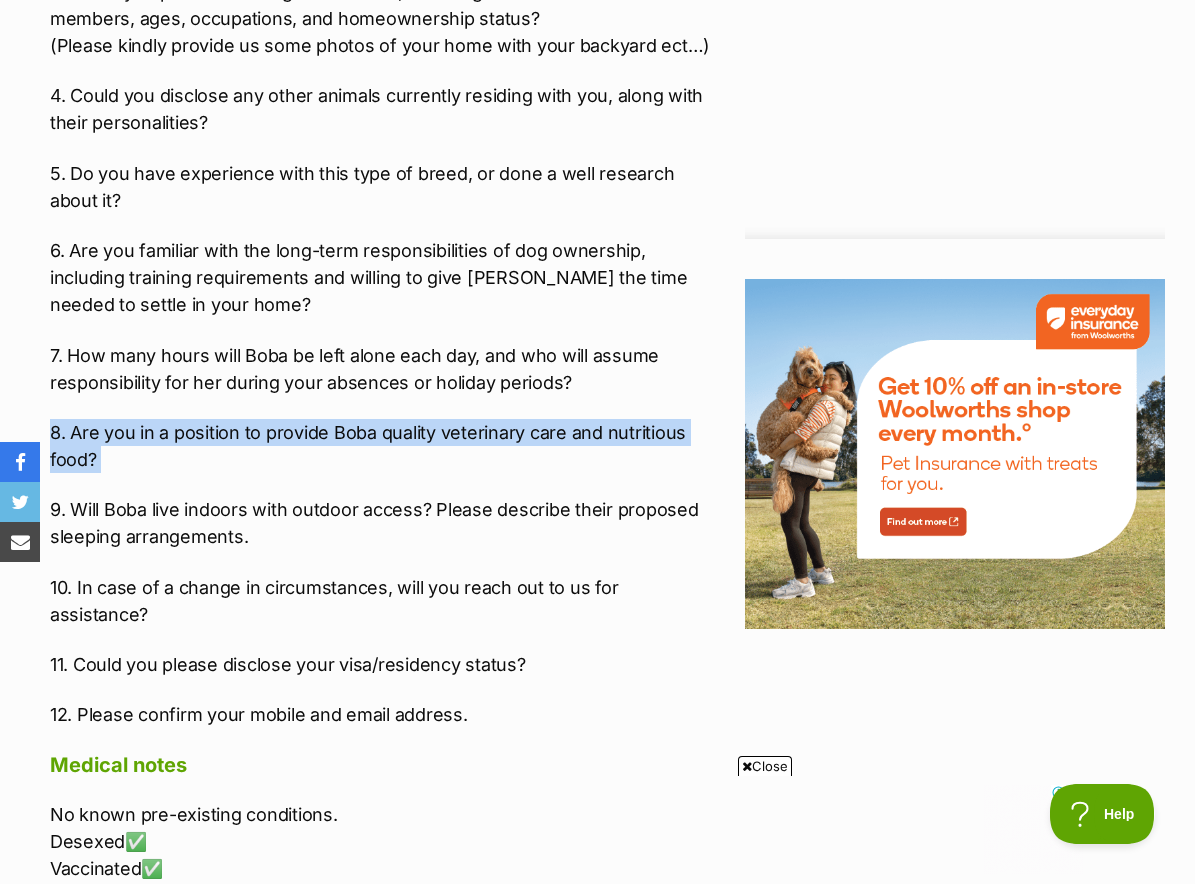 scroll, scrollTop: 2326, scrollLeft: 0, axis: vertical 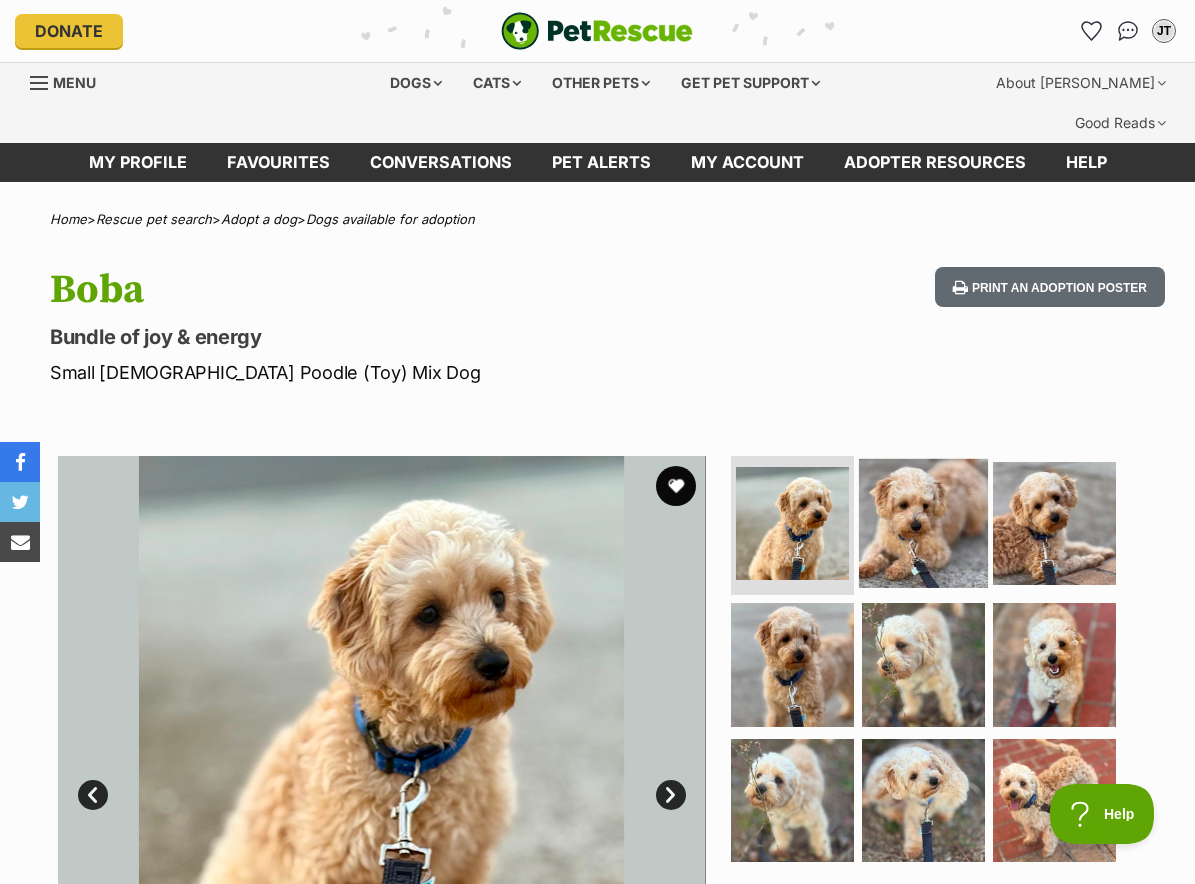 click at bounding box center [923, 522] 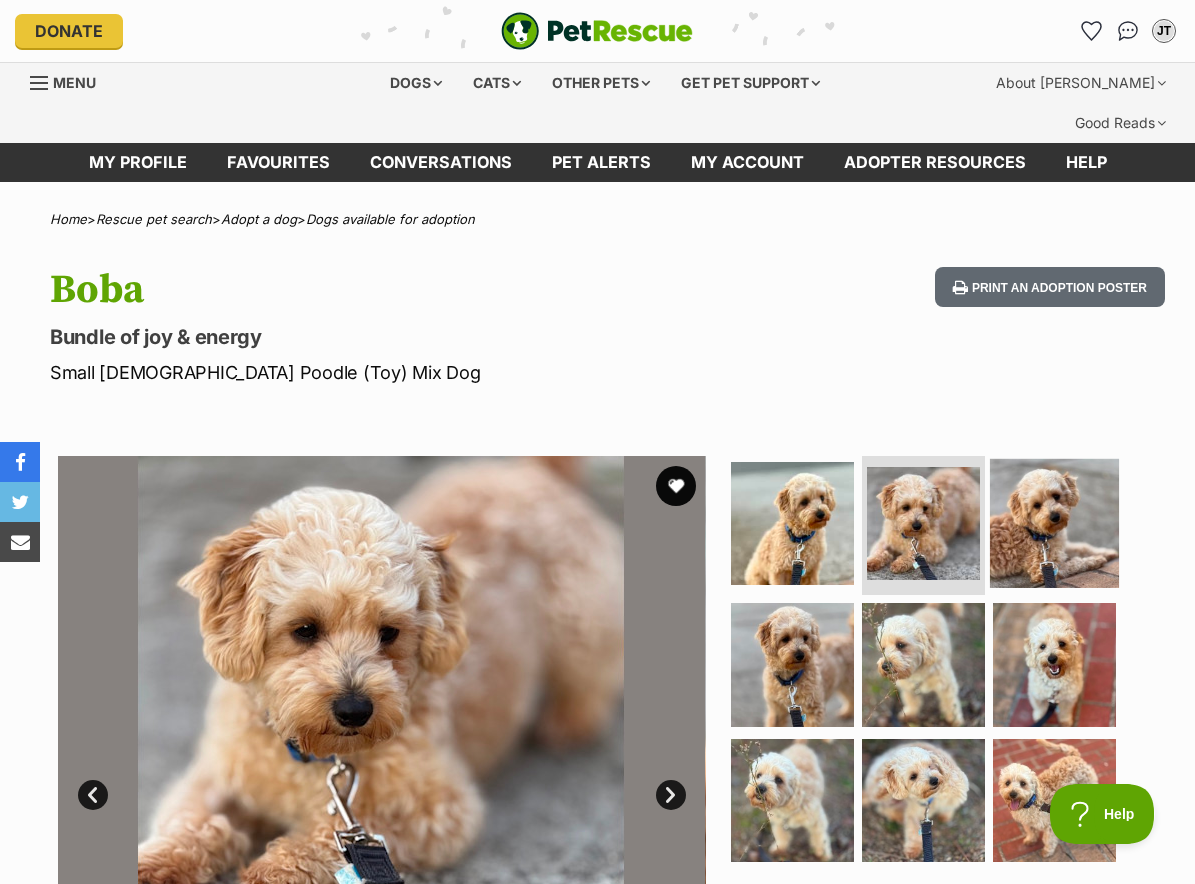 click at bounding box center (1054, 522) 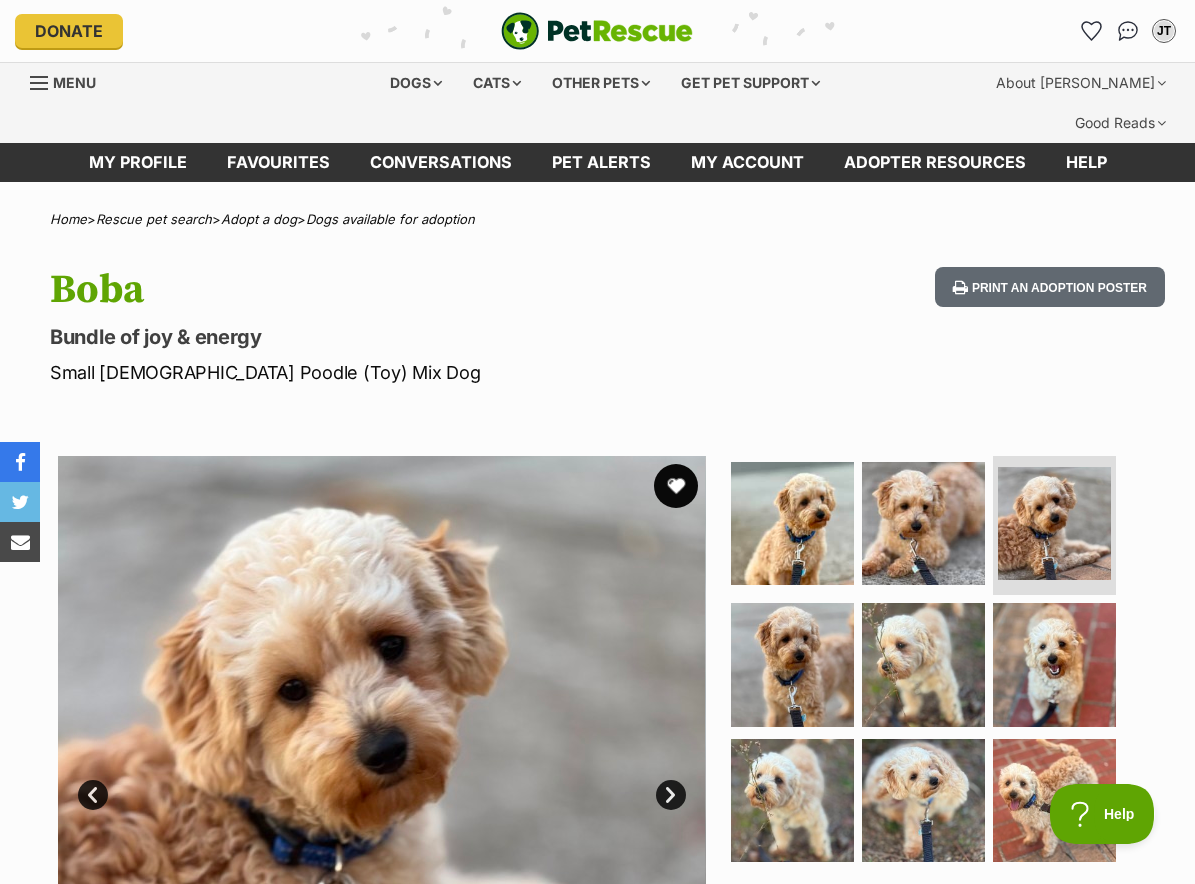 click at bounding box center (676, 486) 